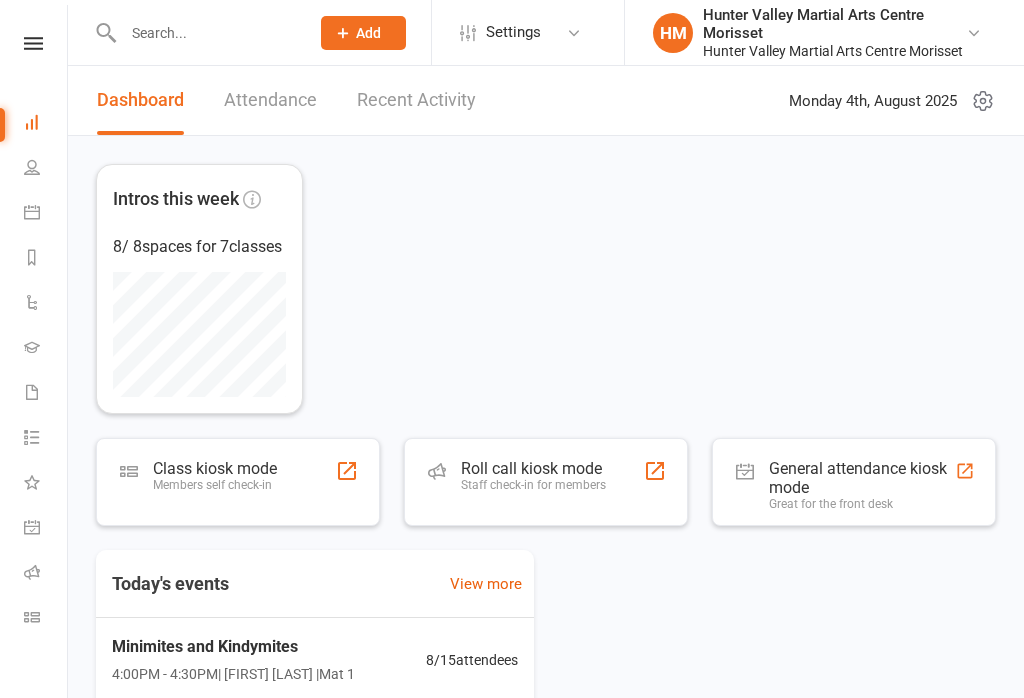 scroll, scrollTop: 157, scrollLeft: 0, axis: vertical 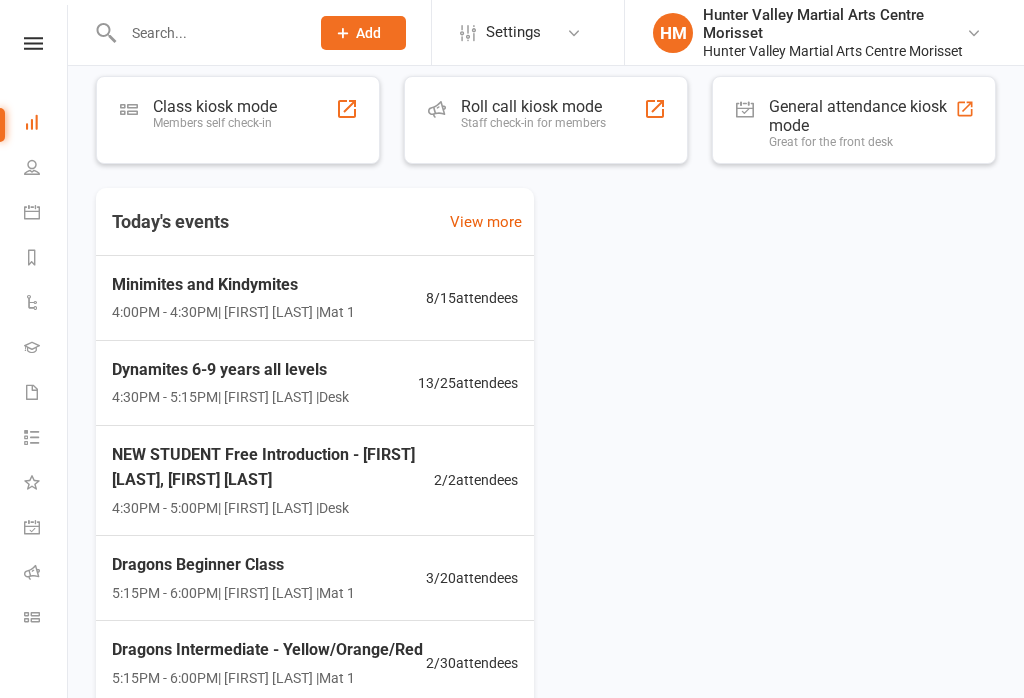 click on "Clubworx Dashboard People Calendar Reports Automations   Gradings   Waivers   1 Tasks   112 What's New Check-in Kiosk modes General attendance Roll call Class check-in" at bounding box center [34, 354] 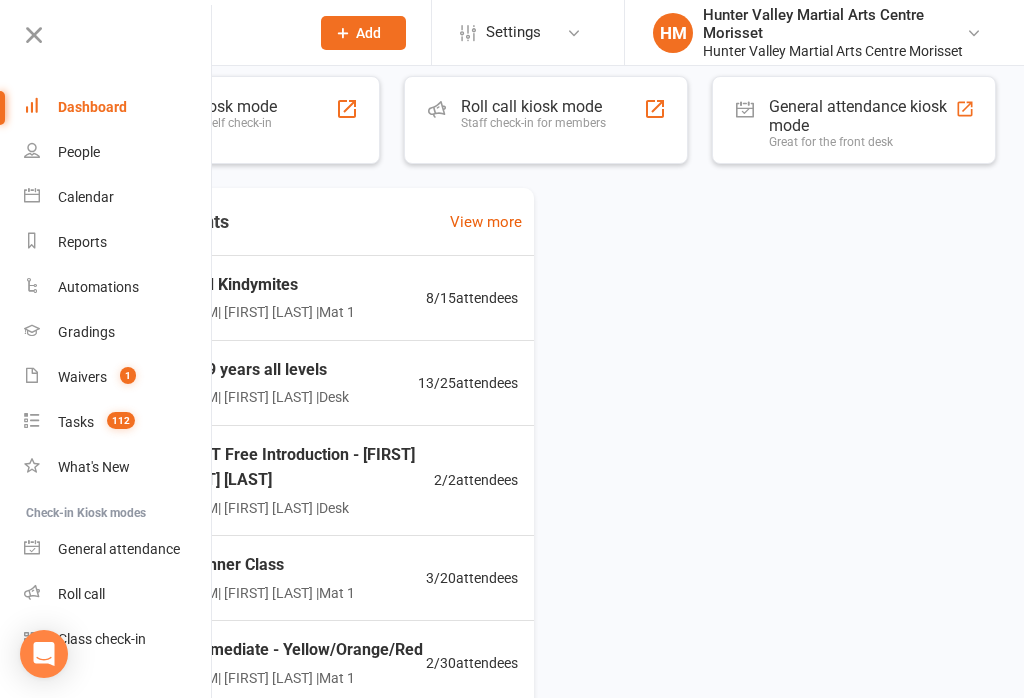 click on "Class check-in" at bounding box center (102, 639) 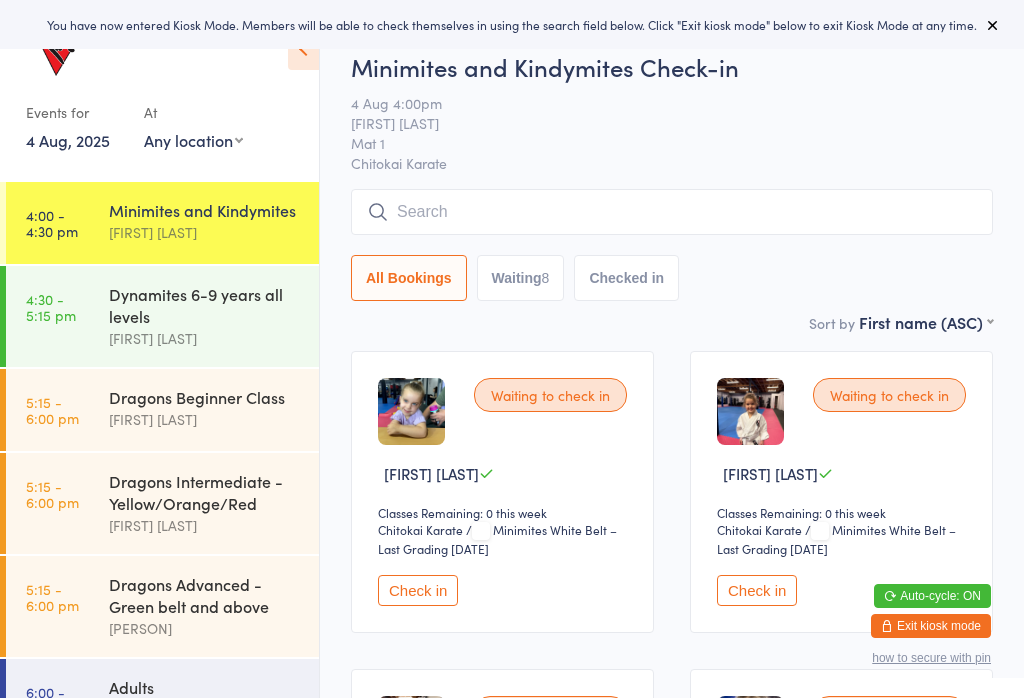 scroll, scrollTop: 0, scrollLeft: 0, axis: both 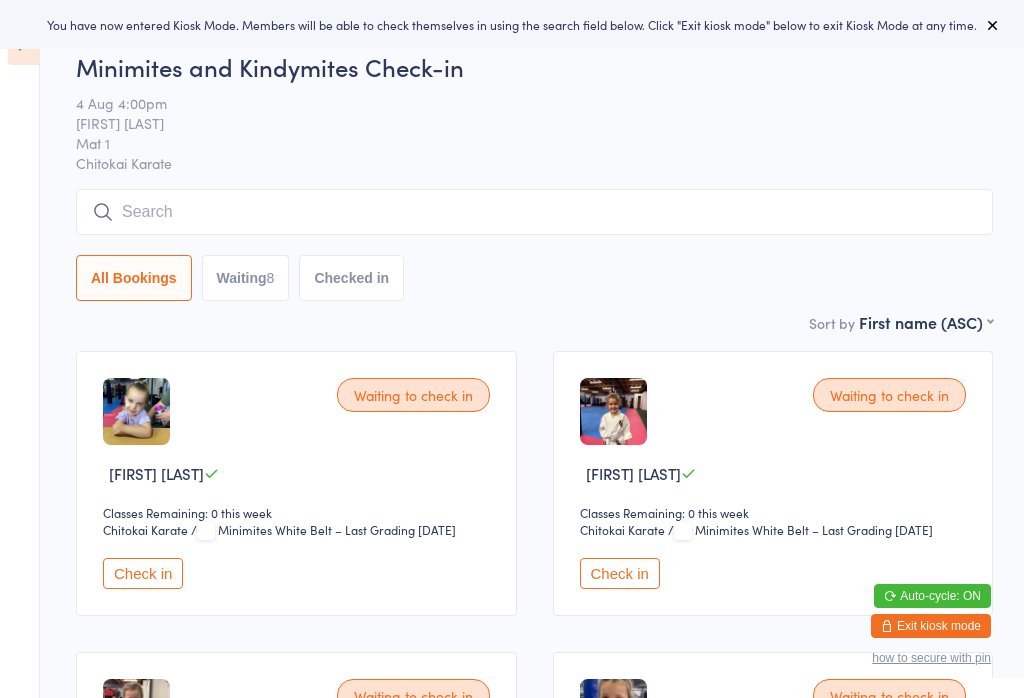 click on "You have now entered Kiosk Mode. Members will be able to check themselves in using the search field below. Click "Exit kiosk mode" below to exit Kiosk Mode at any time." at bounding box center [512, 24] 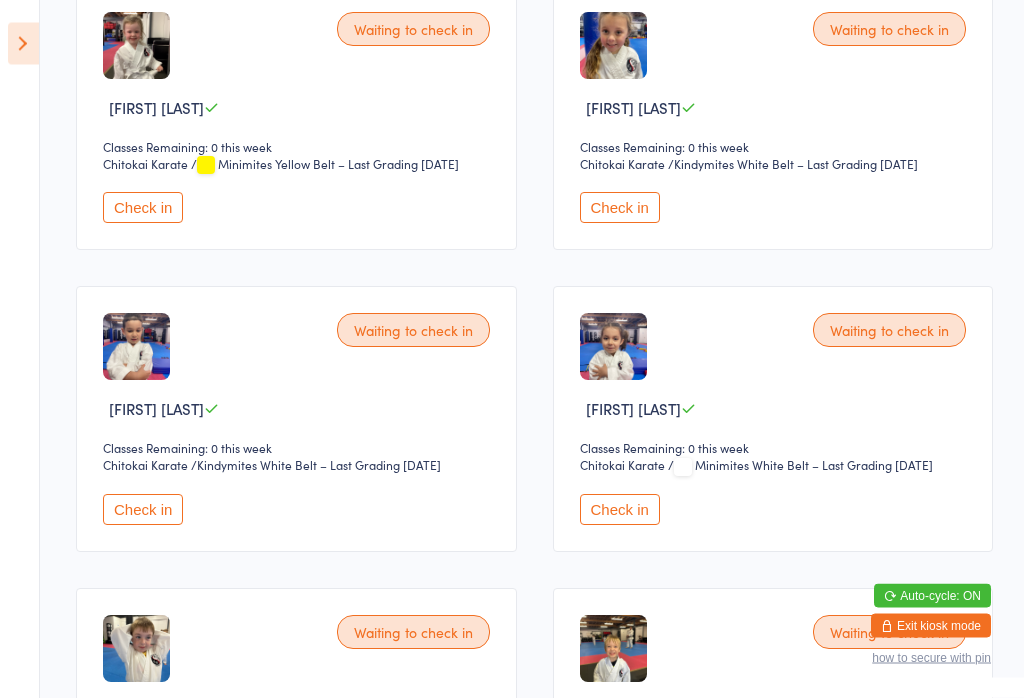 click at bounding box center [23, 44] 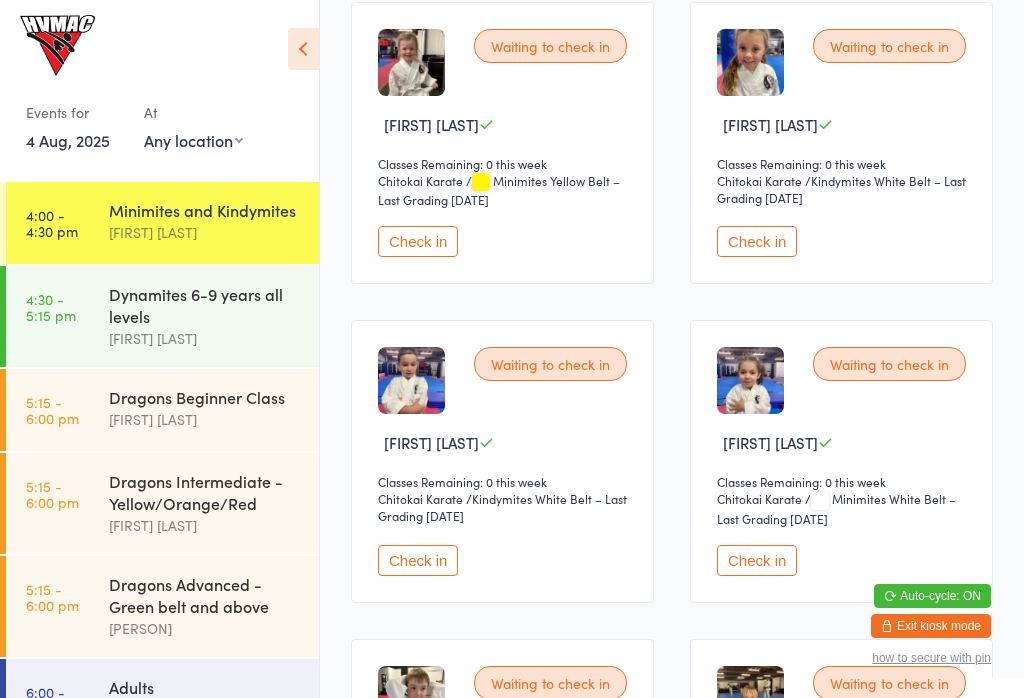 click on "[FIRST] [LAST]" at bounding box center (205, 338) 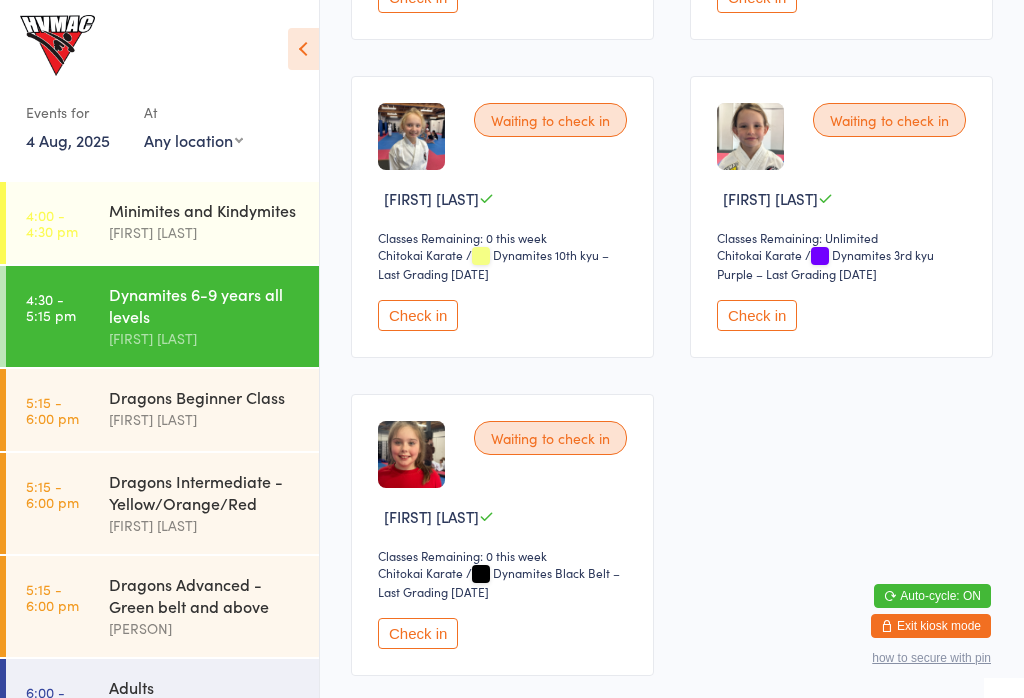 scroll, scrollTop: 1992, scrollLeft: 0, axis: vertical 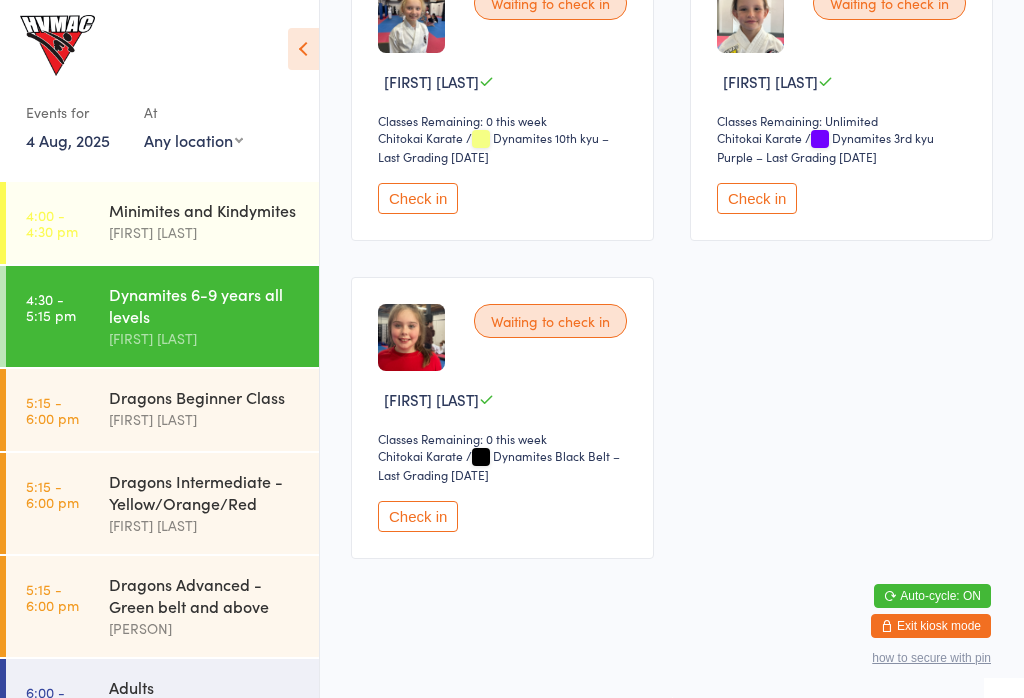 click on "Dragons Beginner Class" at bounding box center [205, 397] 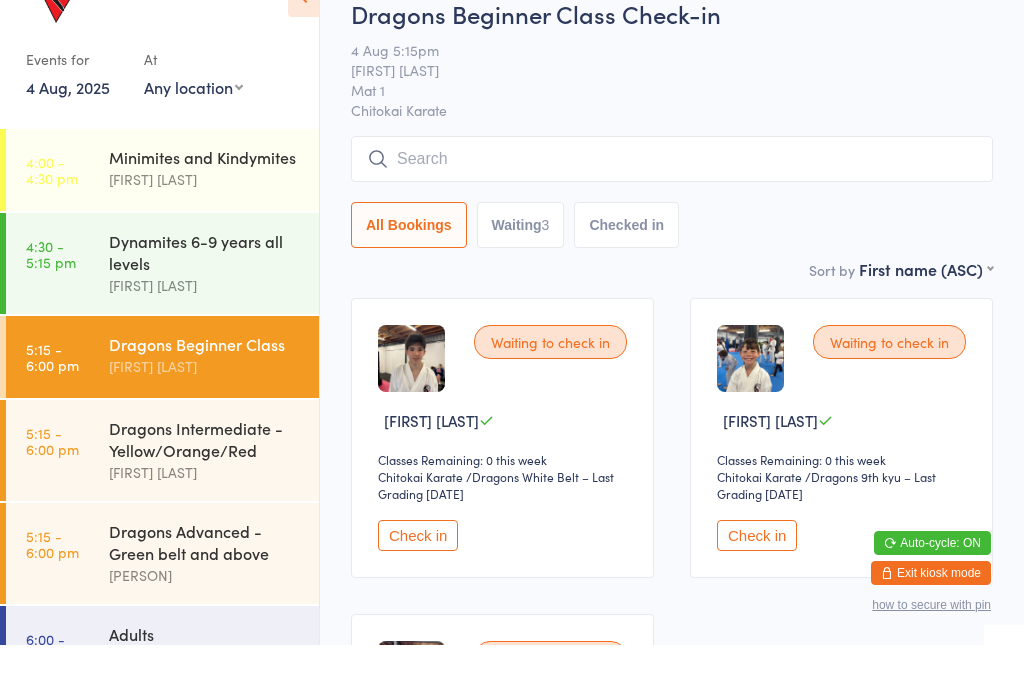 scroll, scrollTop: 143, scrollLeft: 0, axis: vertical 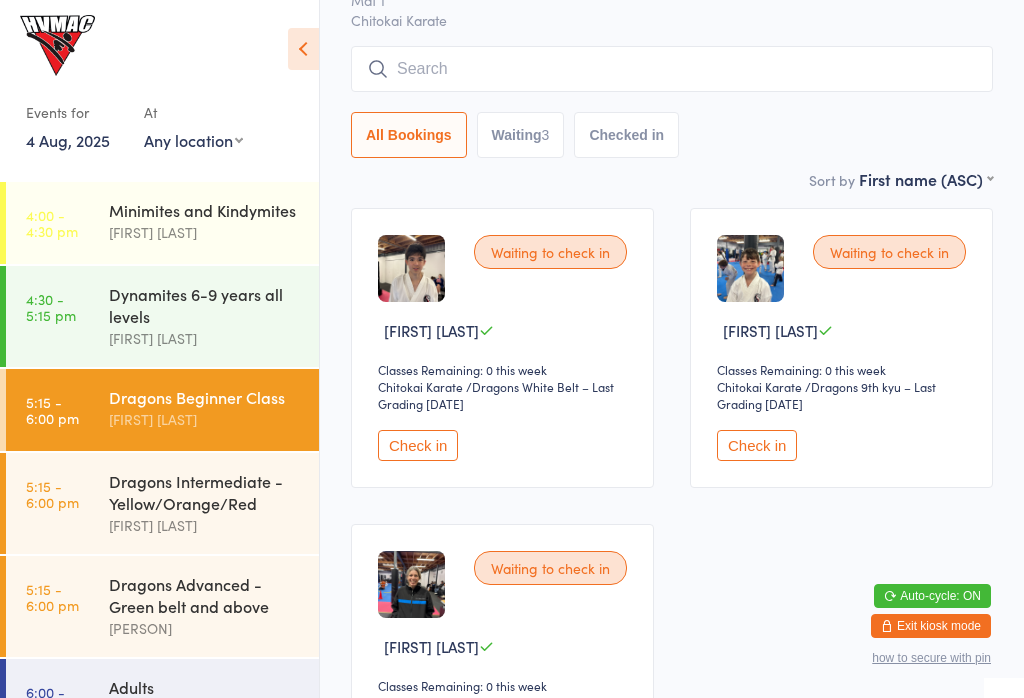 click on "Dragons Intermediate - Yellow/Orange/Red" at bounding box center [205, 492] 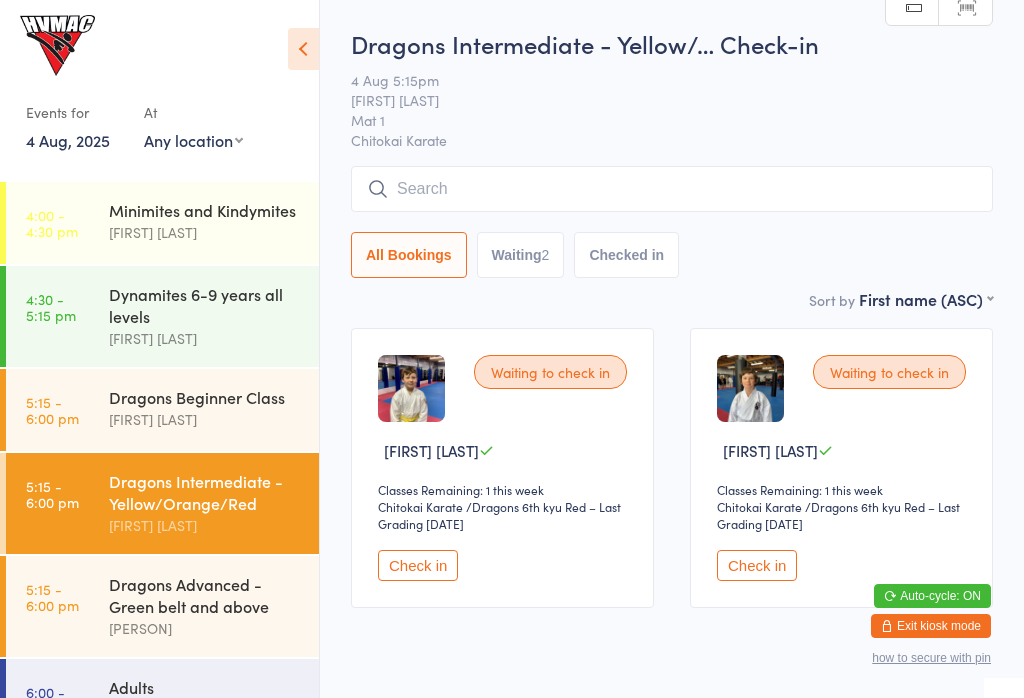 scroll, scrollTop: 21, scrollLeft: 0, axis: vertical 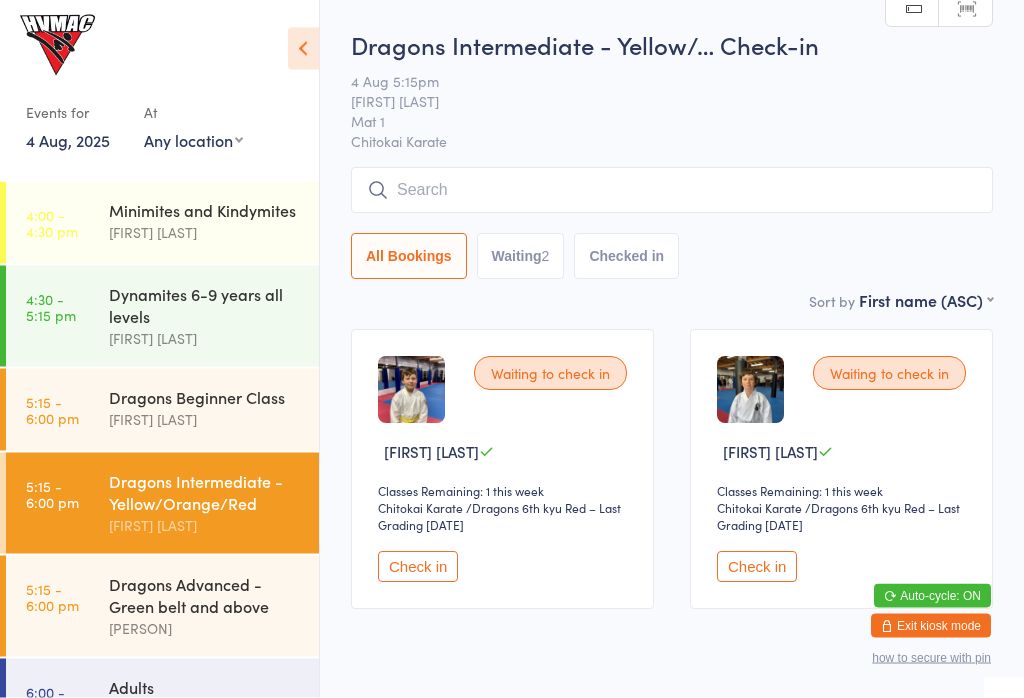 click on "Dragons Advanced - Green belt and above" at bounding box center [205, 595] 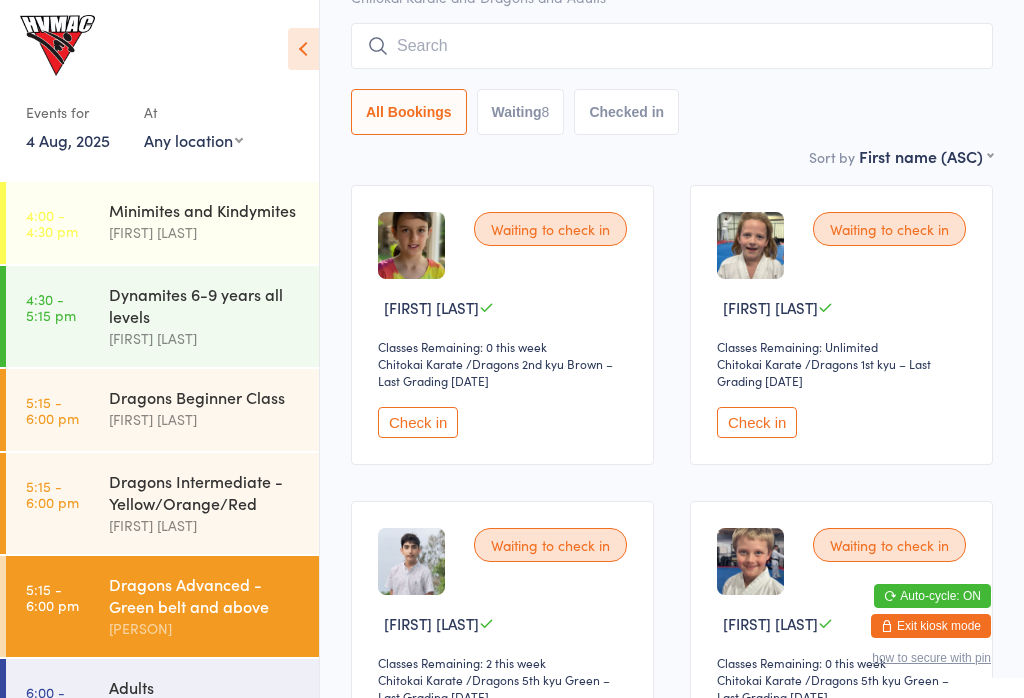 scroll, scrollTop: 167, scrollLeft: 0, axis: vertical 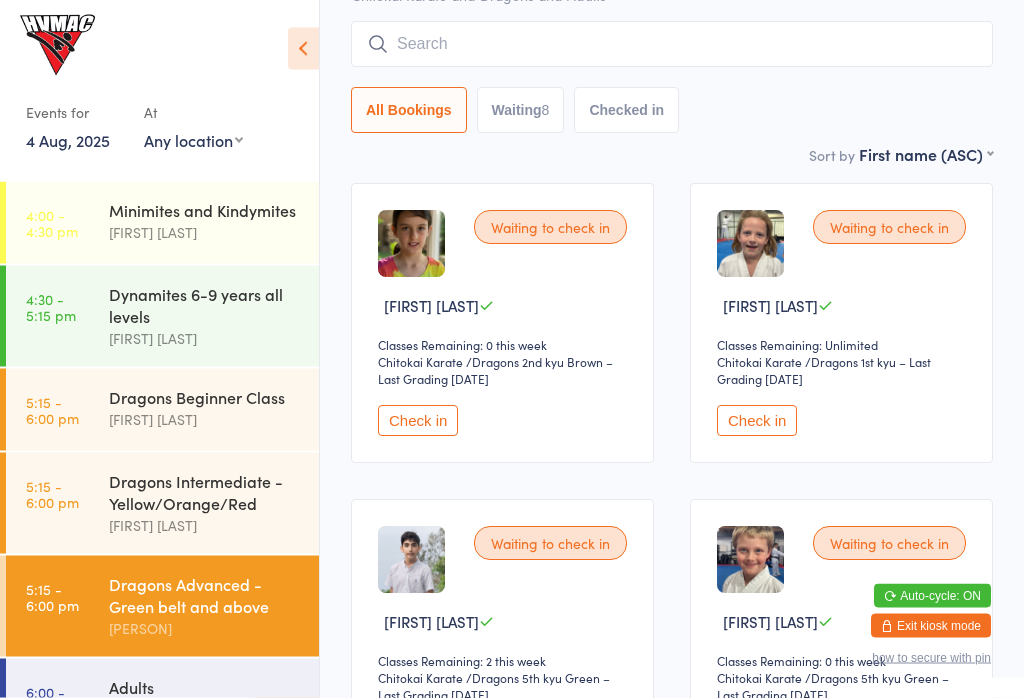 click on "Dragons Beginner Class" at bounding box center [205, 397] 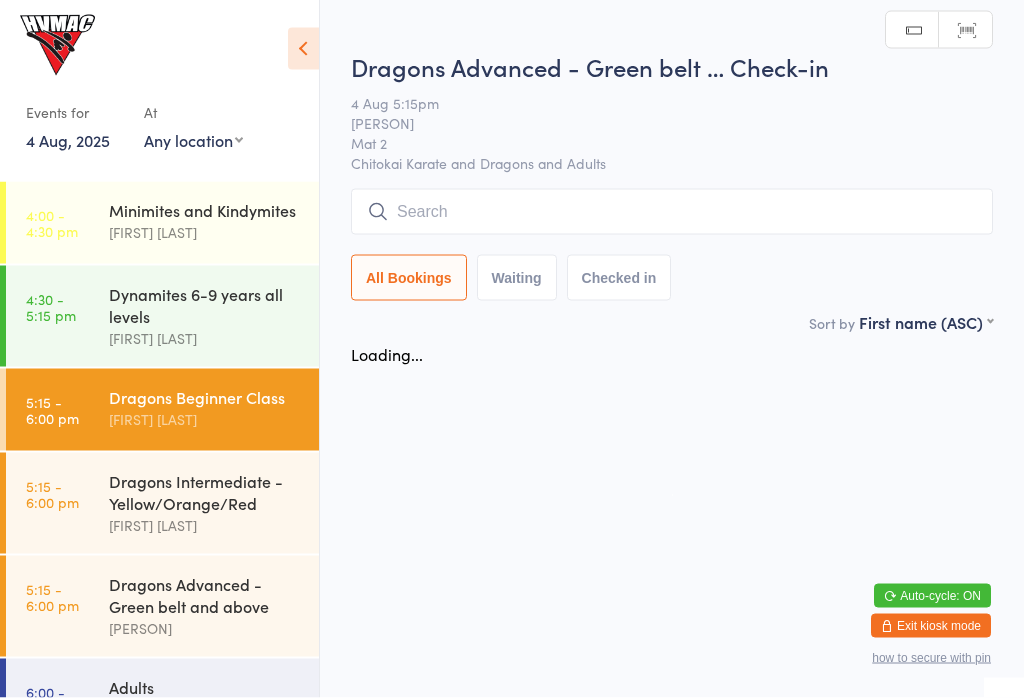 scroll, scrollTop: 0, scrollLeft: 0, axis: both 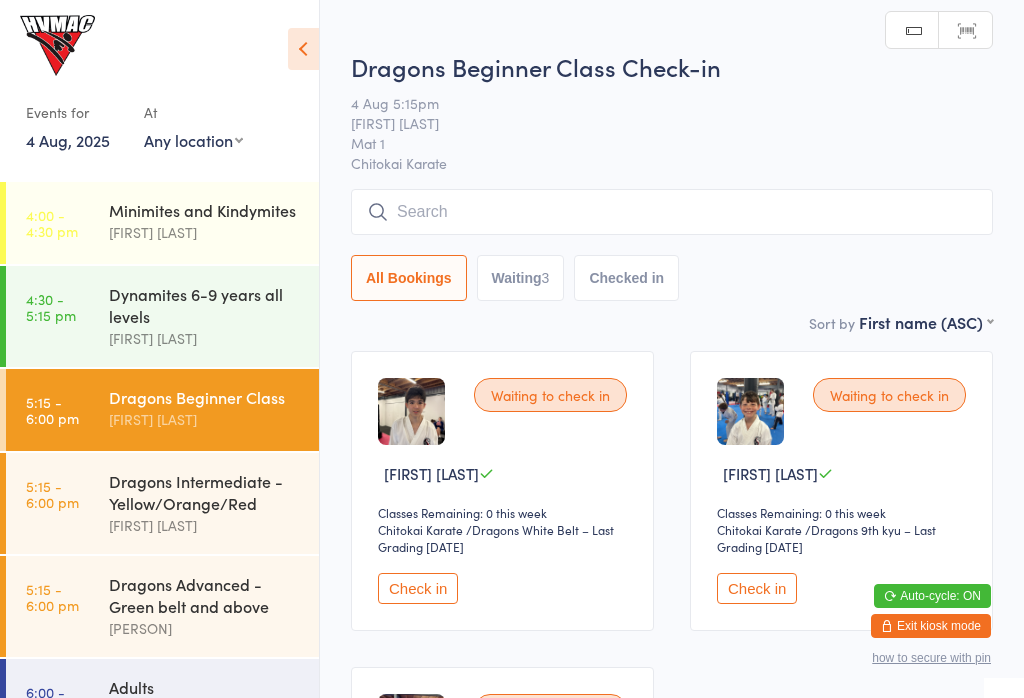 click on "Dragons Intermediate - Yellow/Orange/Red" at bounding box center (205, 492) 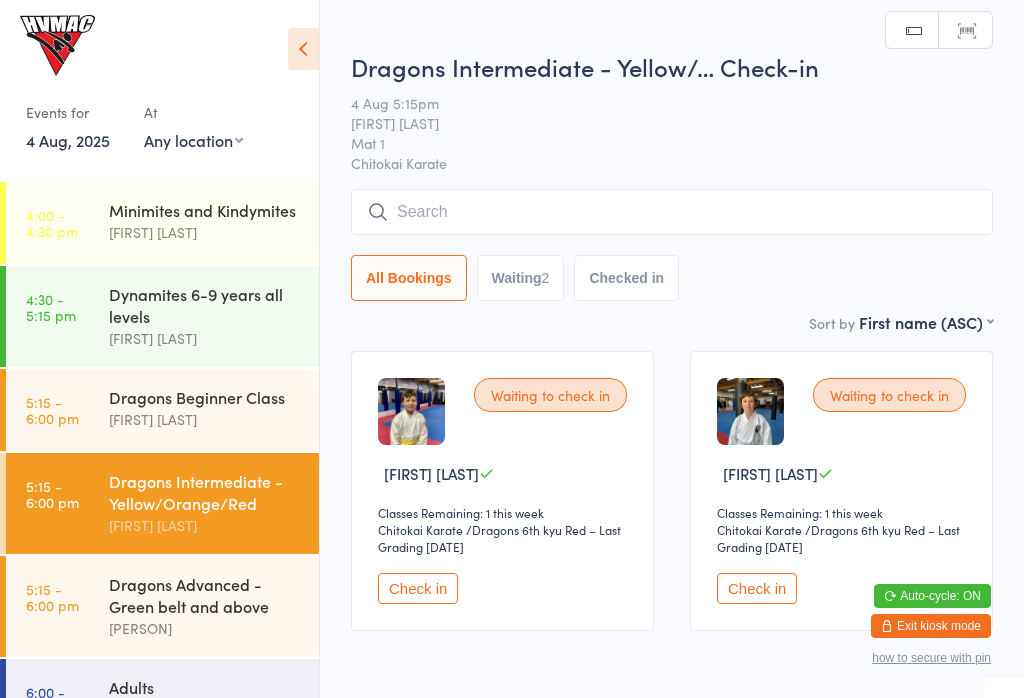 click on "Dragons Advanced - Green belt and above" at bounding box center [205, 595] 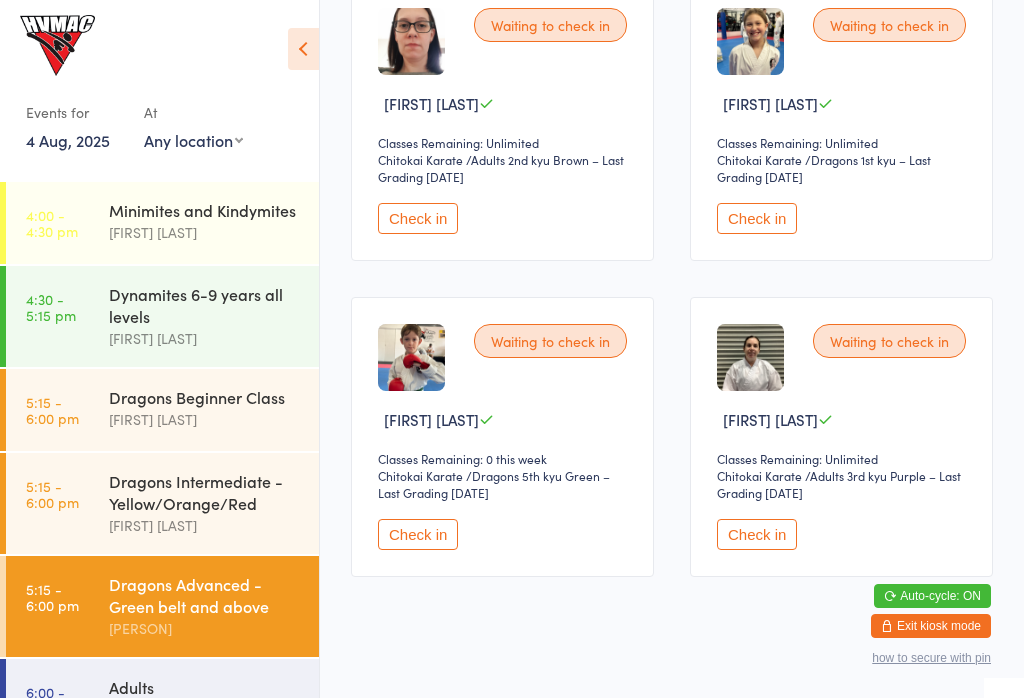 scroll, scrollTop: 1024, scrollLeft: 0, axis: vertical 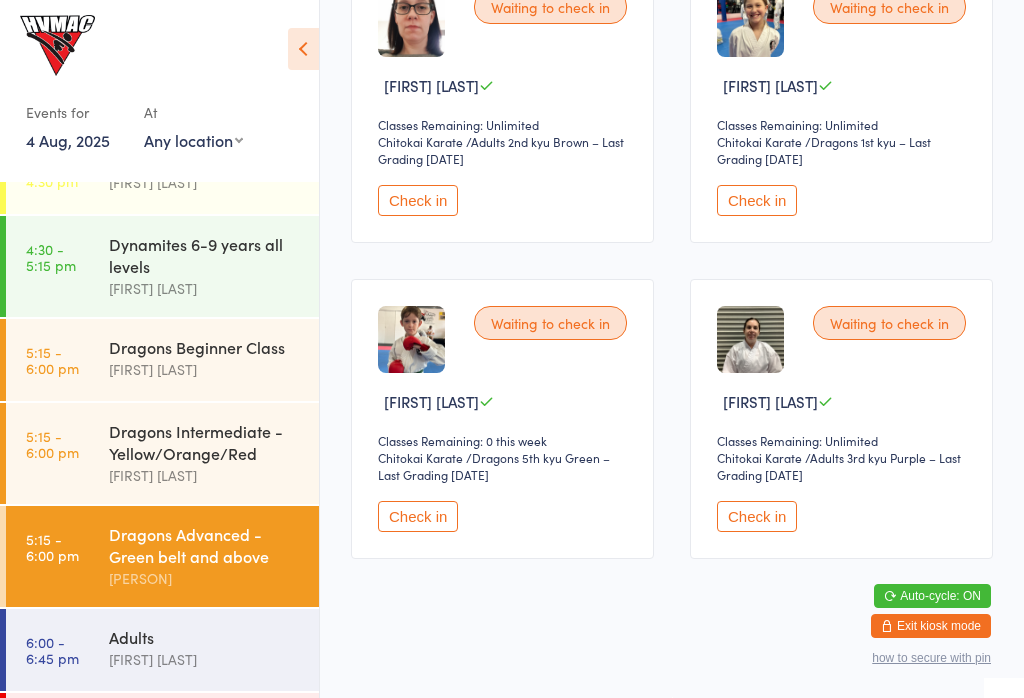 click on "Adults" at bounding box center (205, 637) 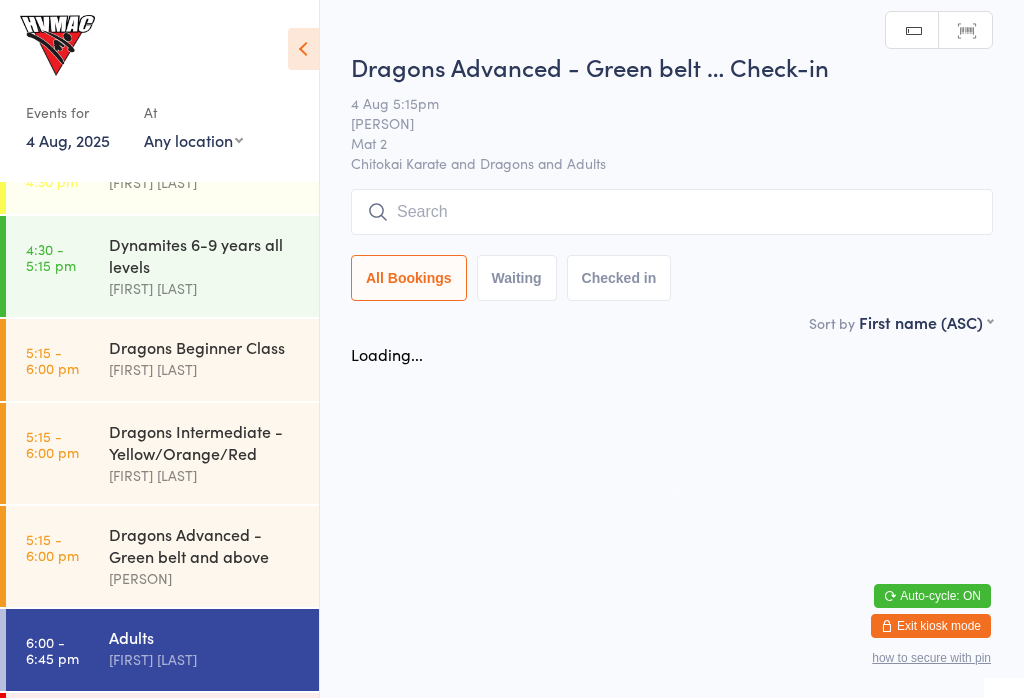 scroll, scrollTop: 0, scrollLeft: 0, axis: both 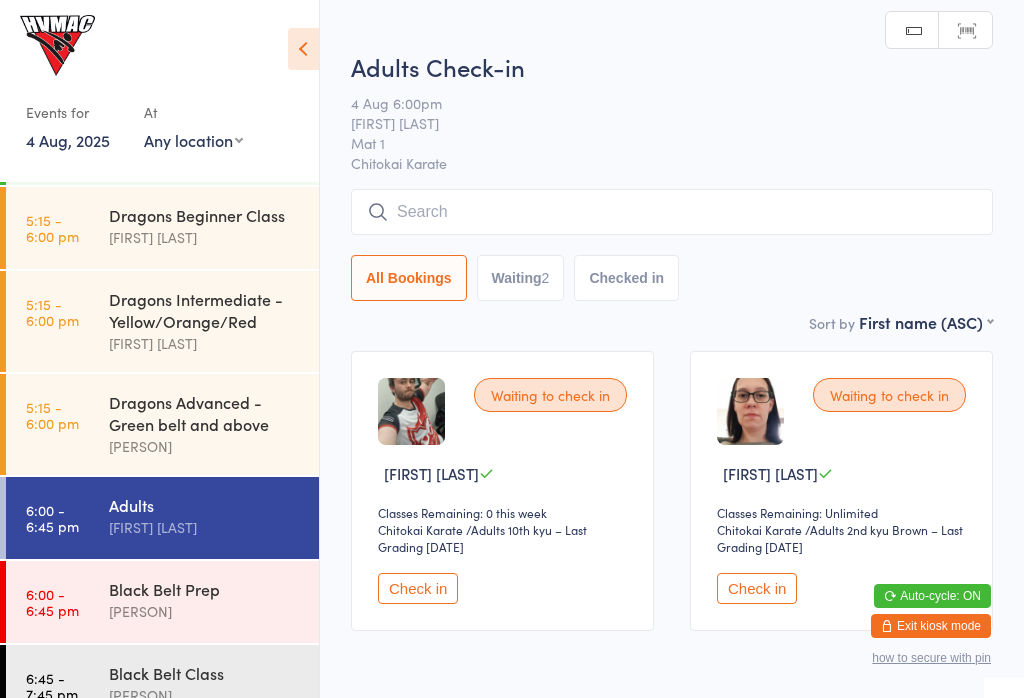 click on "Black Belt Class [FIRST] [LAST]" at bounding box center [214, 684] 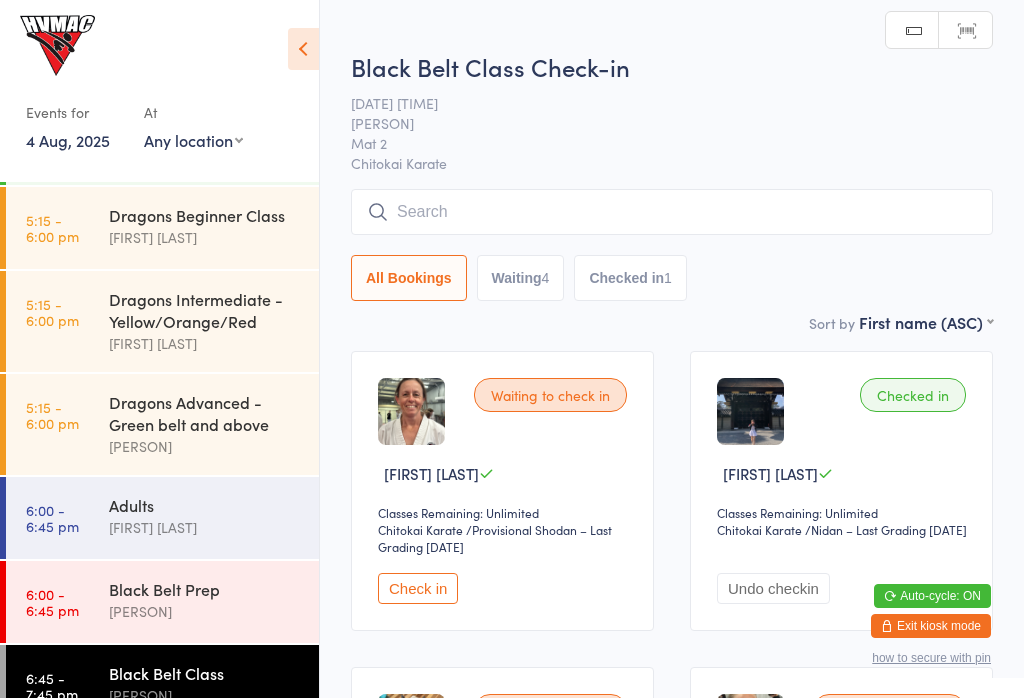 click on "Black Belt Prep [FIRST] [LAST]" at bounding box center (214, 600) 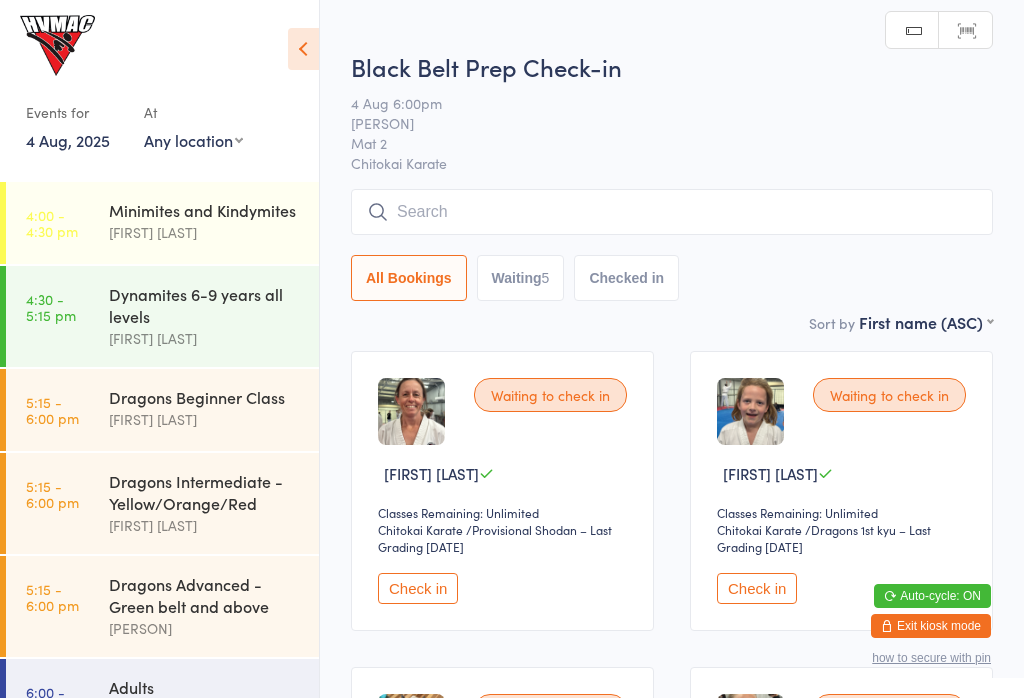 scroll, scrollTop: 0, scrollLeft: 0, axis: both 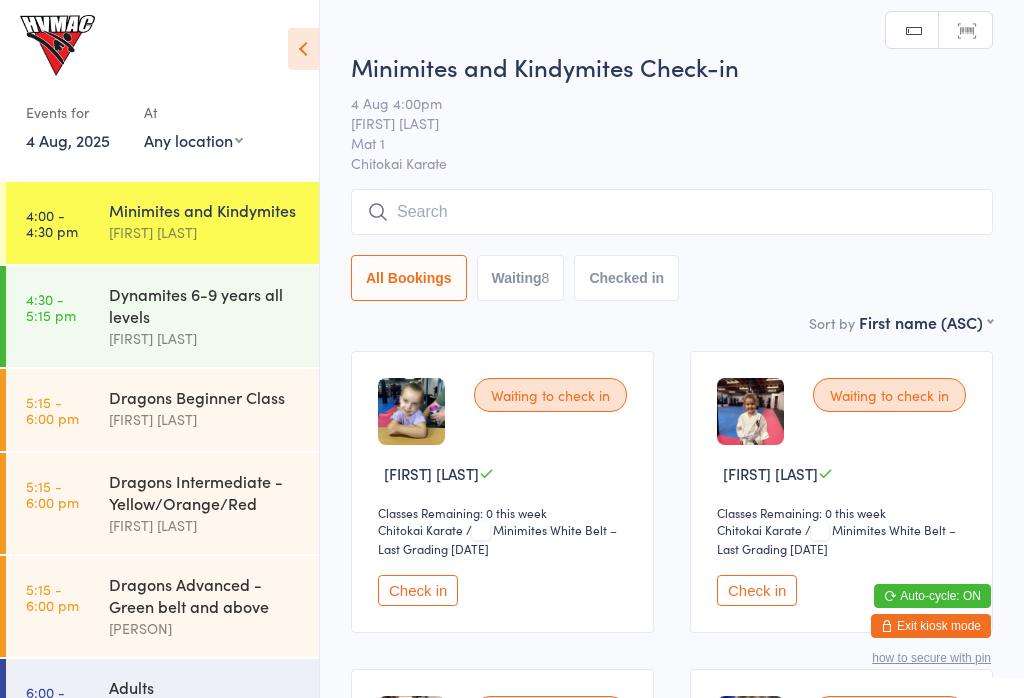 click at bounding box center (303, 49) 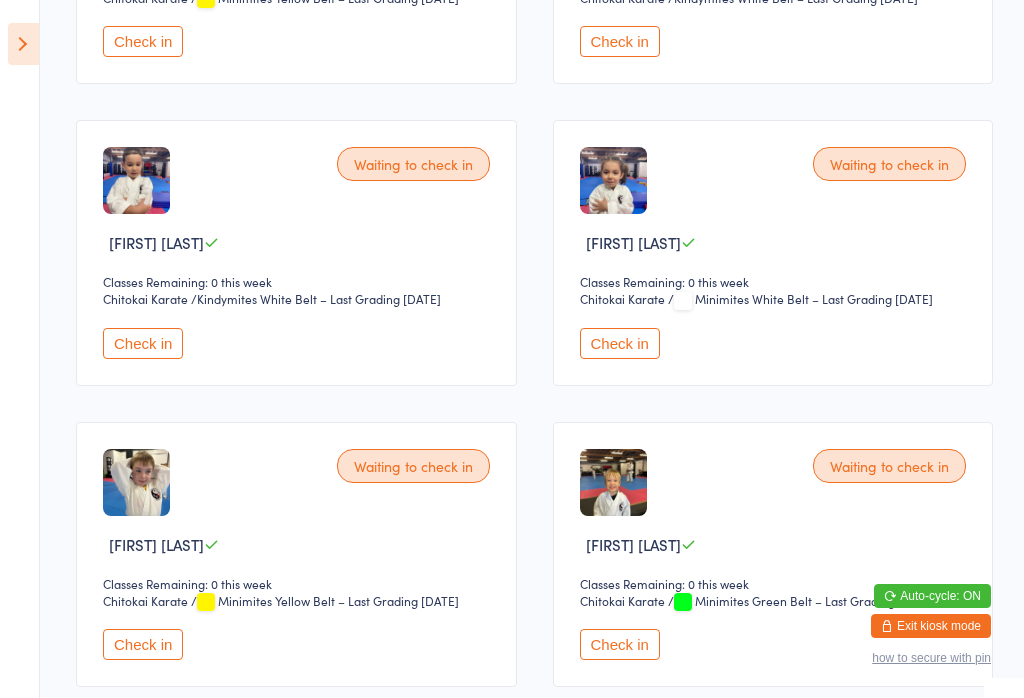 scroll, scrollTop: 961, scrollLeft: 0, axis: vertical 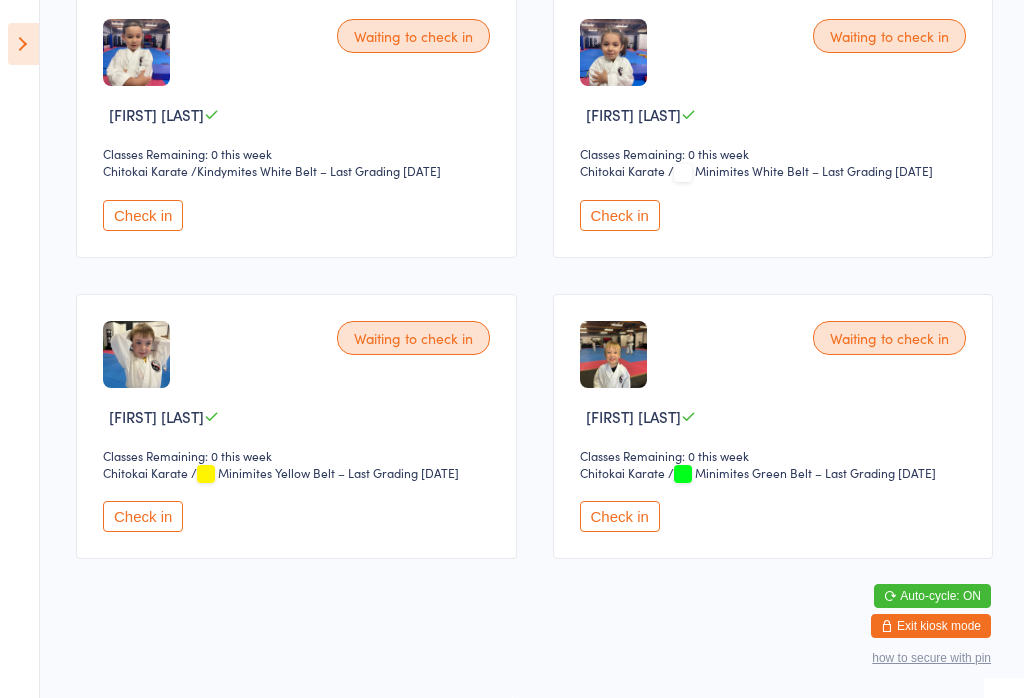 click on "Check in" at bounding box center (620, 516) 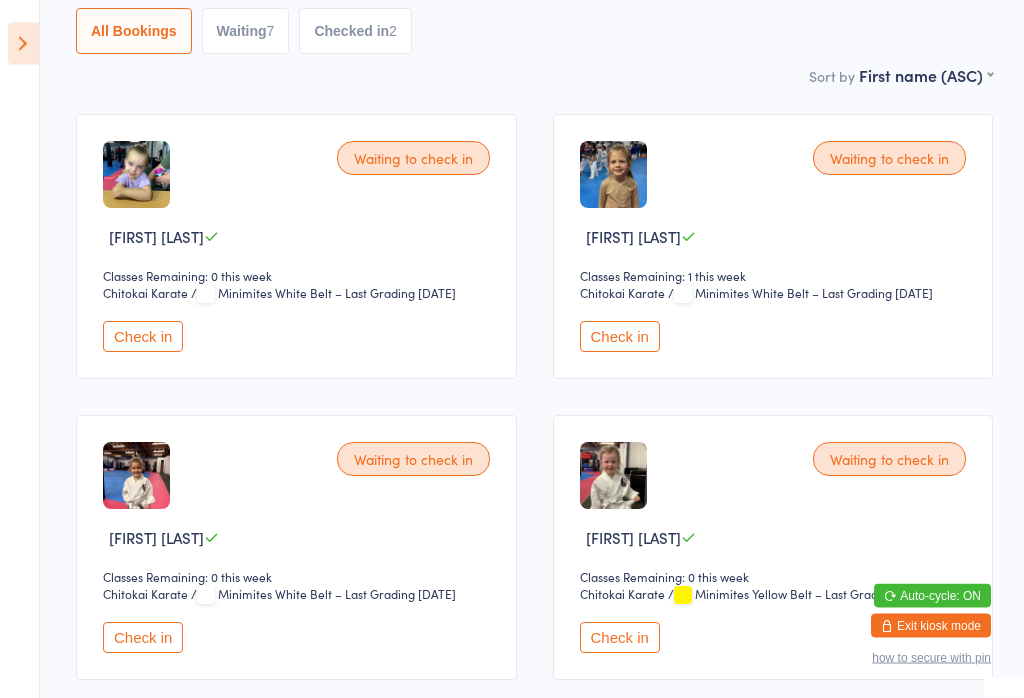 scroll, scrollTop: 189, scrollLeft: 0, axis: vertical 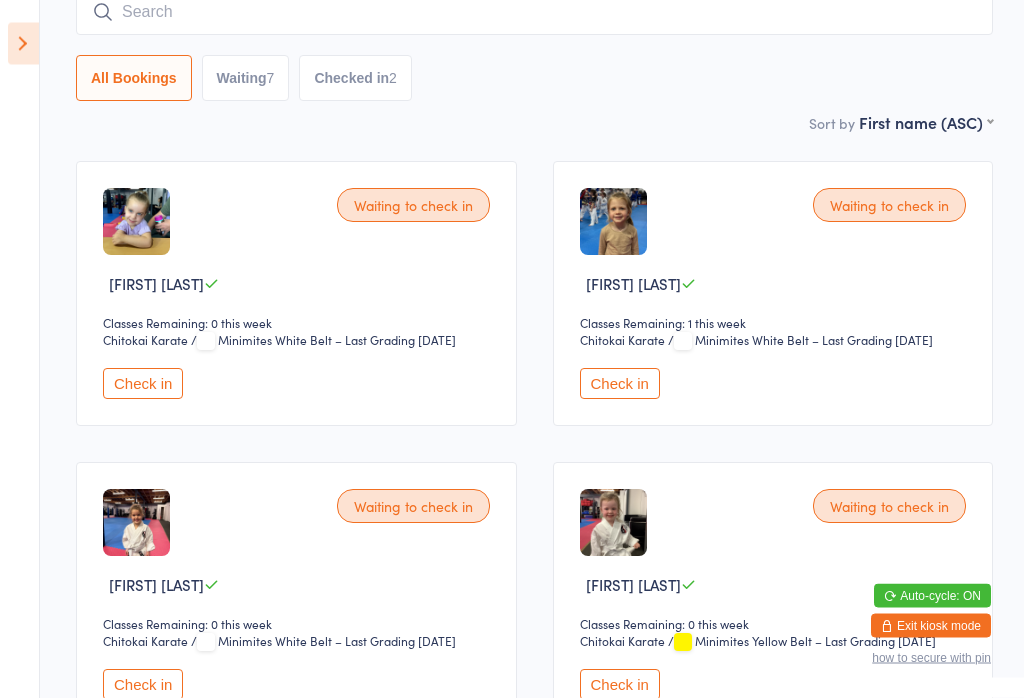click on "Check in" at bounding box center (143, 384) 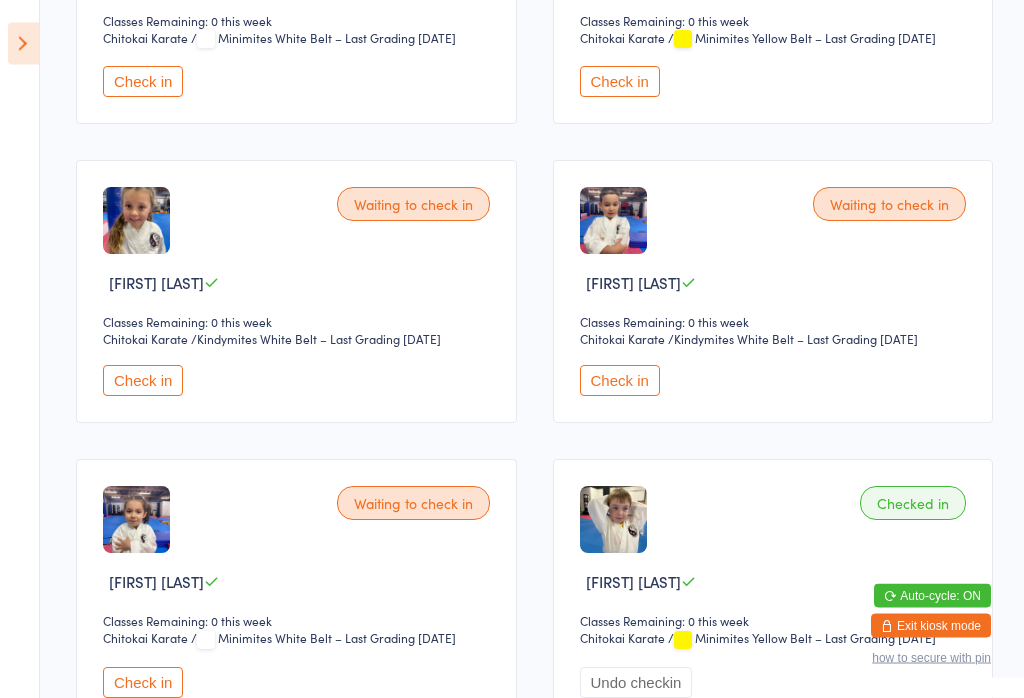 scroll, scrollTop: 794, scrollLeft: 0, axis: vertical 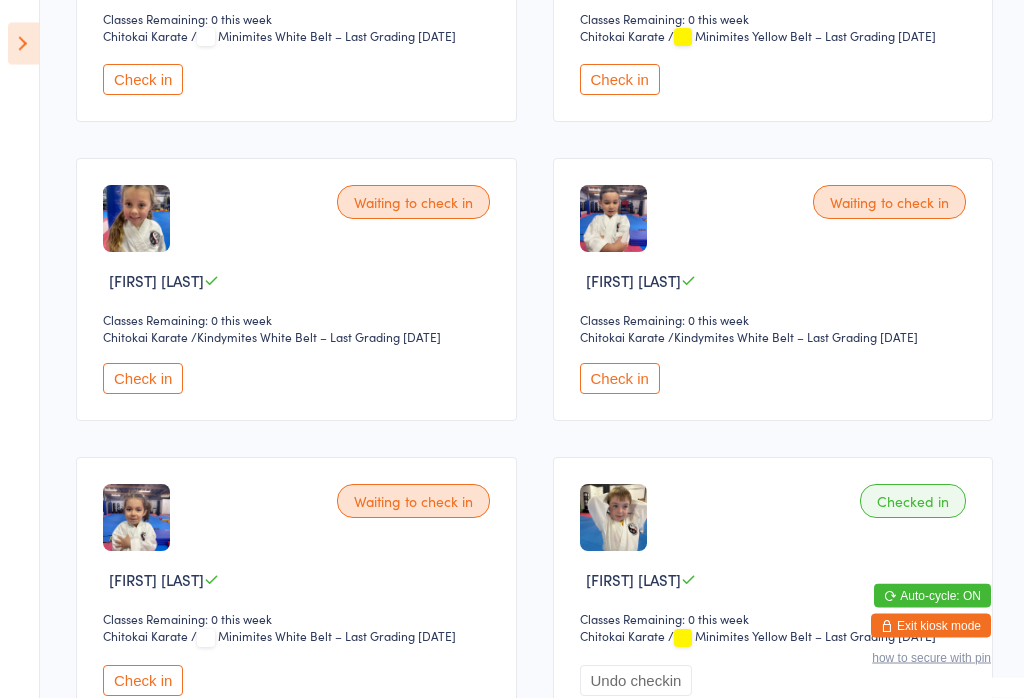click on "Check in" at bounding box center (143, 681) 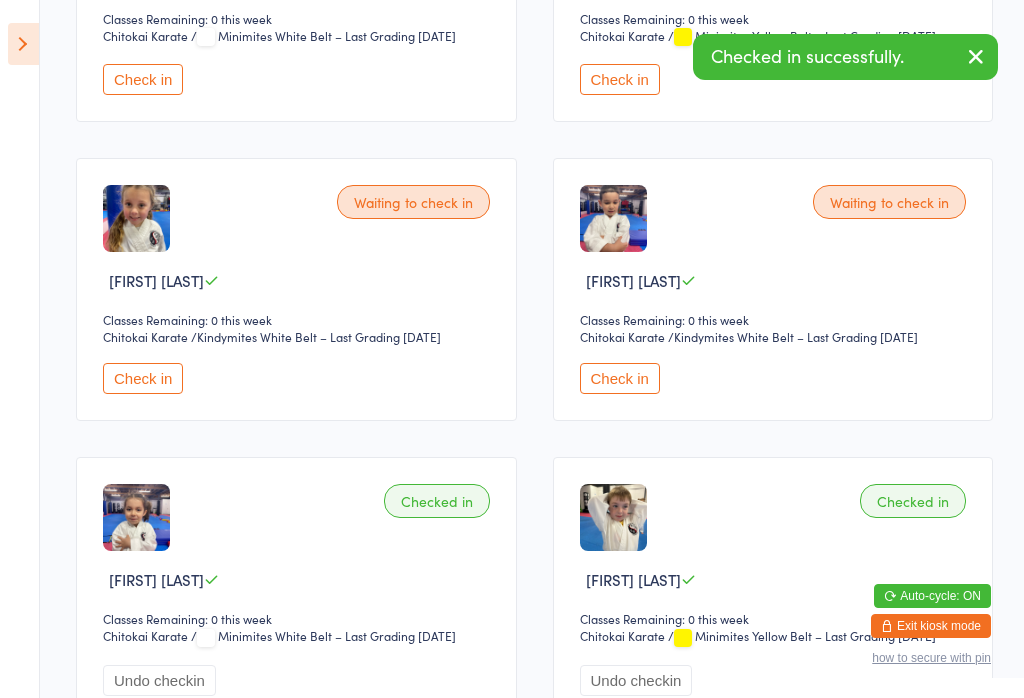 click on "Check in" at bounding box center (620, 378) 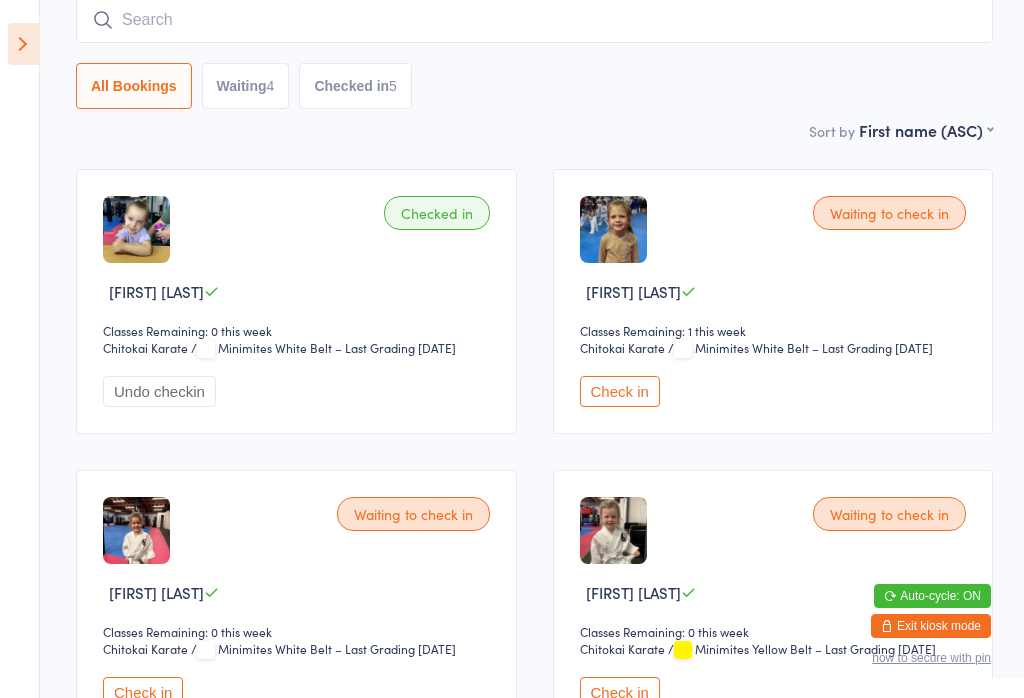 scroll, scrollTop: 181, scrollLeft: 0, axis: vertical 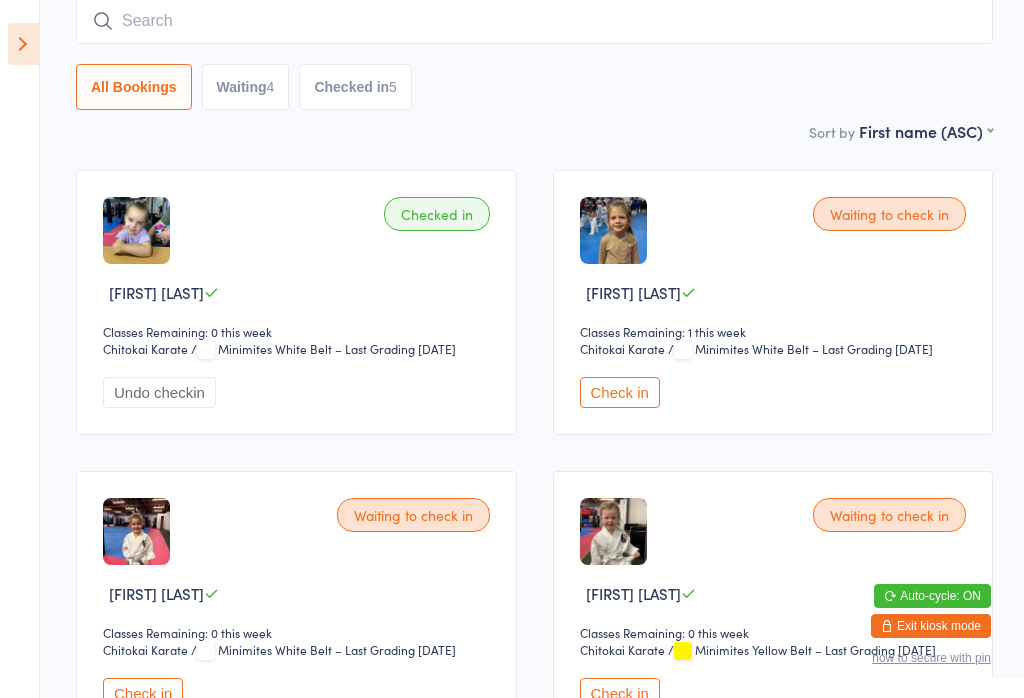 click on "Check in" at bounding box center [620, 392] 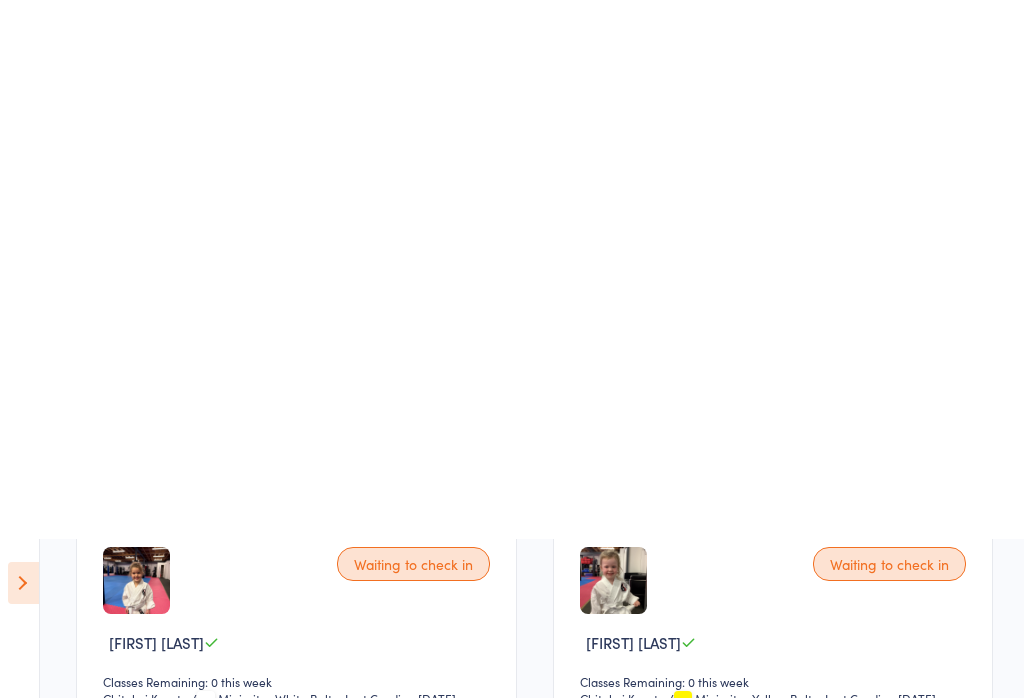 scroll, scrollTop: 0, scrollLeft: 0, axis: both 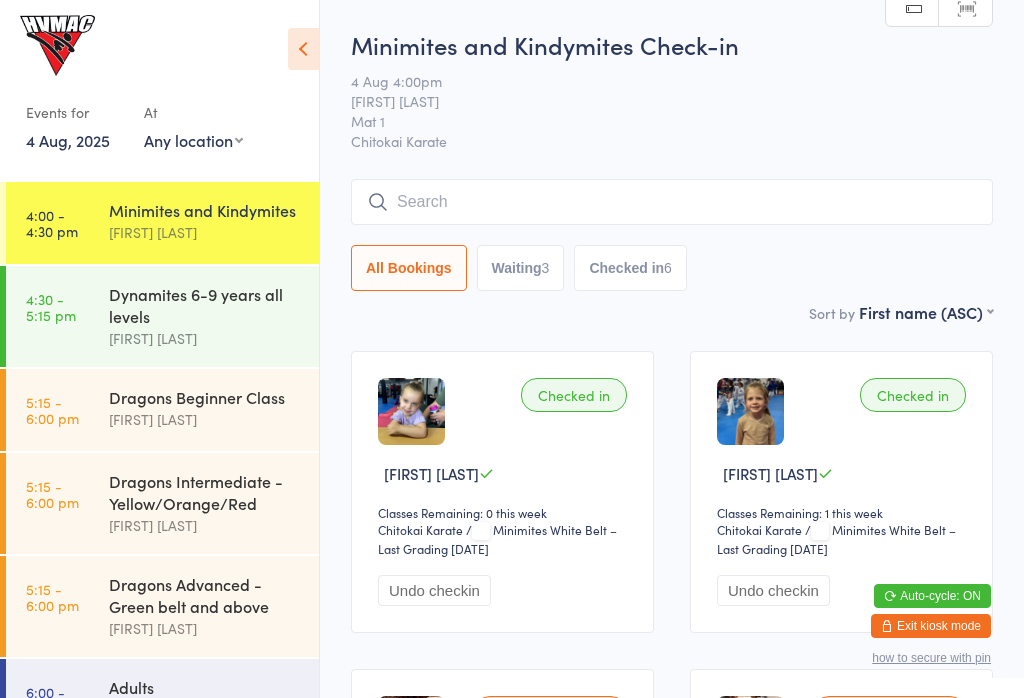 click on "Waiting  3" at bounding box center (521, 268) 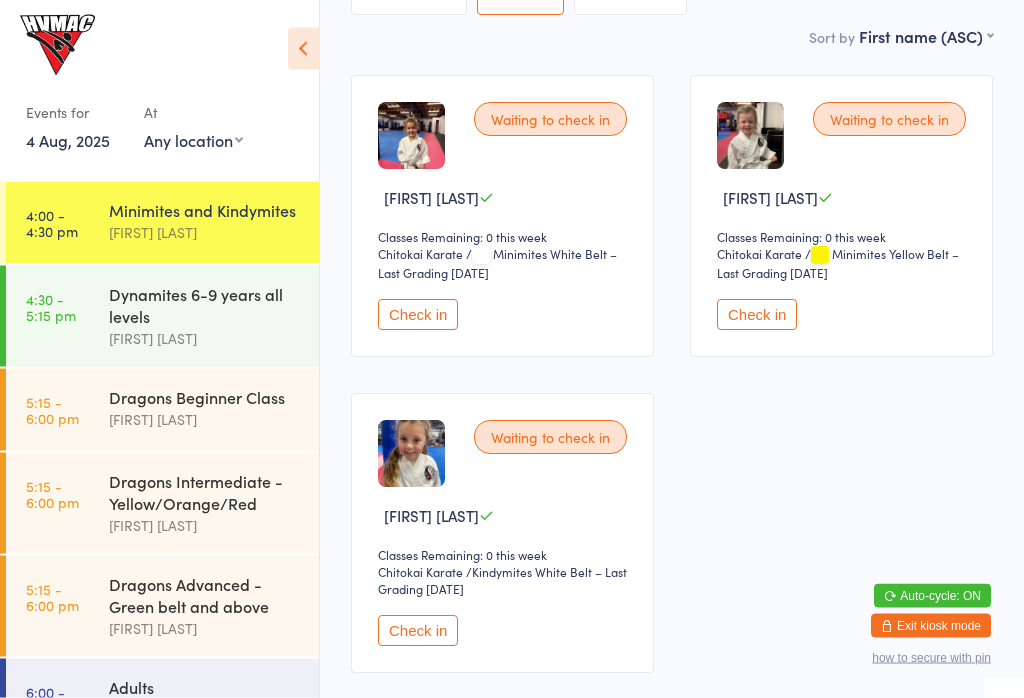 scroll, scrollTop: 339, scrollLeft: 0, axis: vertical 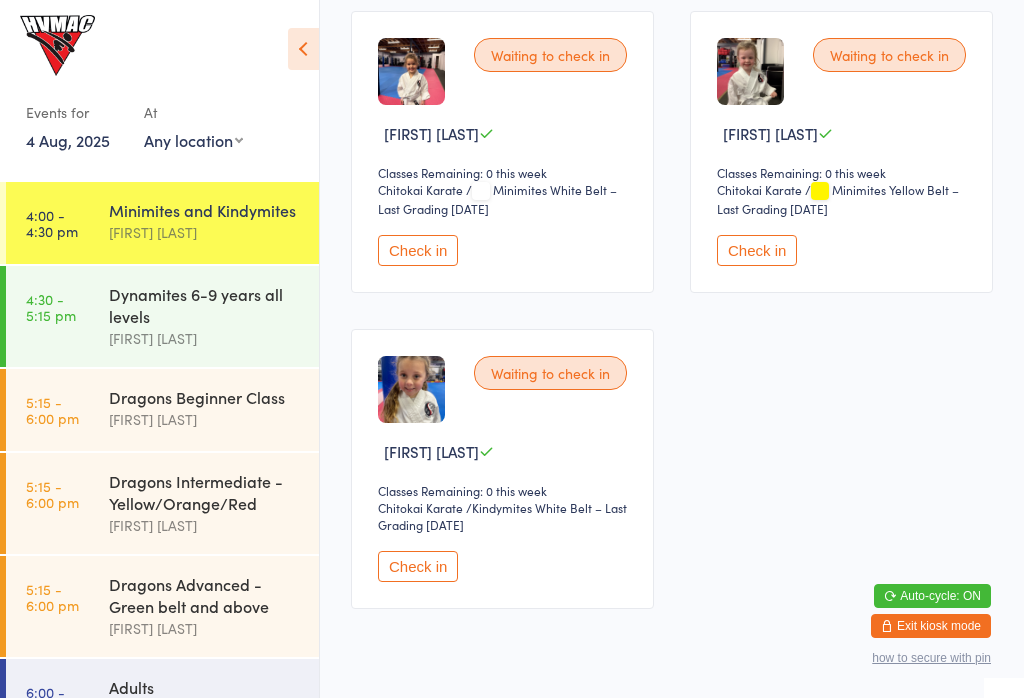 click on "Check in" at bounding box center [418, 250] 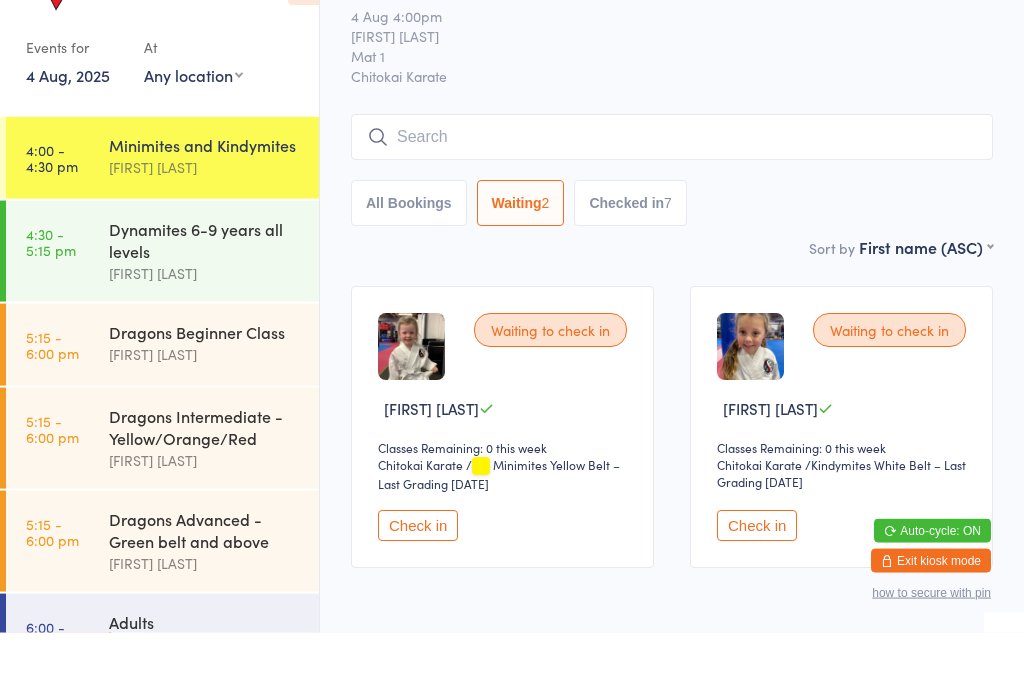 scroll, scrollTop: 65, scrollLeft: 0, axis: vertical 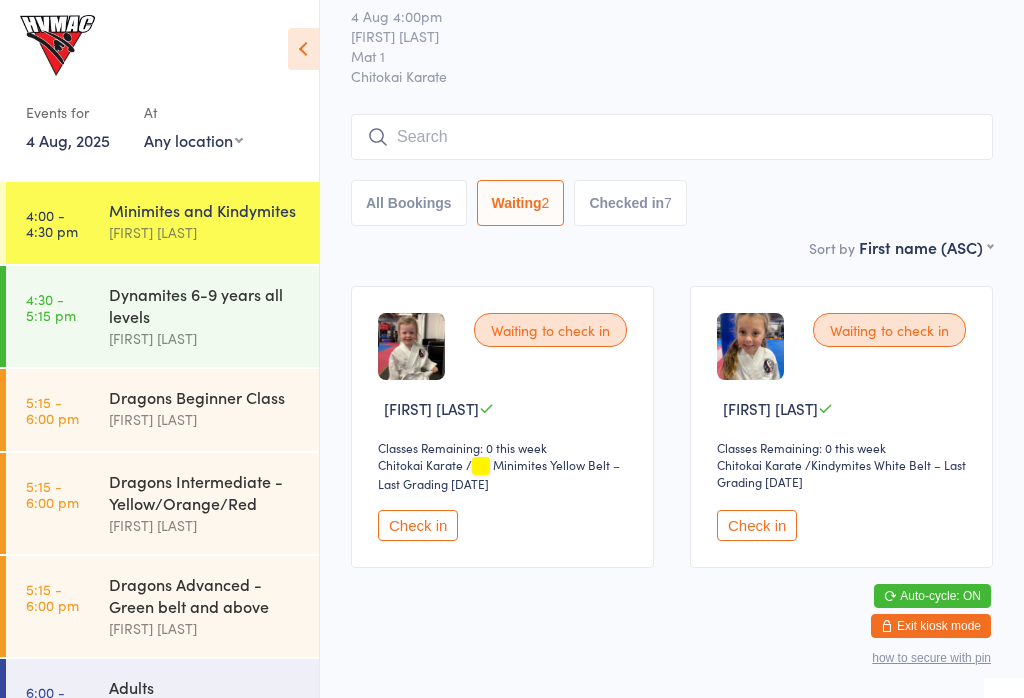 click on "[FIRST] [LAST]" at bounding box center (205, 338) 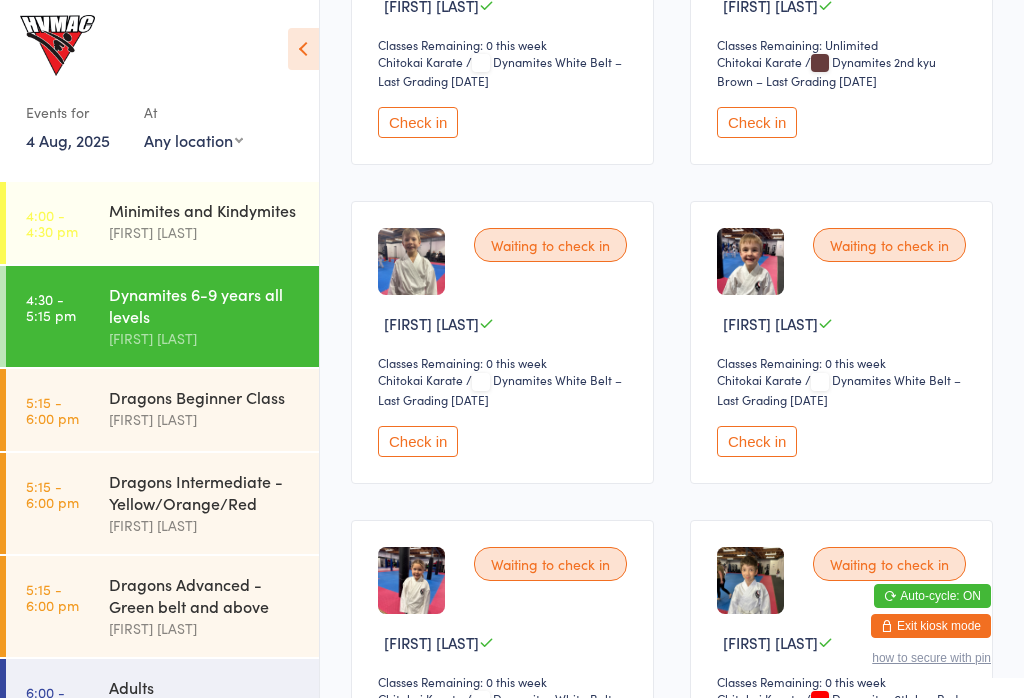 scroll, scrollTop: 793, scrollLeft: 0, axis: vertical 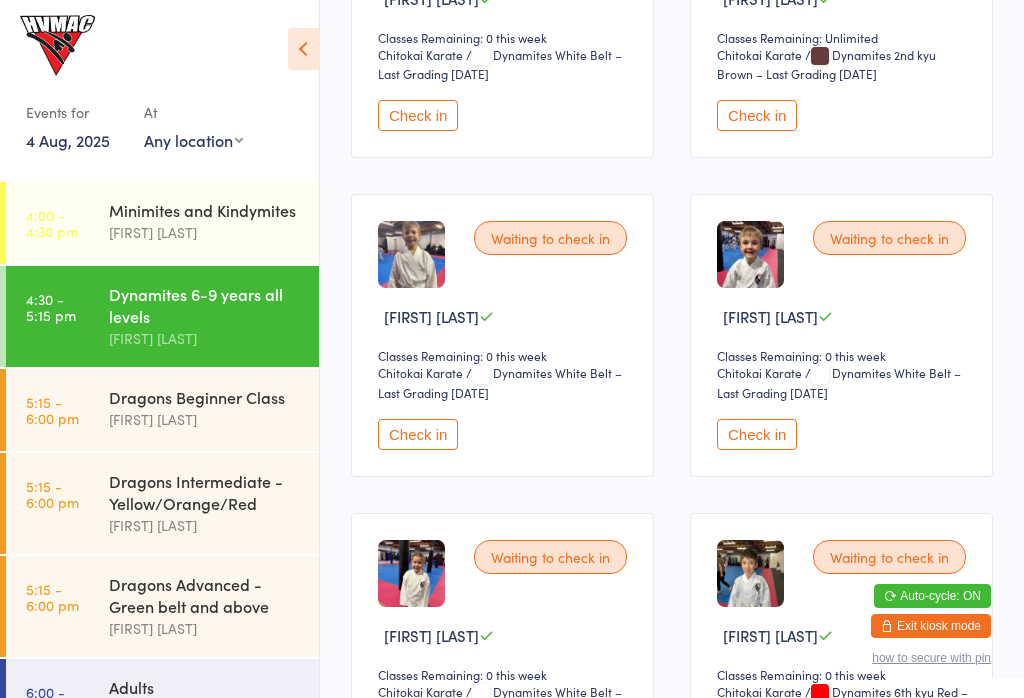 click on "Check in" at bounding box center (418, 434) 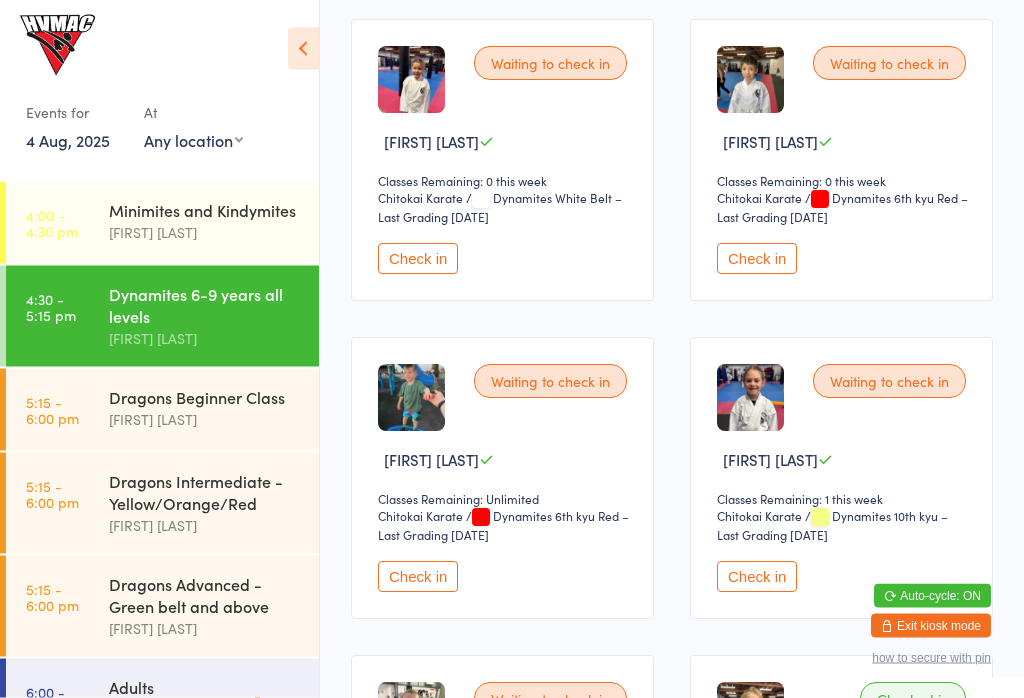 scroll, scrollTop: 1284, scrollLeft: 0, axis: vertical 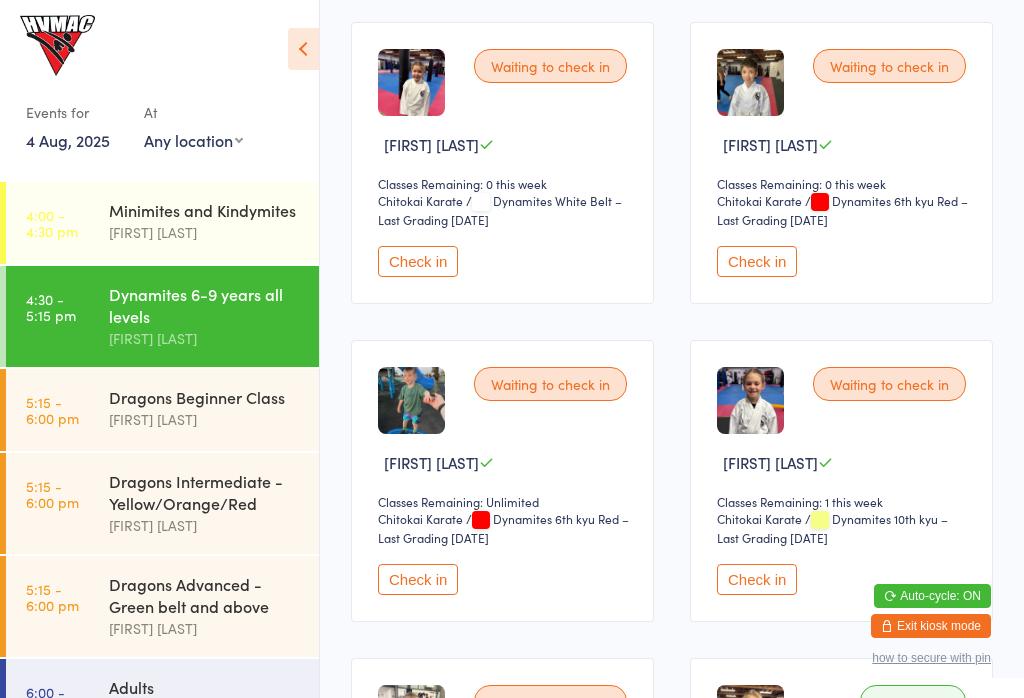 click on "Check in" at bounding box center [418, 261] 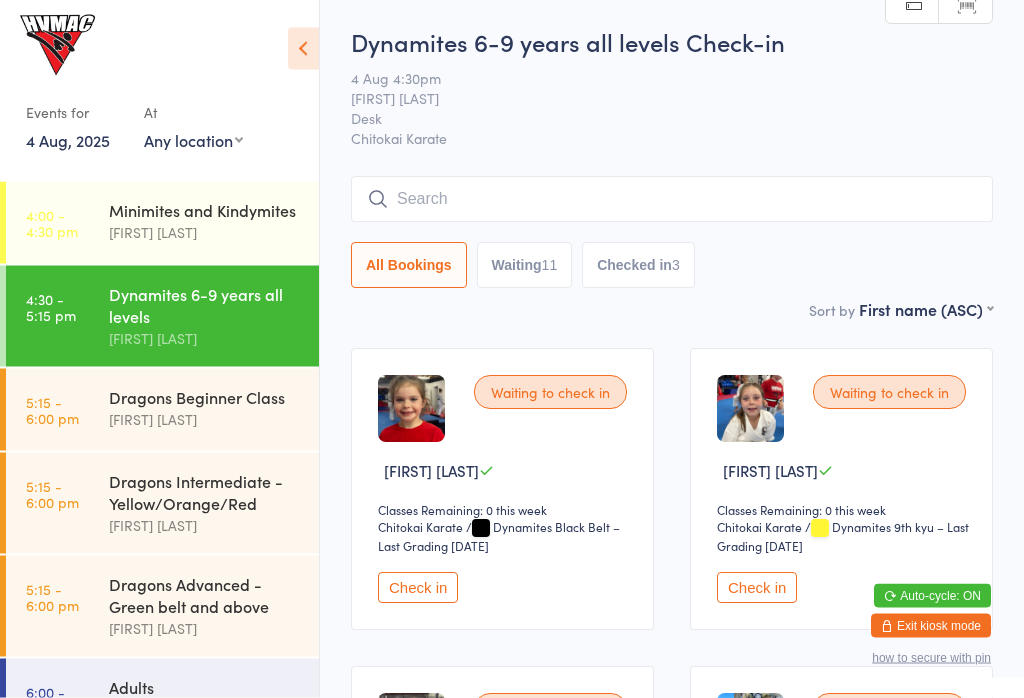 scroll, scrollTop: 0, scrollLeft: 0, axis: both 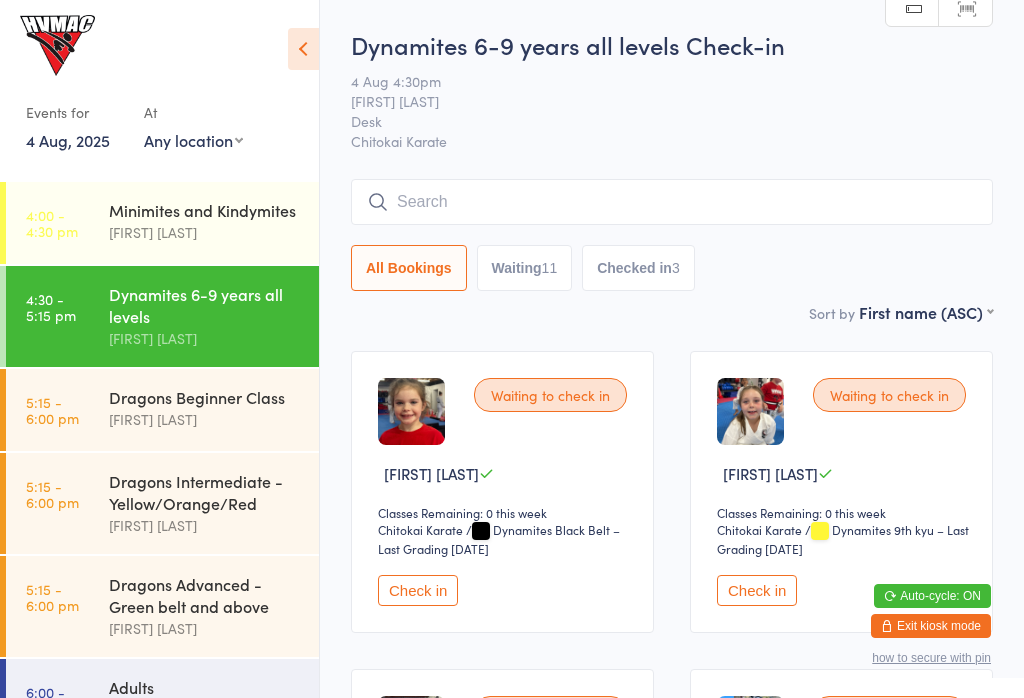 click at bounding box center (672, 202) 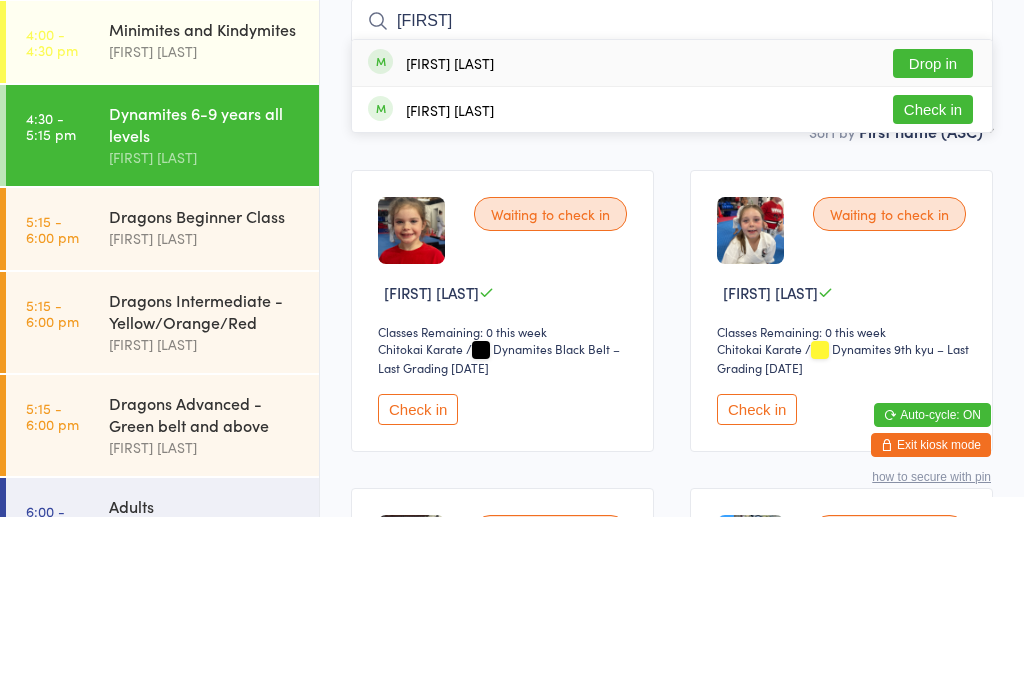 type on "[FIRST]" 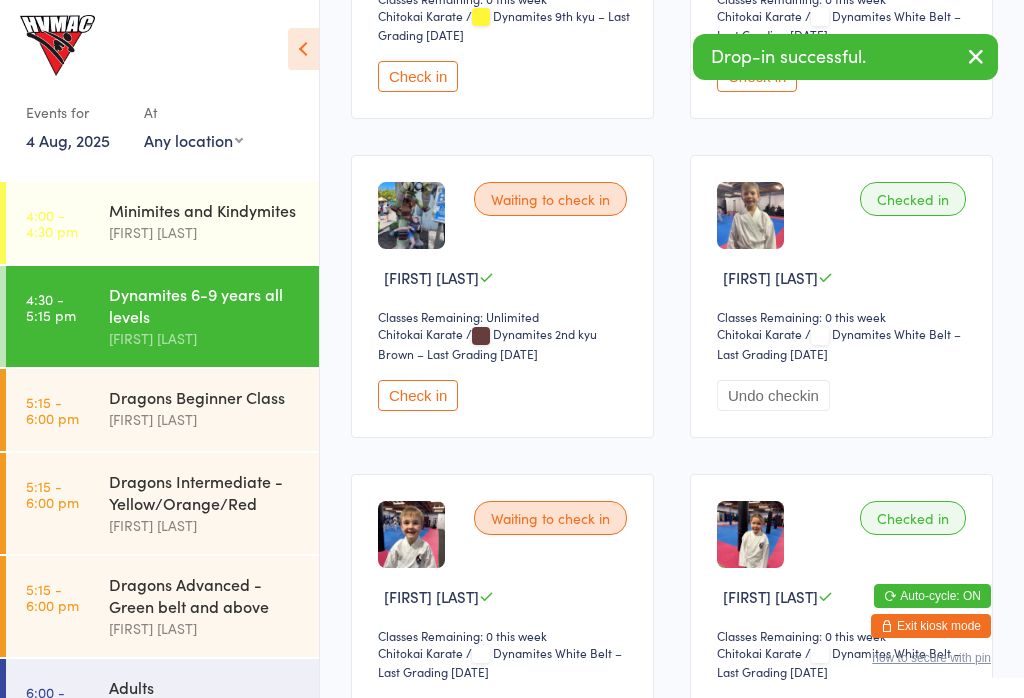 scroll, scrollTop: 840, scrollLeft: 0, axis: vertical 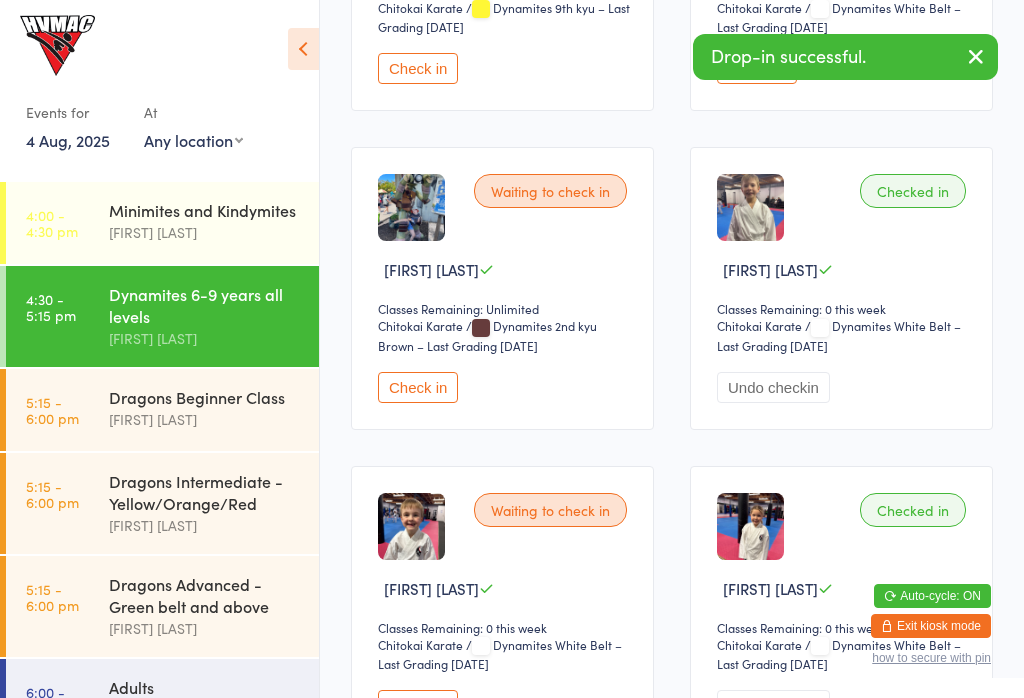 click on "Check in" at bounding box center [418, 387] 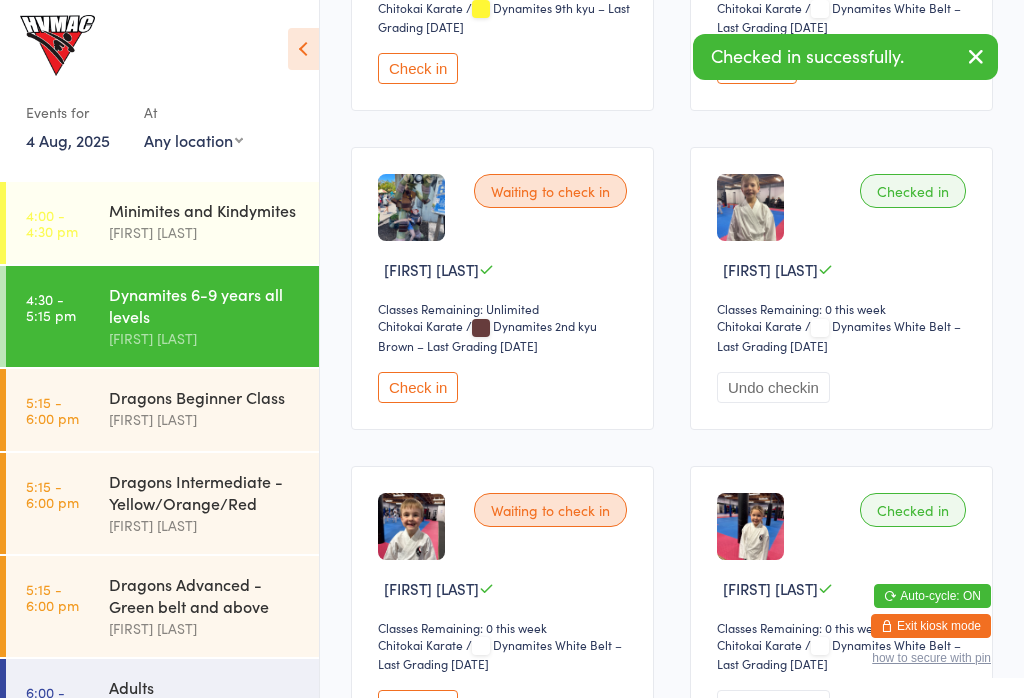 click on "Waiting to check in [FIRST] [LAST] Classes Remaining: Unlimited Chitokai Karate Chitokai Karate / Dynamites 2nd kyu Brown – Last Grading [DATE] Check in" at bounding box center [502, 288] 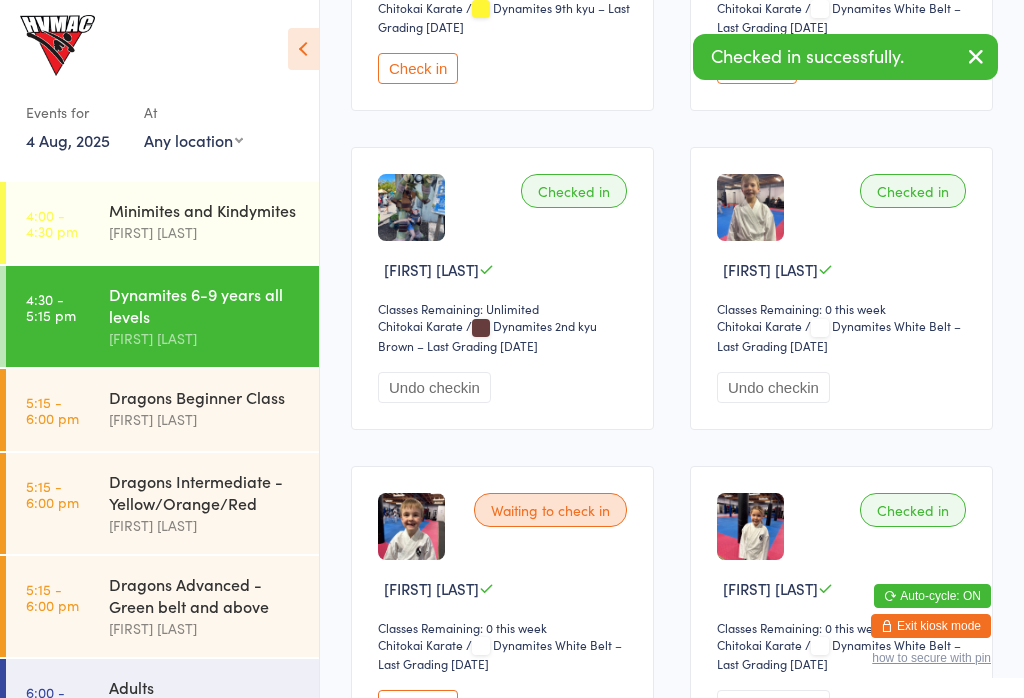 click on "Classes Remaining: Unlimited" at bounding box center [505, 308] 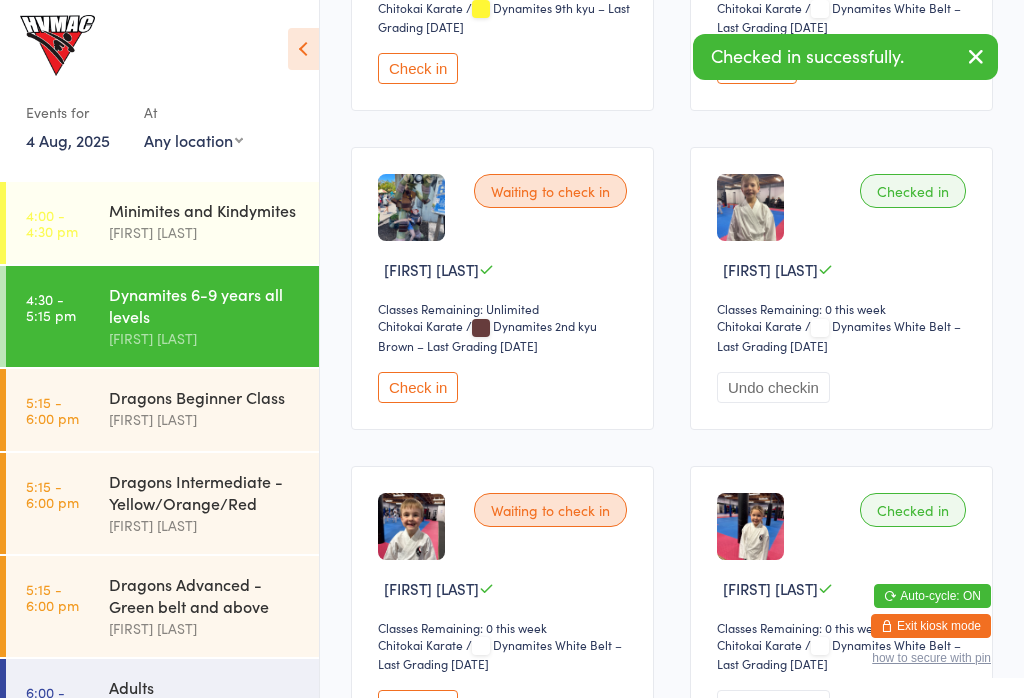 click on "Check in" at bounding box center [418, 387] 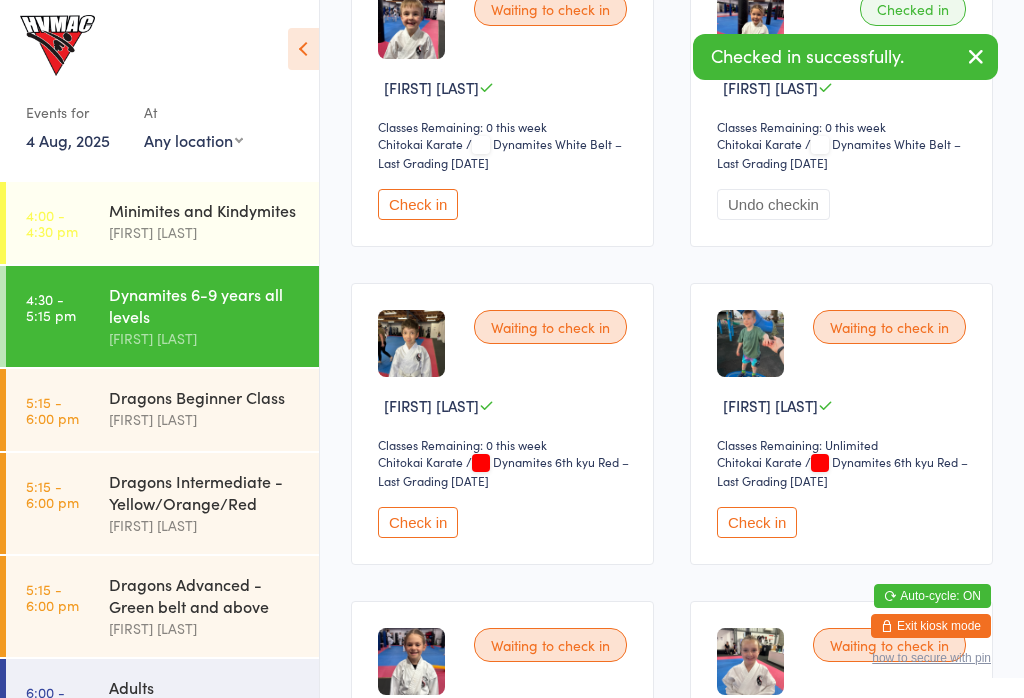 scroll, scrollTop: 1339, scrollLeft: 0, axis: vertical 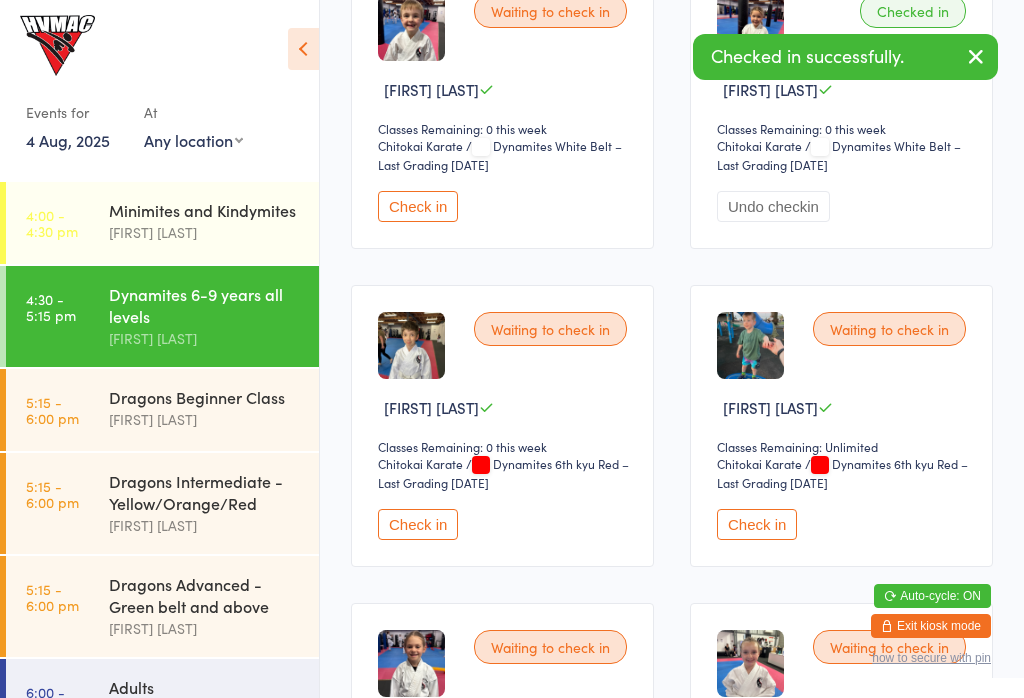 click on "Check in" at bounding box center (757, 524) 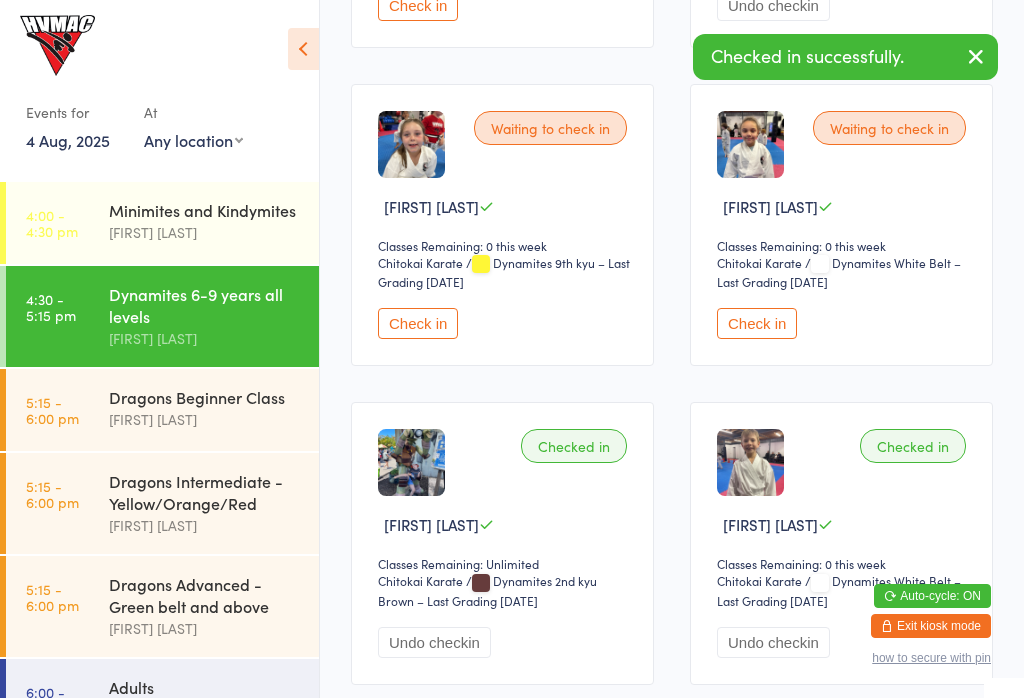 scroll, scrollTop: 586, scrollLeft: 0, axis: vertical 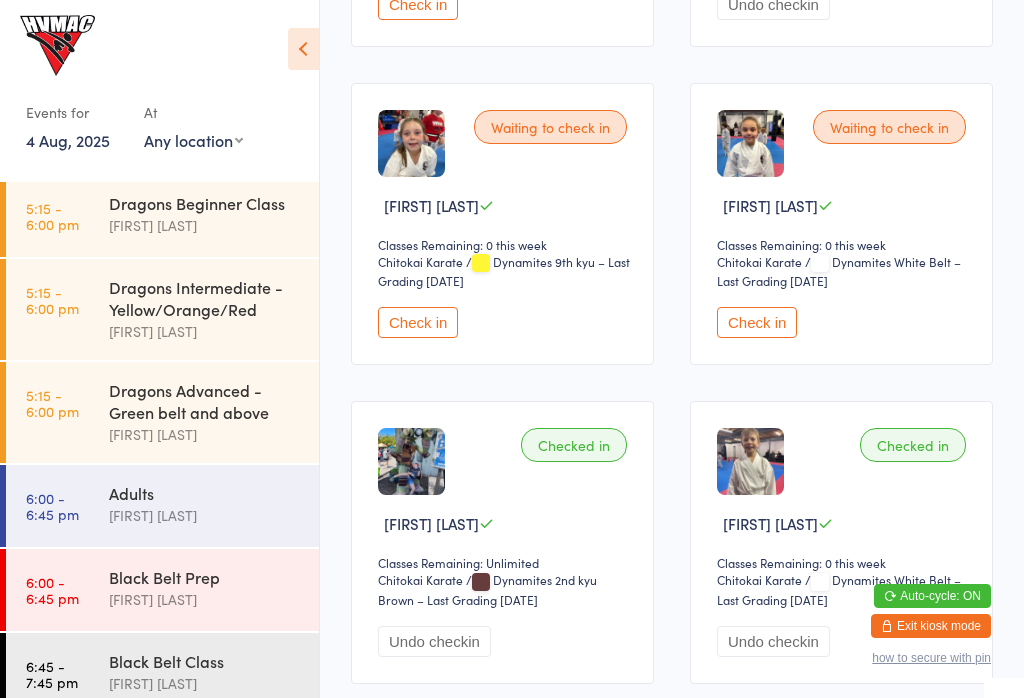 click on "6:45 - 7:45 pm Black Belt Class [FIRST] [LAST]" at bounding box center [162, 674] 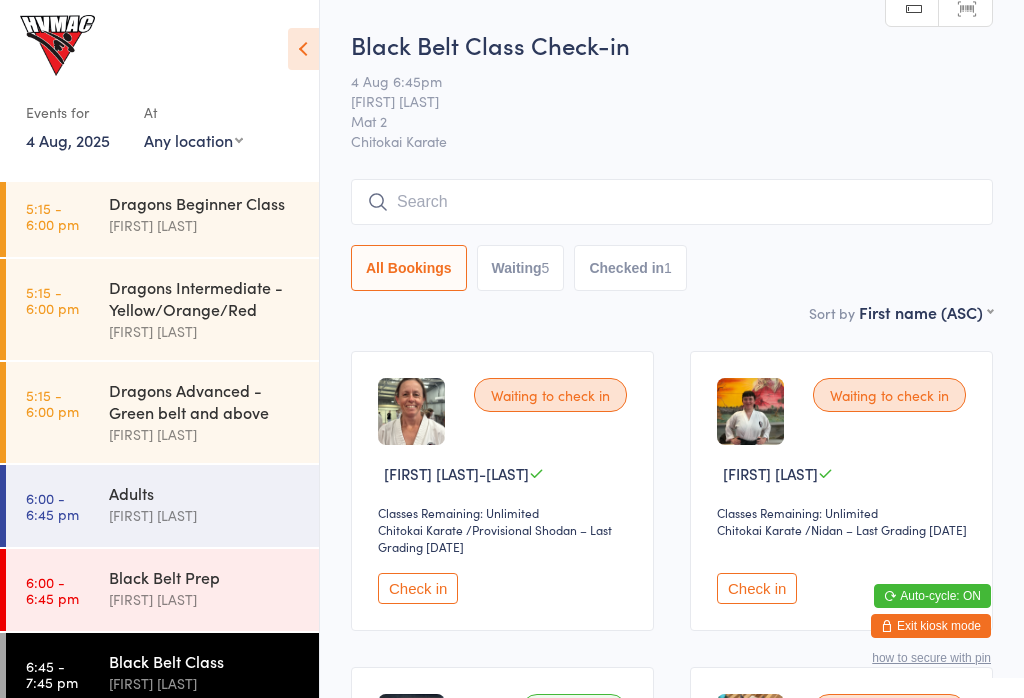 click on "Black Belt Prep [FIRST] [LAST]" at bounding box center [214, 588] 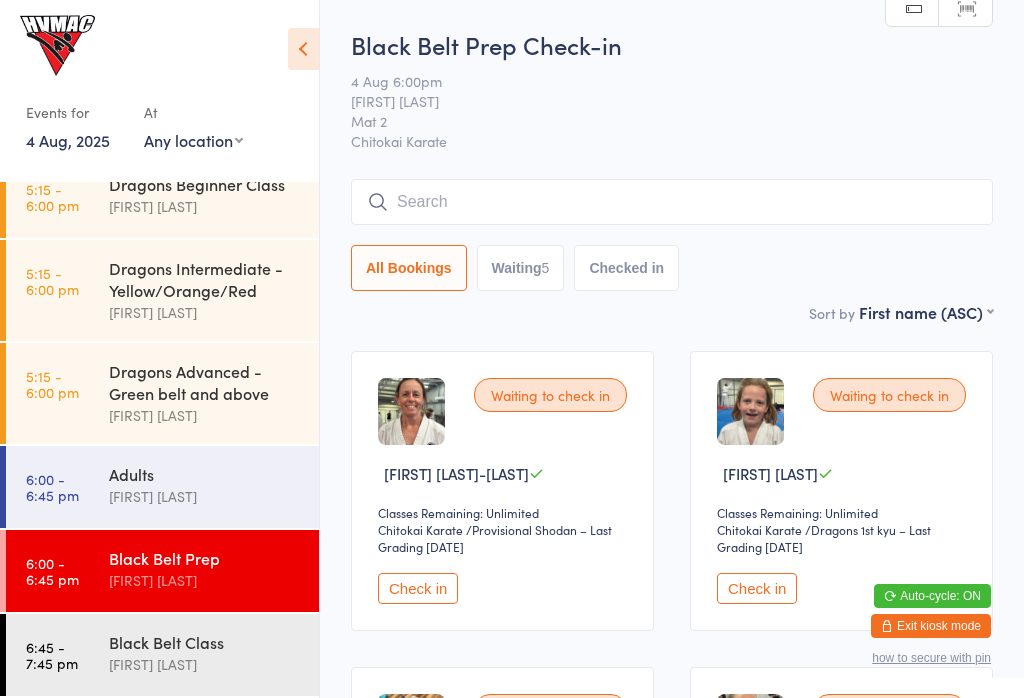 scroll, scrollTop: 225, scrollLeft: 0, axis: vertical 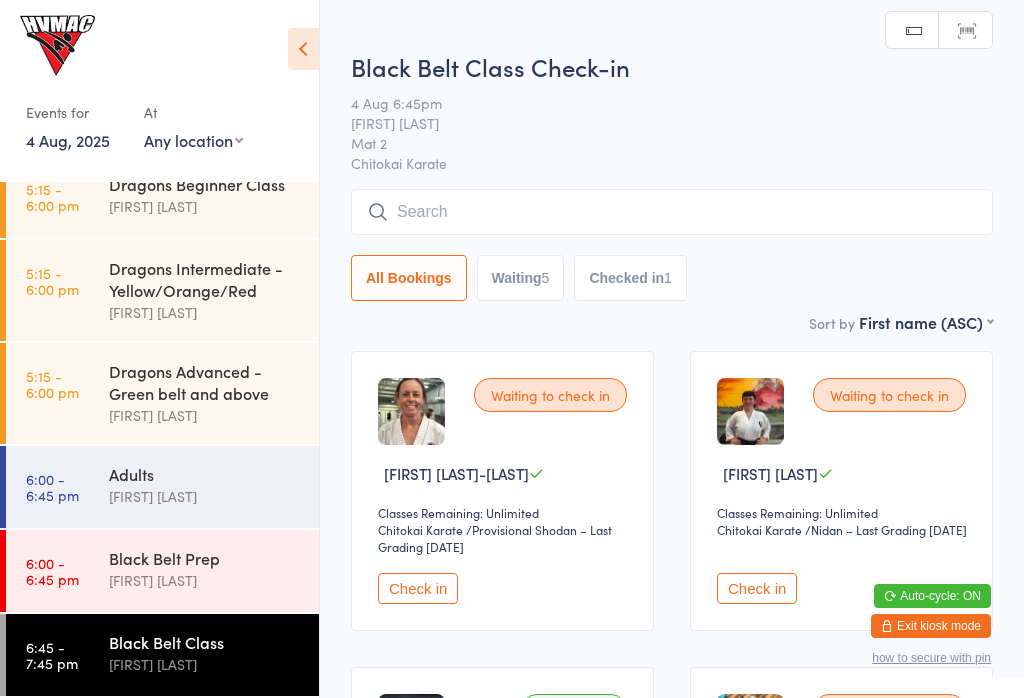click at bounding box center [672, 212] 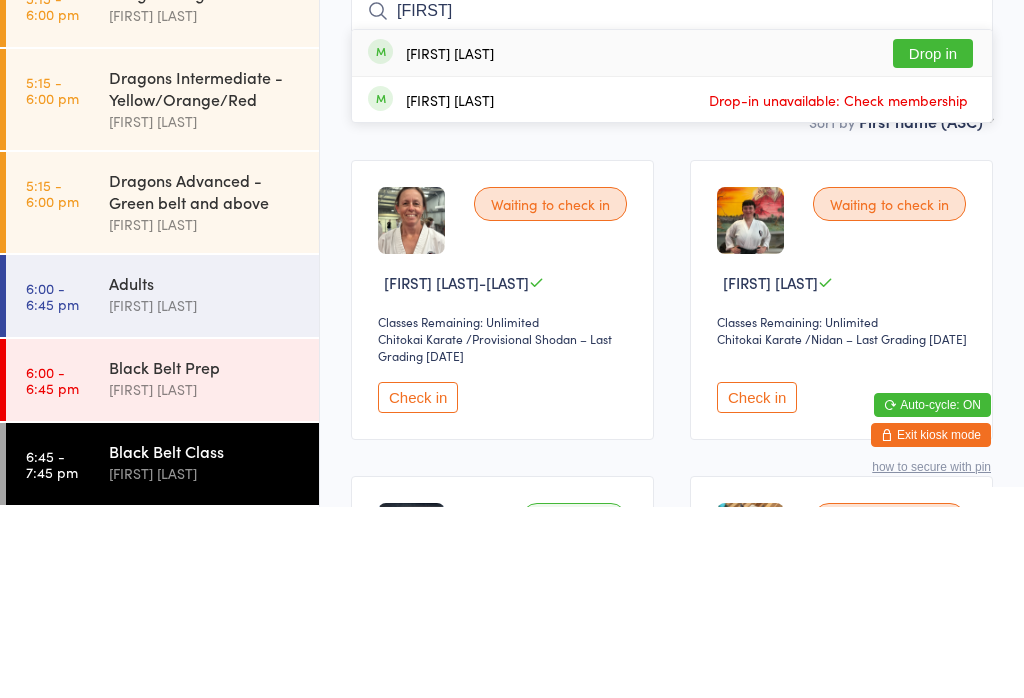 type on "[FIRST]" 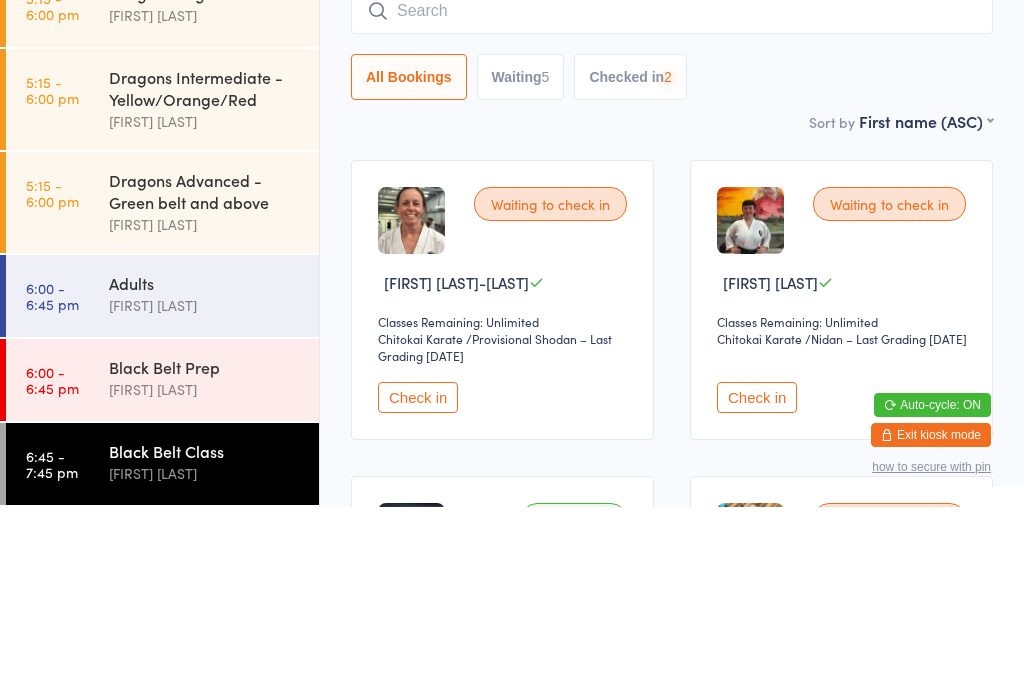 scroll, scrollTop: 191, scrollLeft: 0, axis: vertical 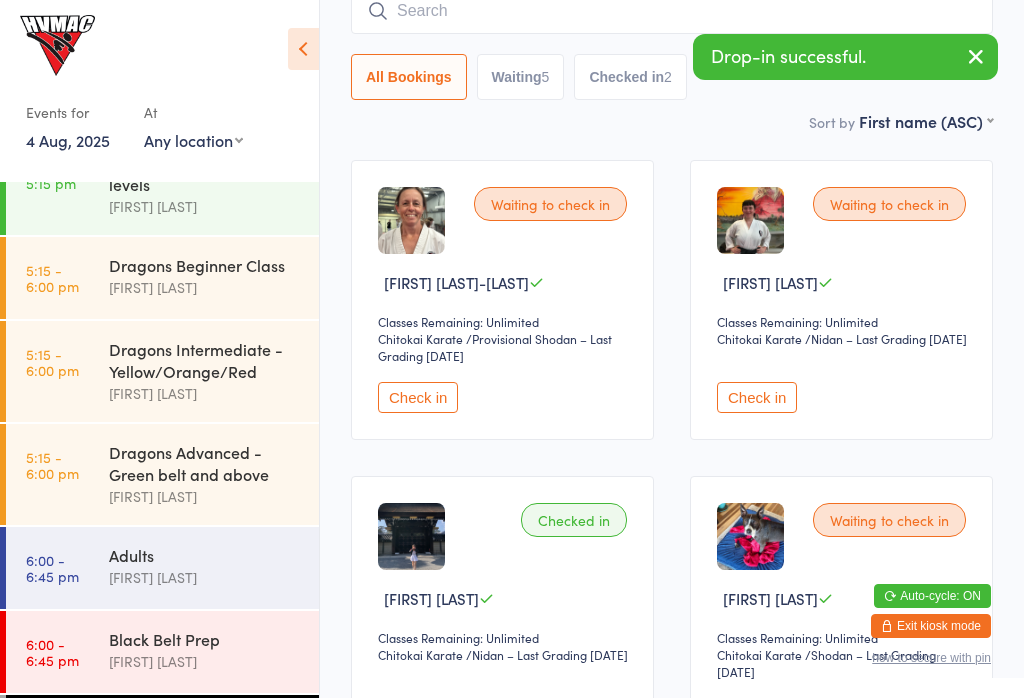 click on "5:15 - 6:00 pm Dragons Intermediate - Yellow/Orange/Red [FIRST] [LAST]" at bounding box center (162, 371) 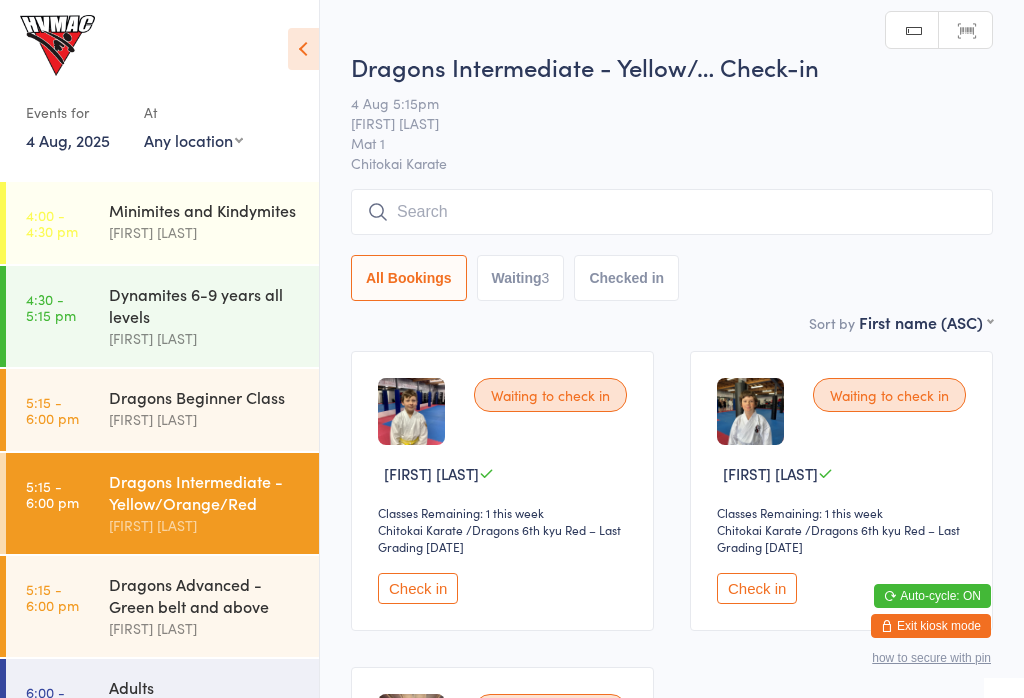 scroll, scrollTop: 0, scrollLeft: 0, axis: both 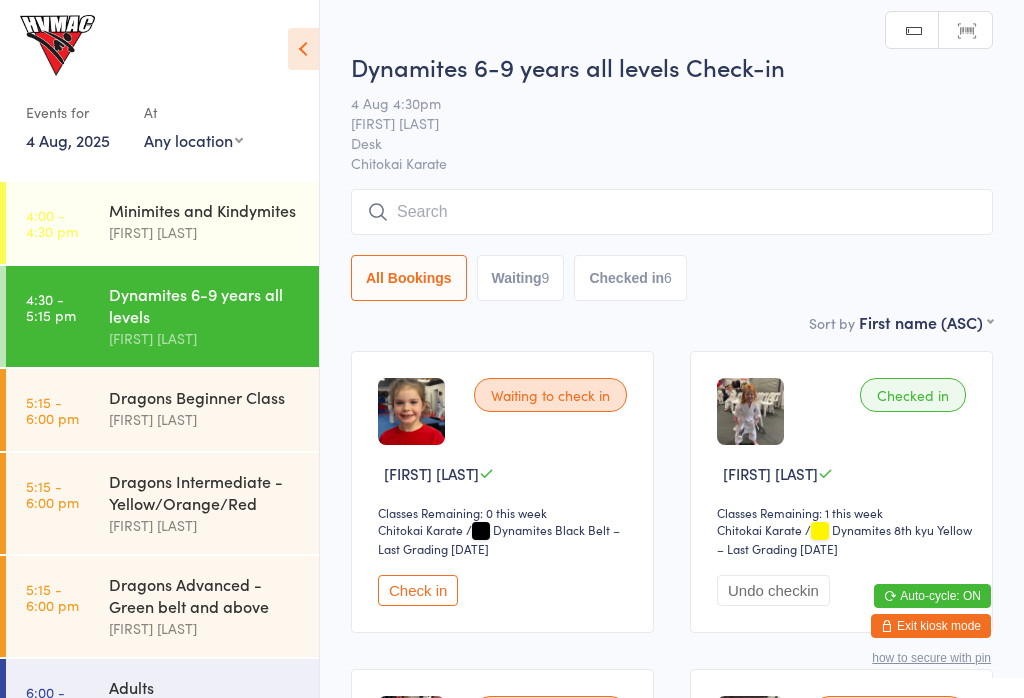 click at bounding box center (303, 49) 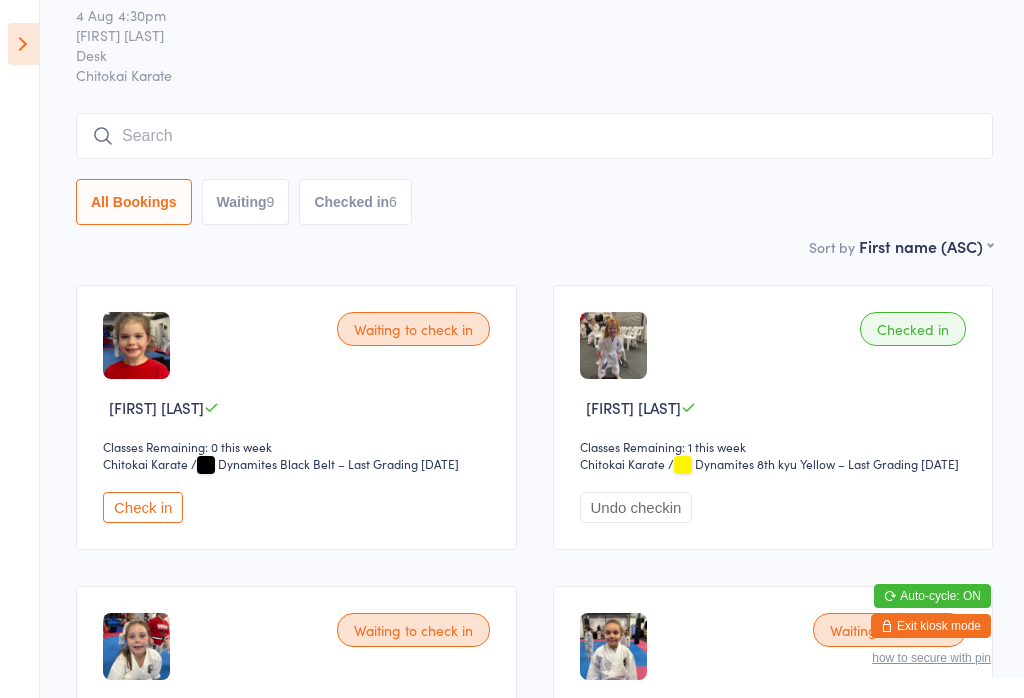 scroll, scrollTop: 0, scrollLeft: 0, axis: both 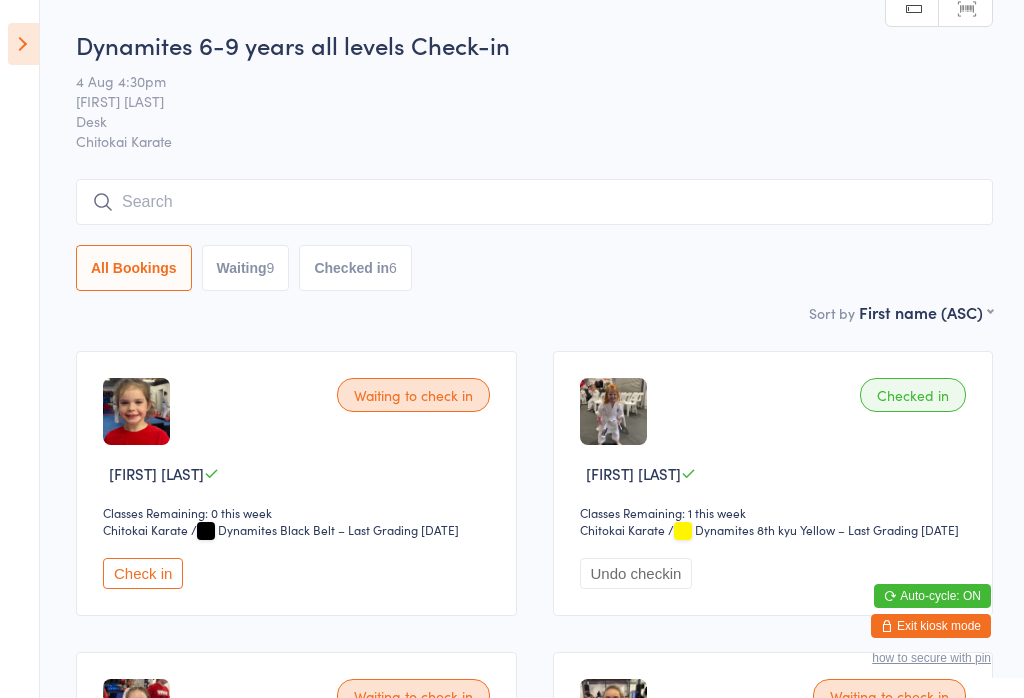 click at bounding box center (534, 202) 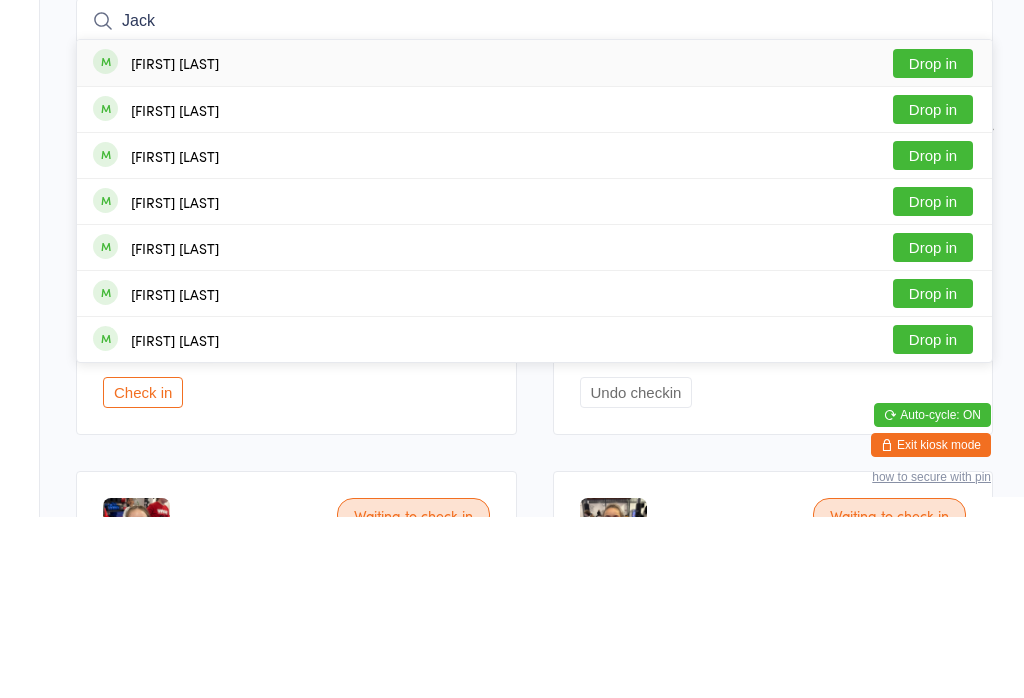 type on "Jack" 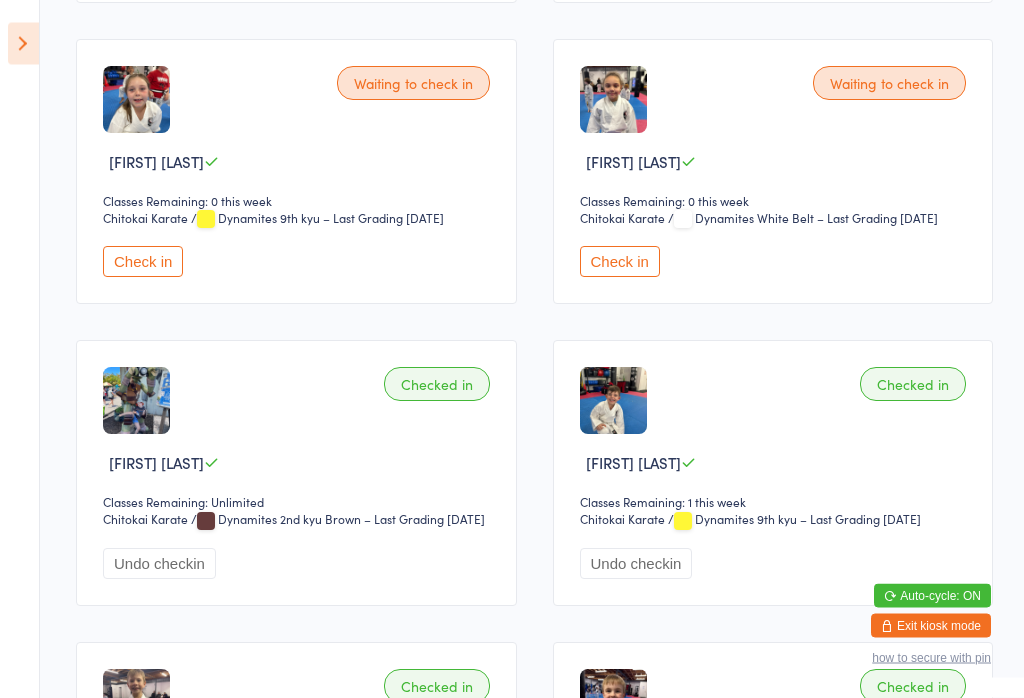 scroll, scrollTop: 613, scrollLeft: 0, axis: vertical 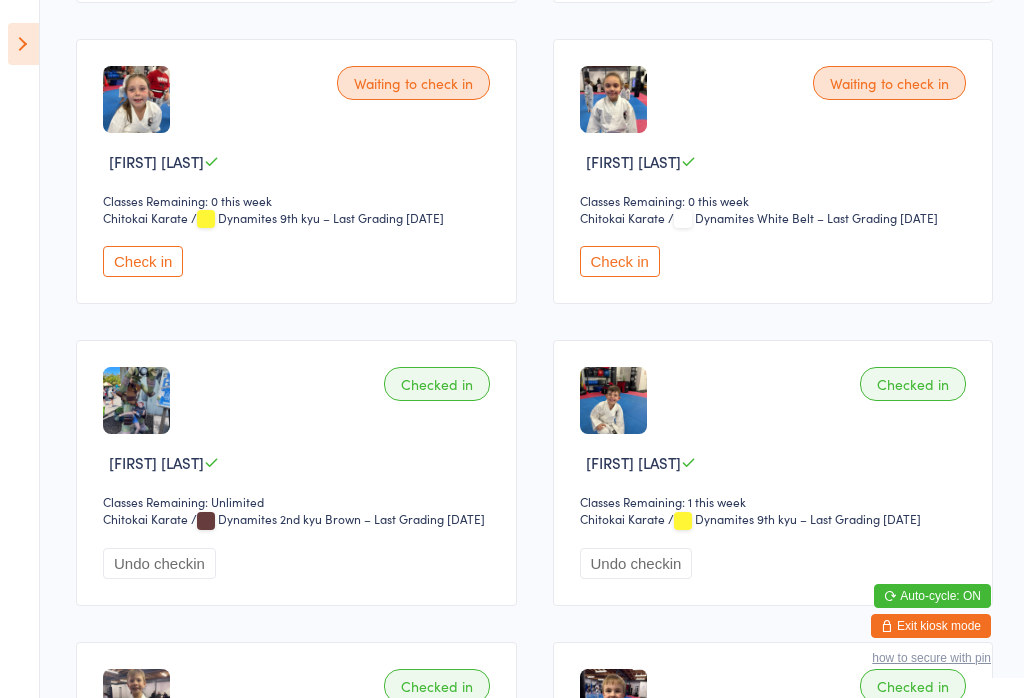 click on "Check in" at bounding box center (620, 261) 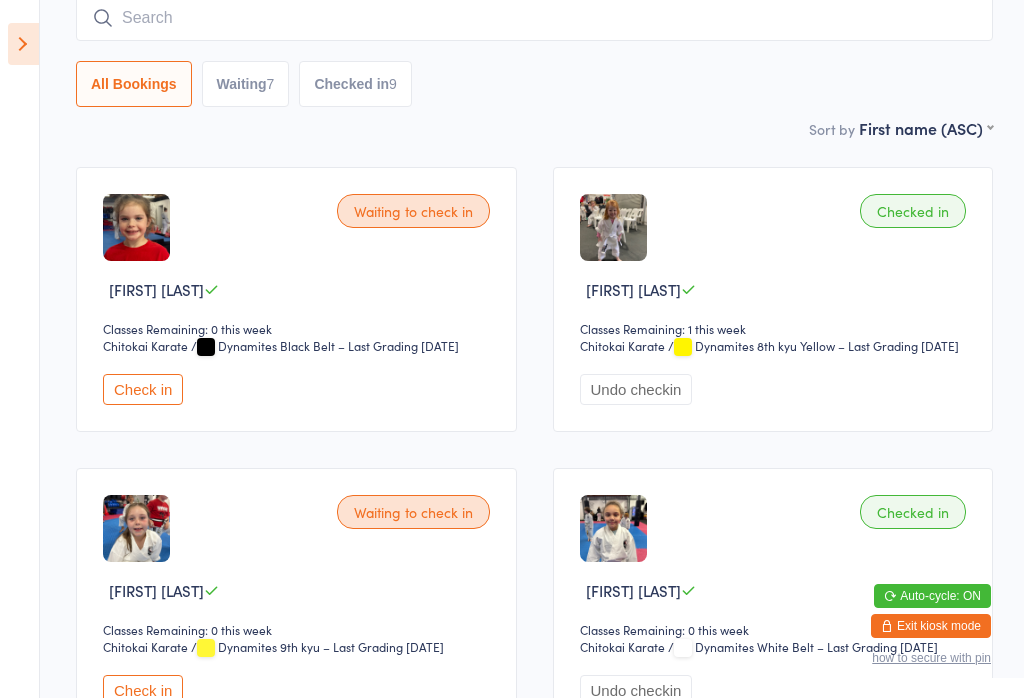 scroll, scrollTop: 0, scrollLeft: 0, axis: both 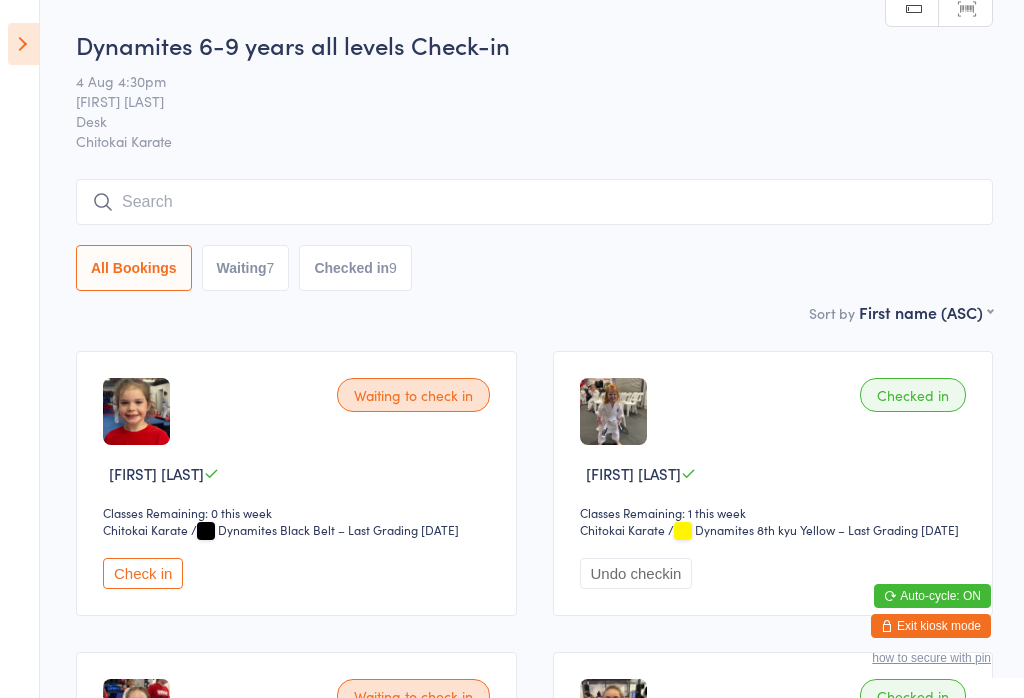 click at bounding box center (534, 202) 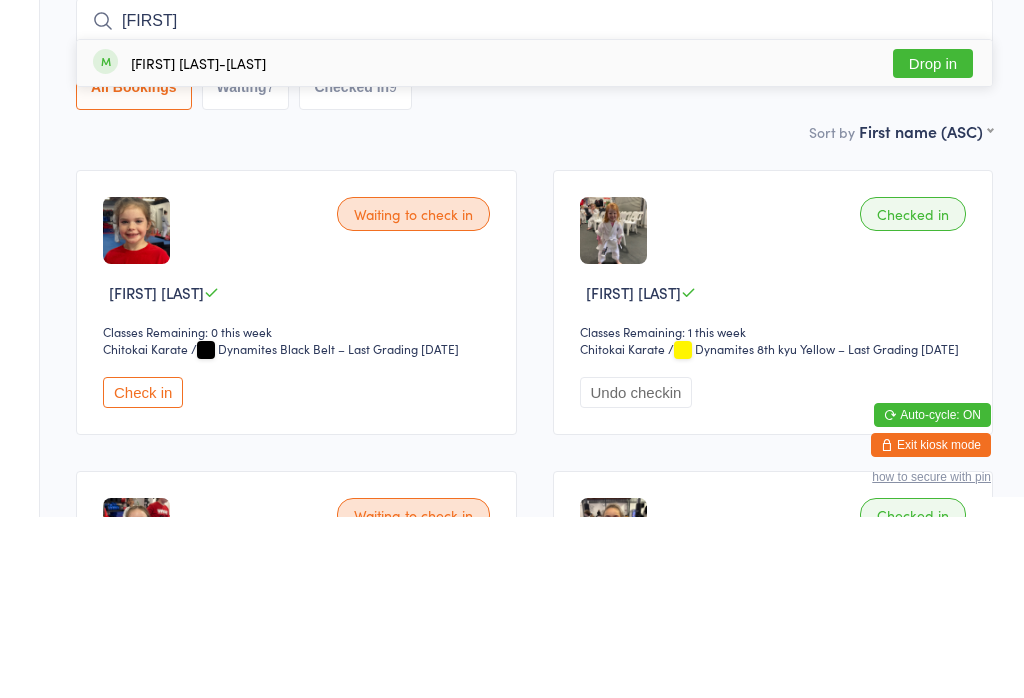 type on "[FIRST]" 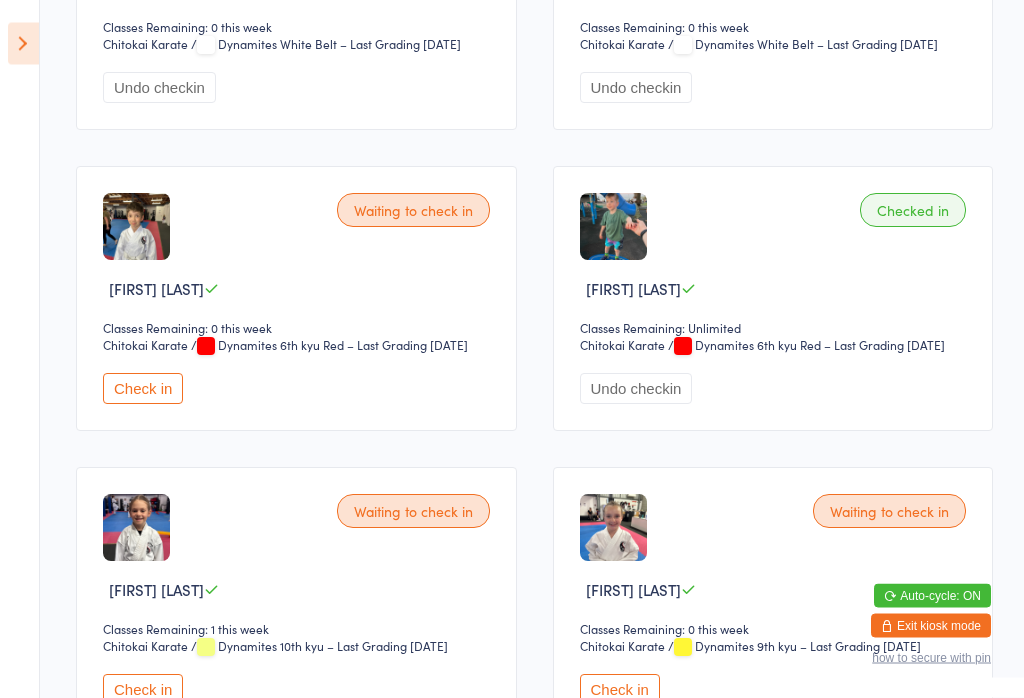 scroll, scrollTop: 1686, scrollLeft: 0, axis: vertical 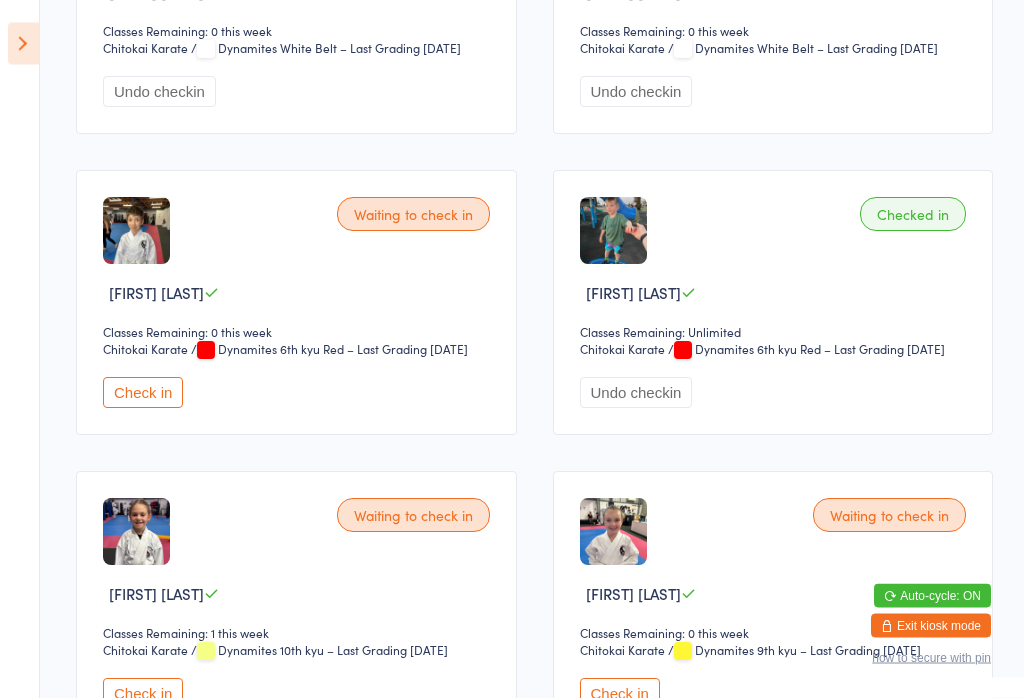 click on "Check in" at bounding box center [143, 393] 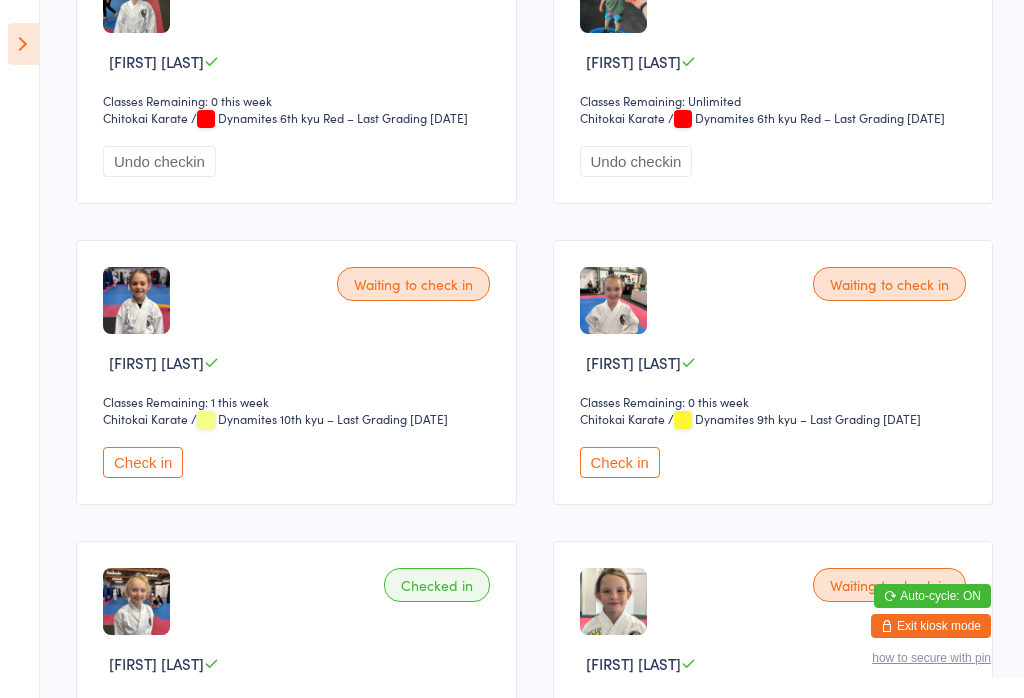 scroll, scrollTop: 1919, scrollLeft: 0, axis: vertical 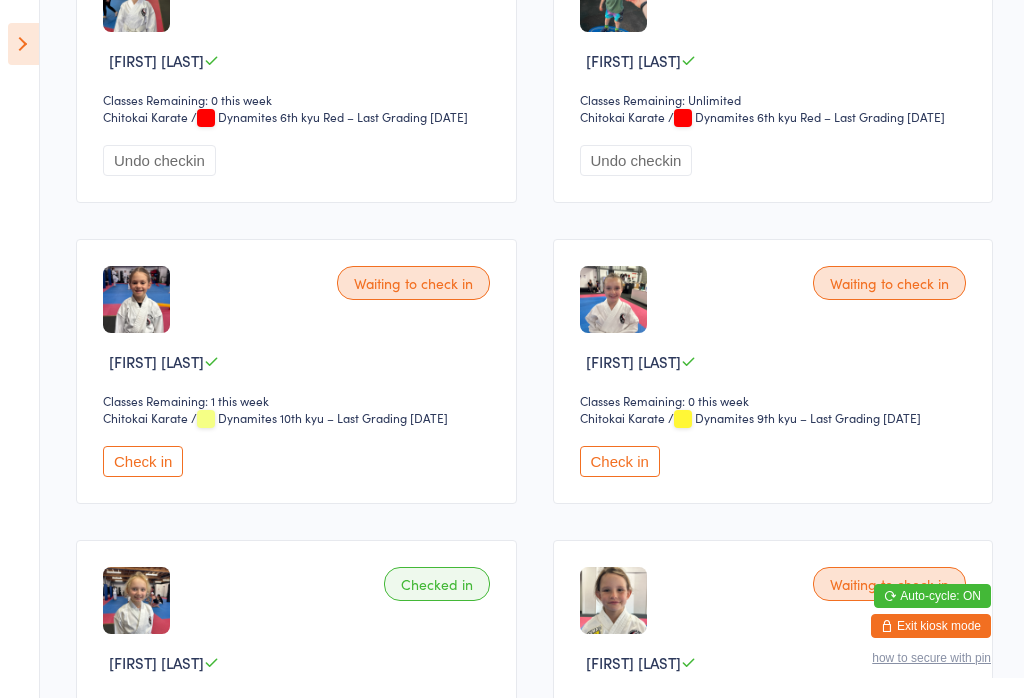 click on "Check in" at bounding box center [620, 461] 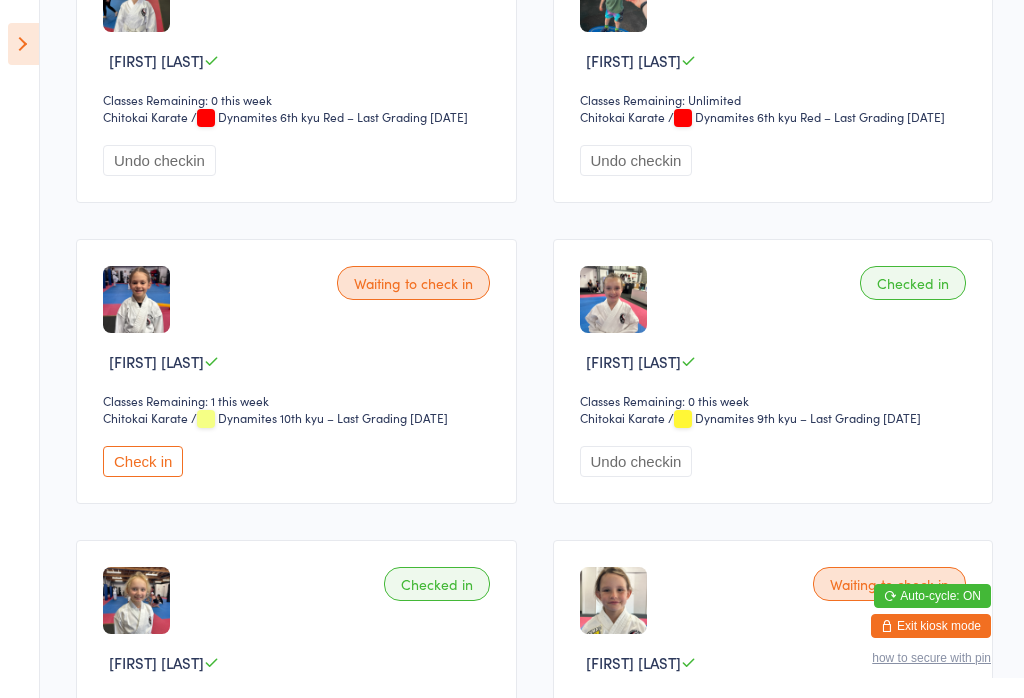 click at bounding box center [23, 44] 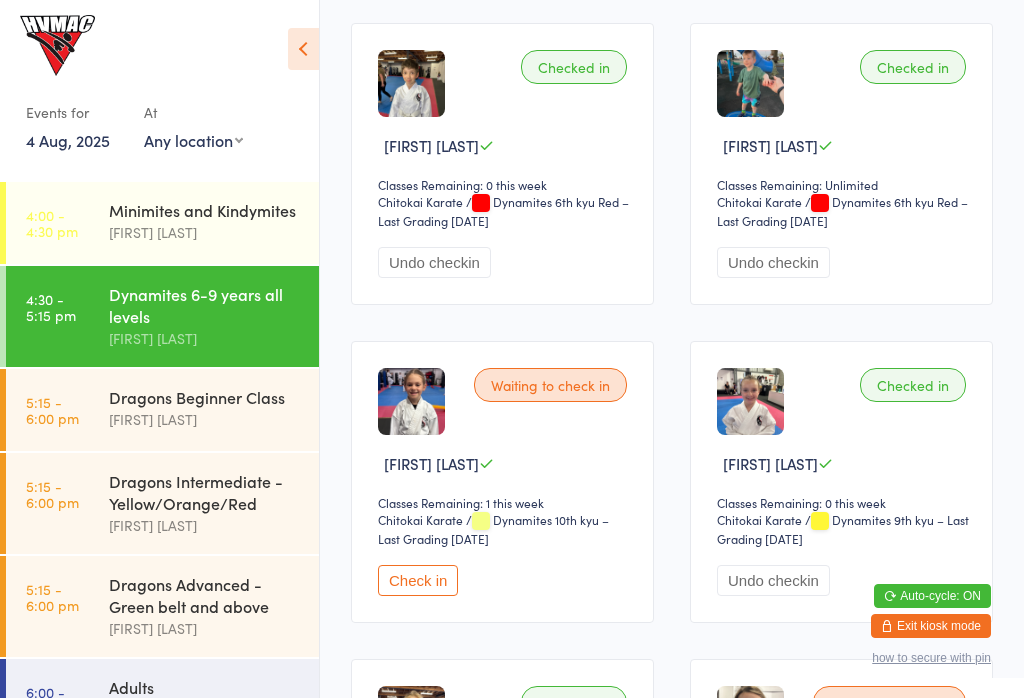 click on "Dragons Advanced - Green belt and above" at bounding box center [205, 595] 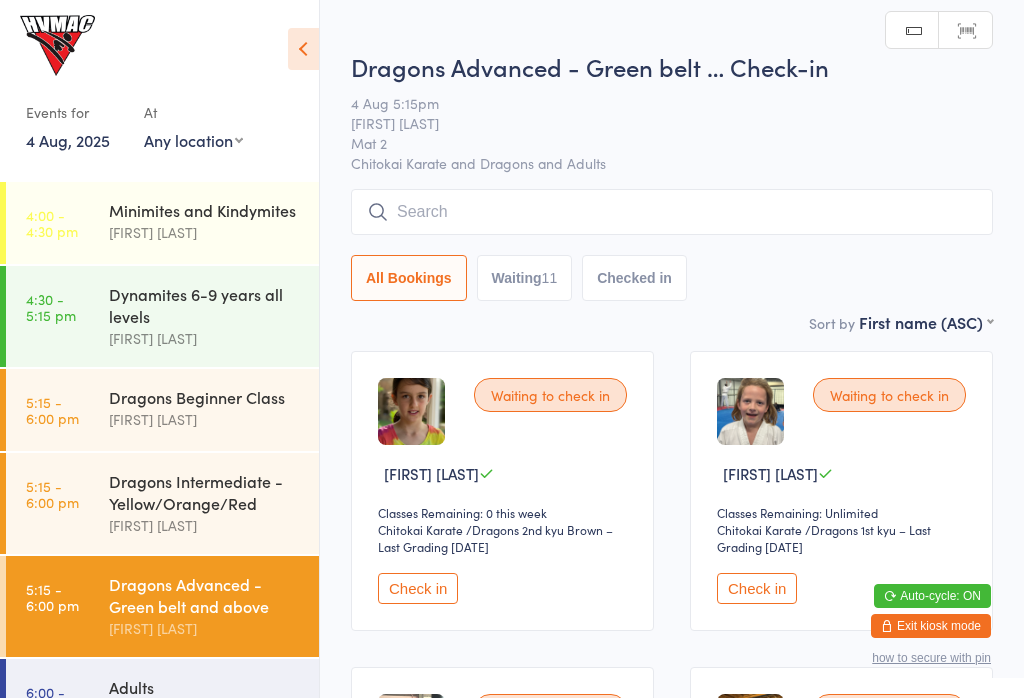 click on "Check in" at bounding box center [418, 588] 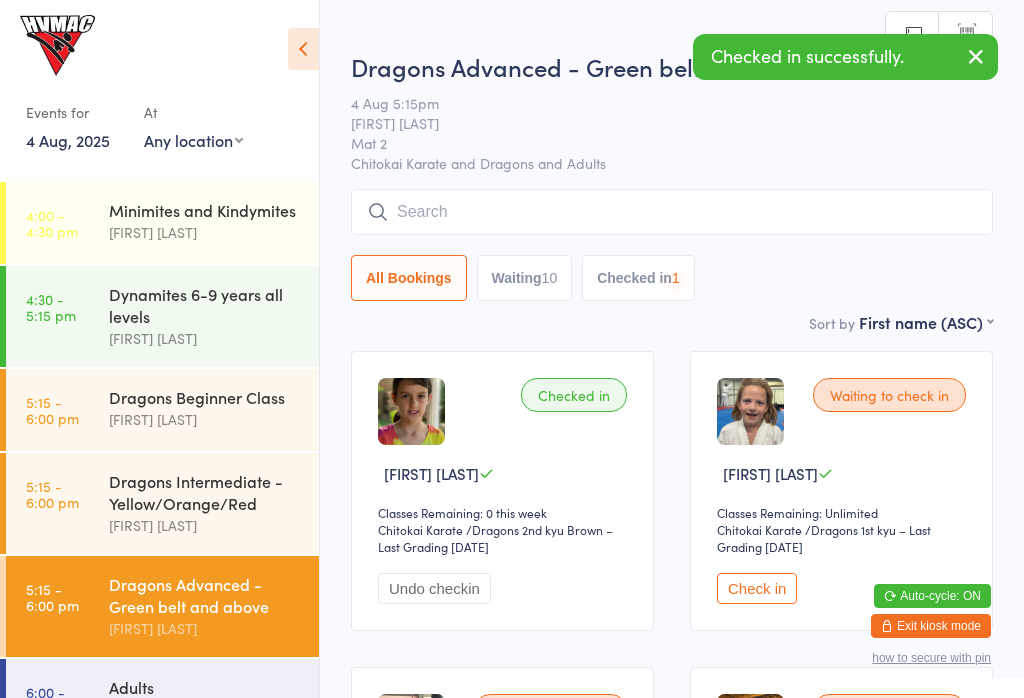 click on "4:30 - 5:15 pm Dynamites 6-9 years all levels [FIRST] [LAST]" at bounding box center (162, 316) 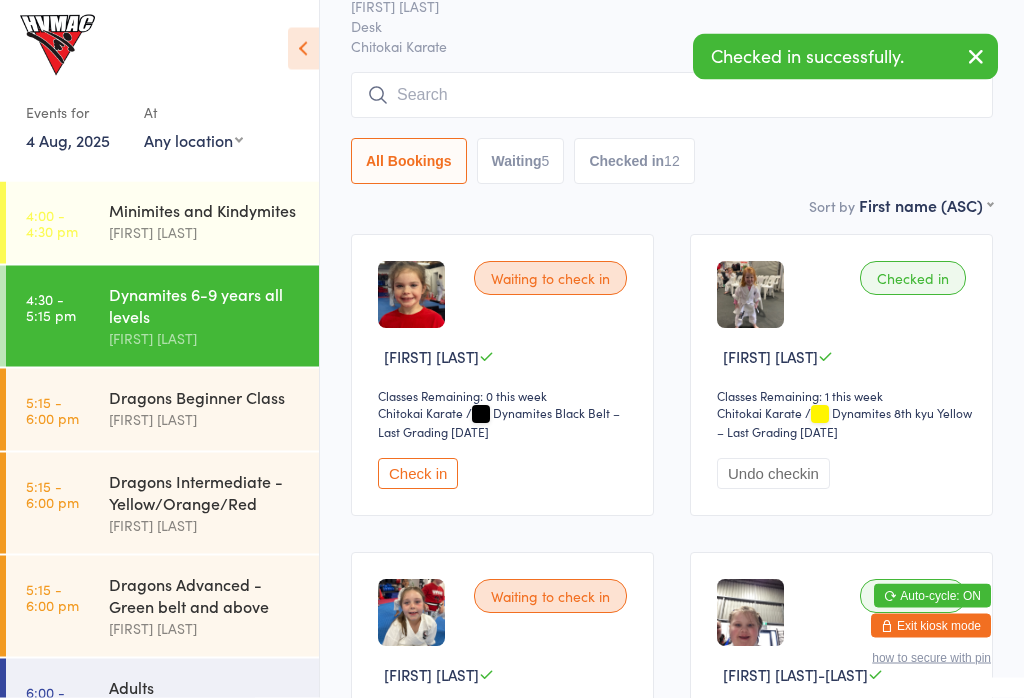 scroll, scrollTop: 112, scrollLeft: 0, axis: vertical 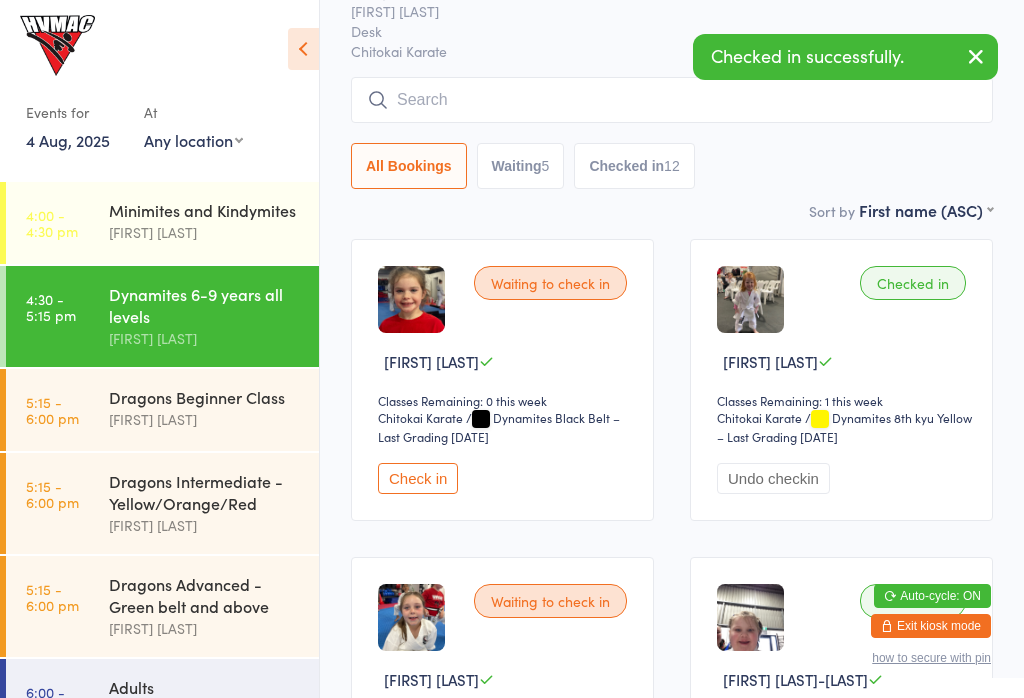 click on "Check in" at bounding box center [418, 478] 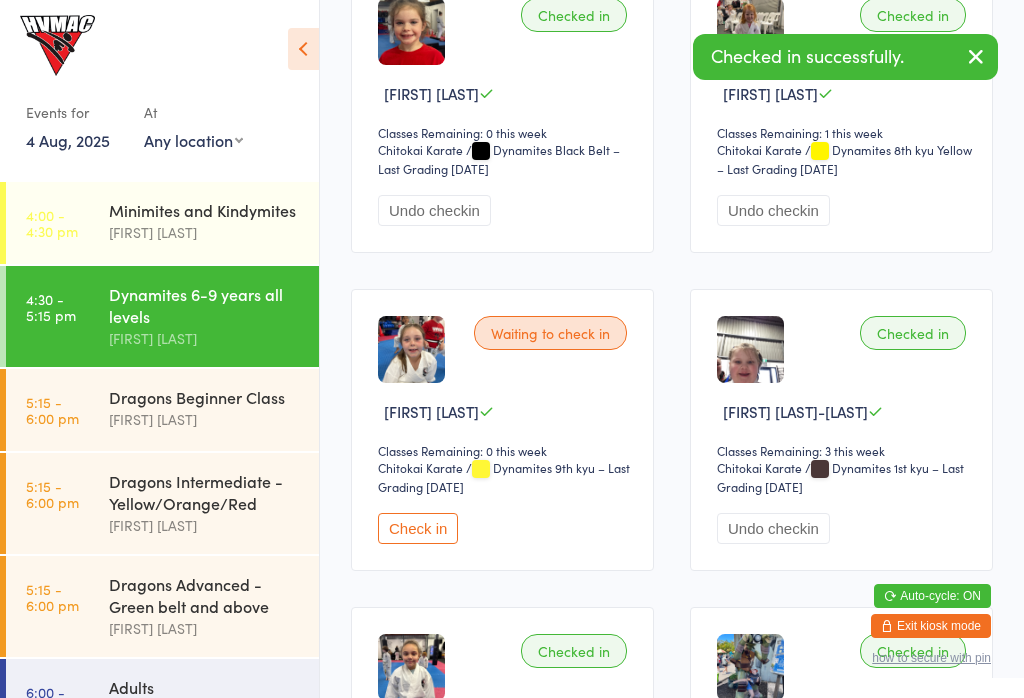 scroll, scrollTop: 381, scrollLeft: 0, axis: vertical 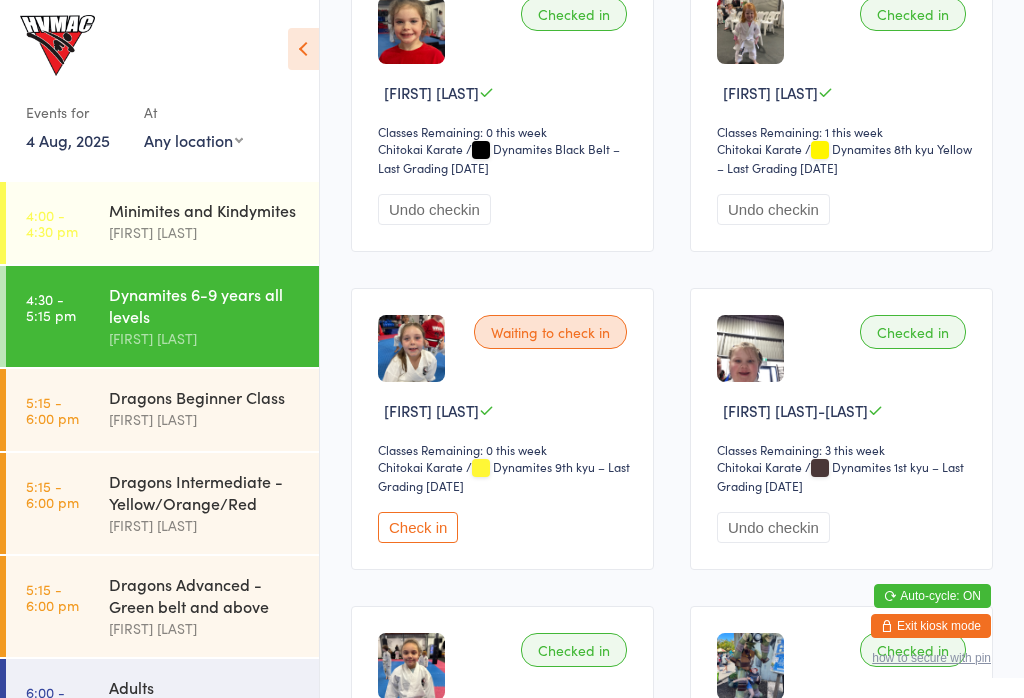click on "Undo checkin" at bounding box center (434, 209) 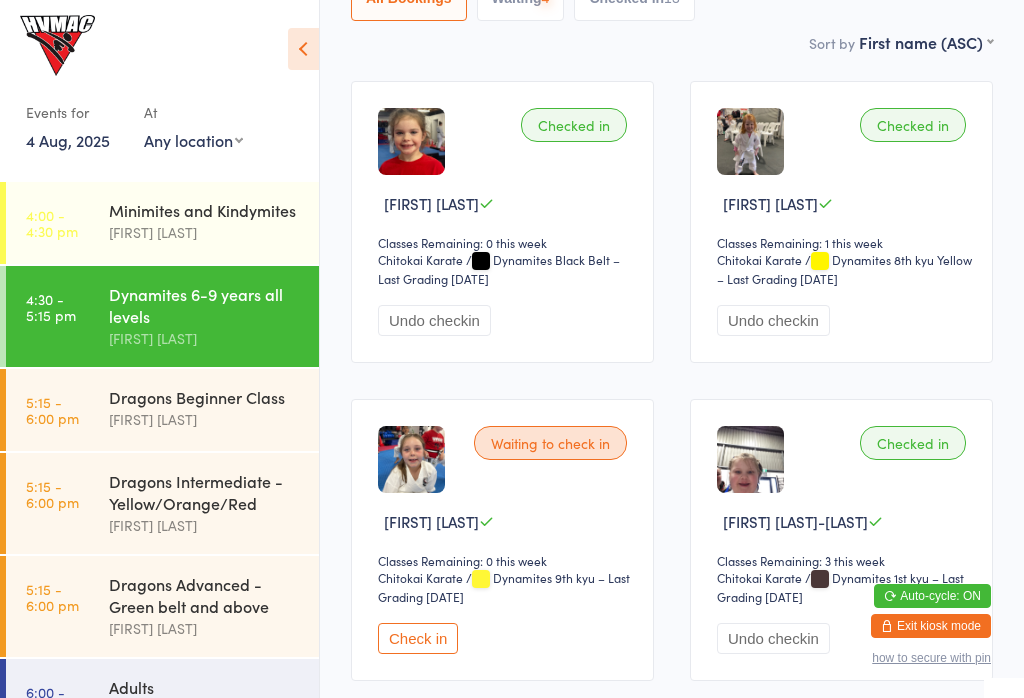 scroll, scrollTop: 264, scrollLeft: 0, axis: vertical 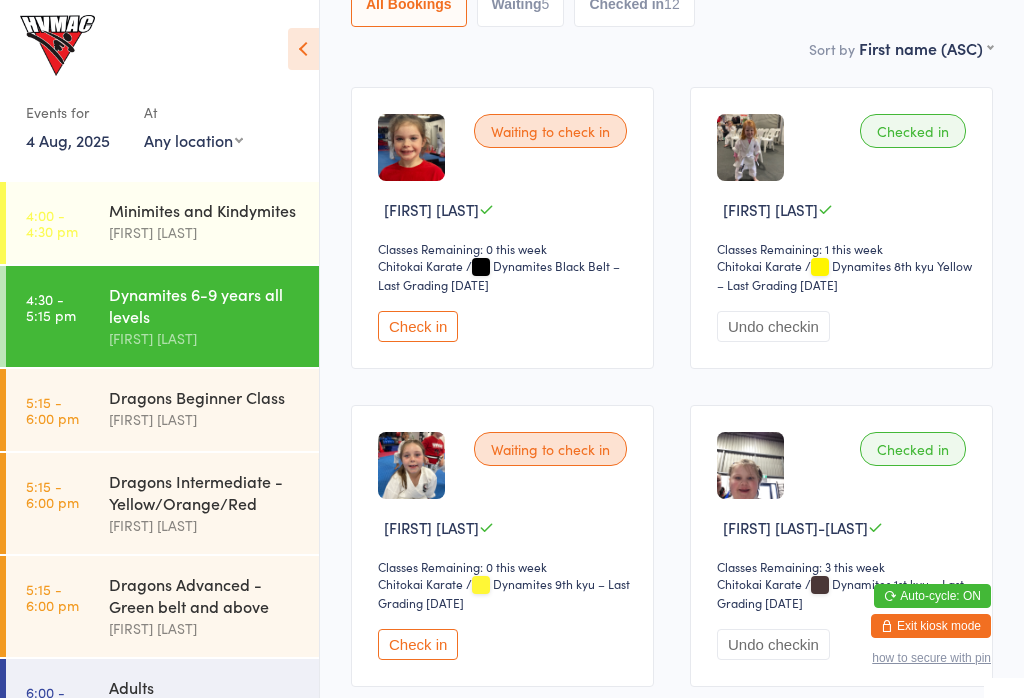 click on "5:15 - 6:00 pm Dragons Intermediate - Yellow/Orange/Red [FIRST] [LAST]" at bounding box center (162, 503) 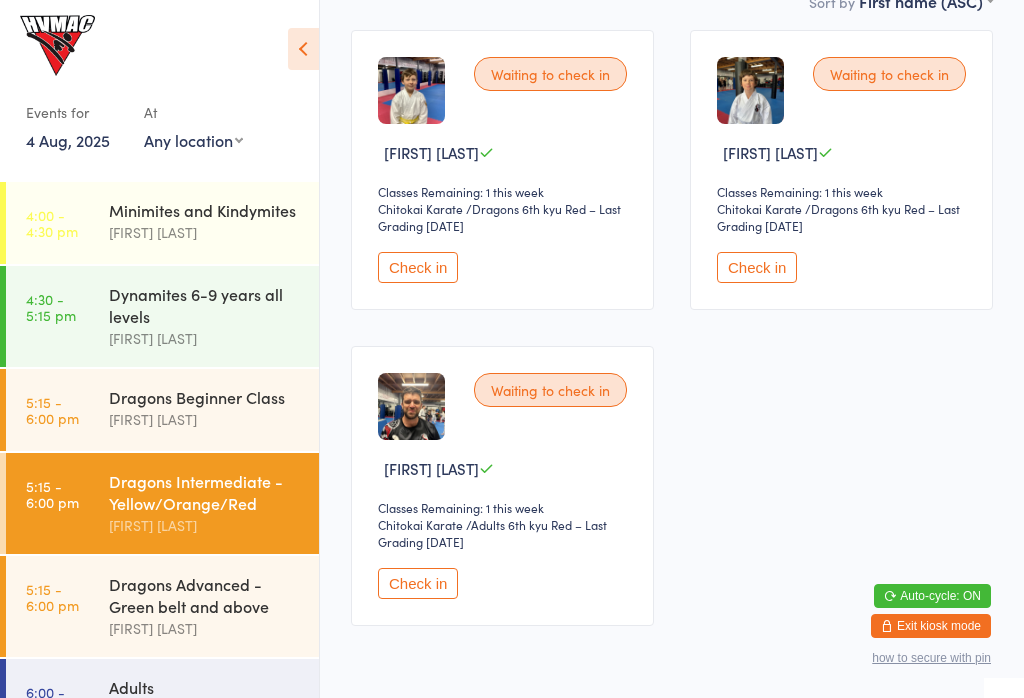 scroll, scrollTop: 324, scrollLeft: 0, axis: vertical 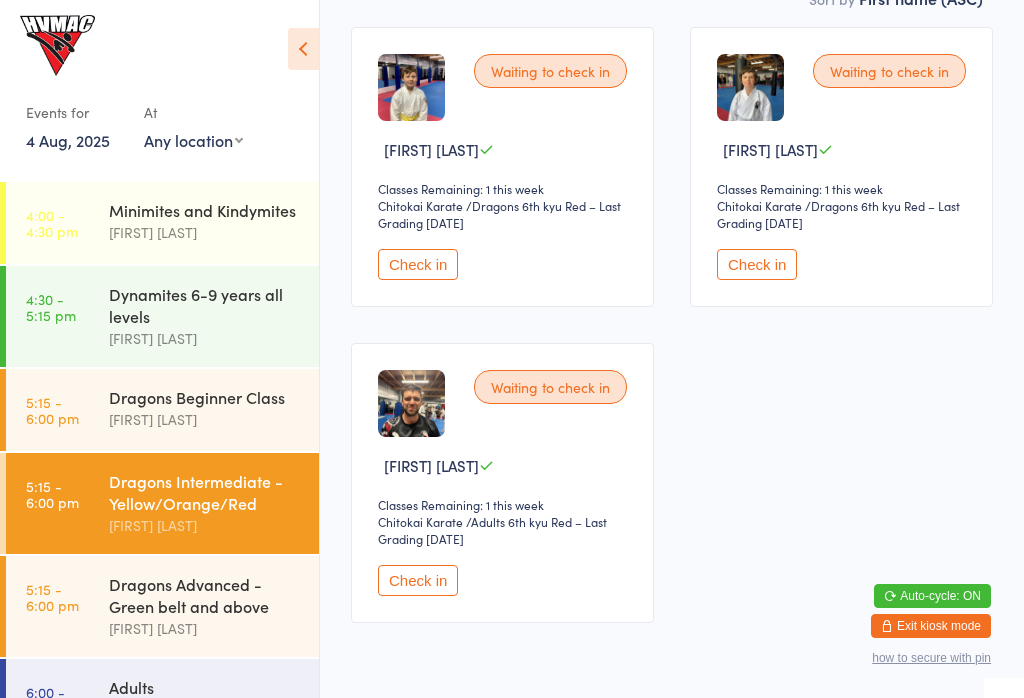 click on "Check in" at bounding box center (757, 264) 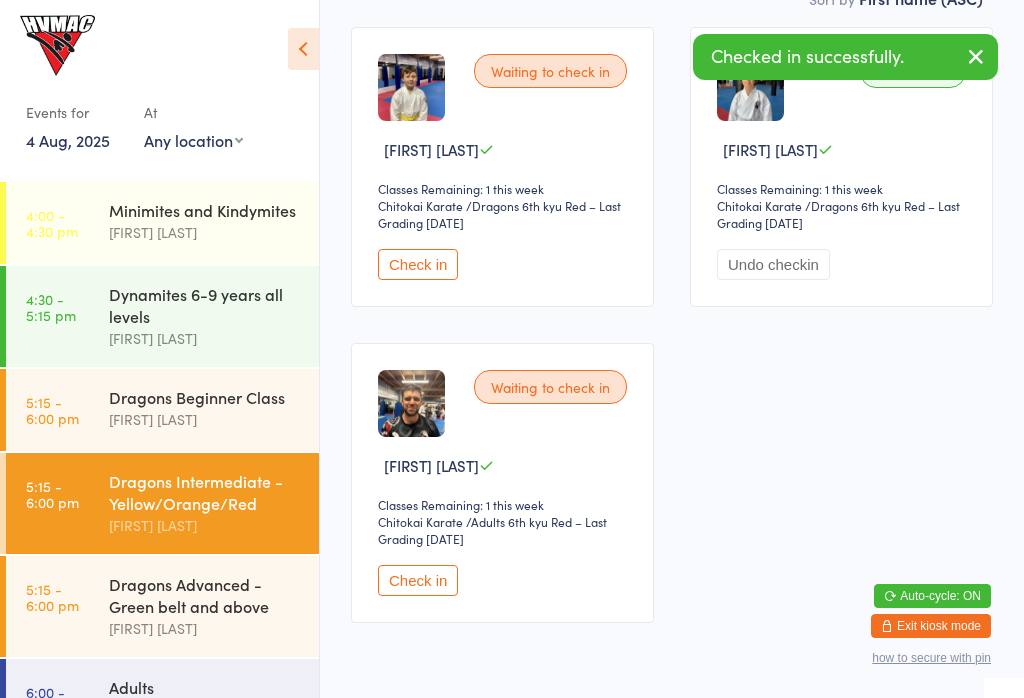 scroll, scrollTop: 1, scrollLeft: 0, axis: vertical 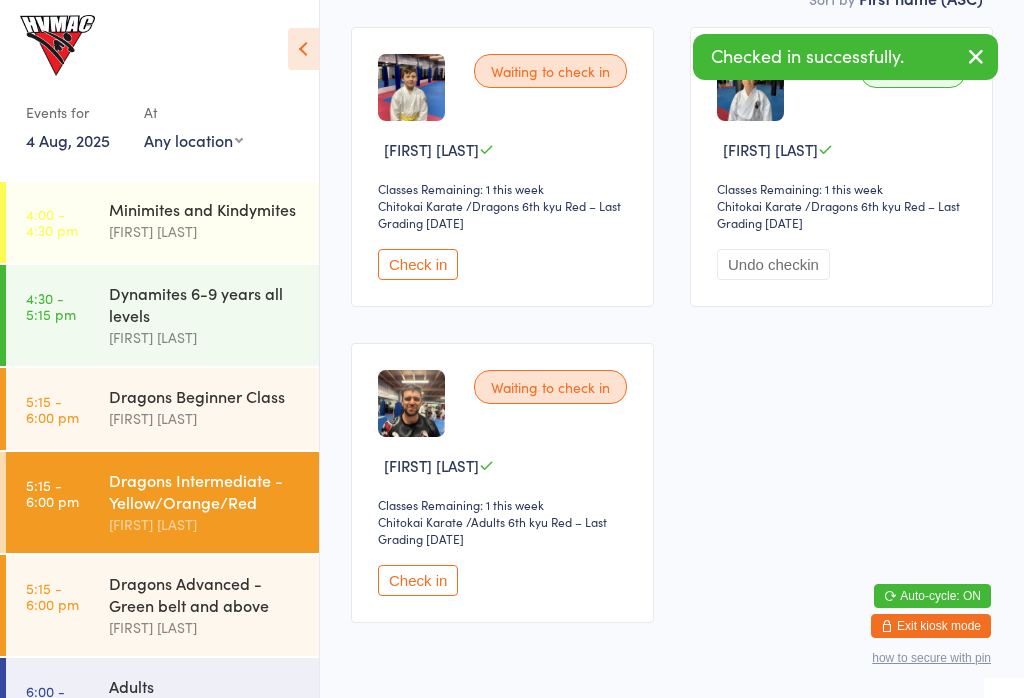 click on "Dragons Beginner Class" at bounding box center [205, 396] 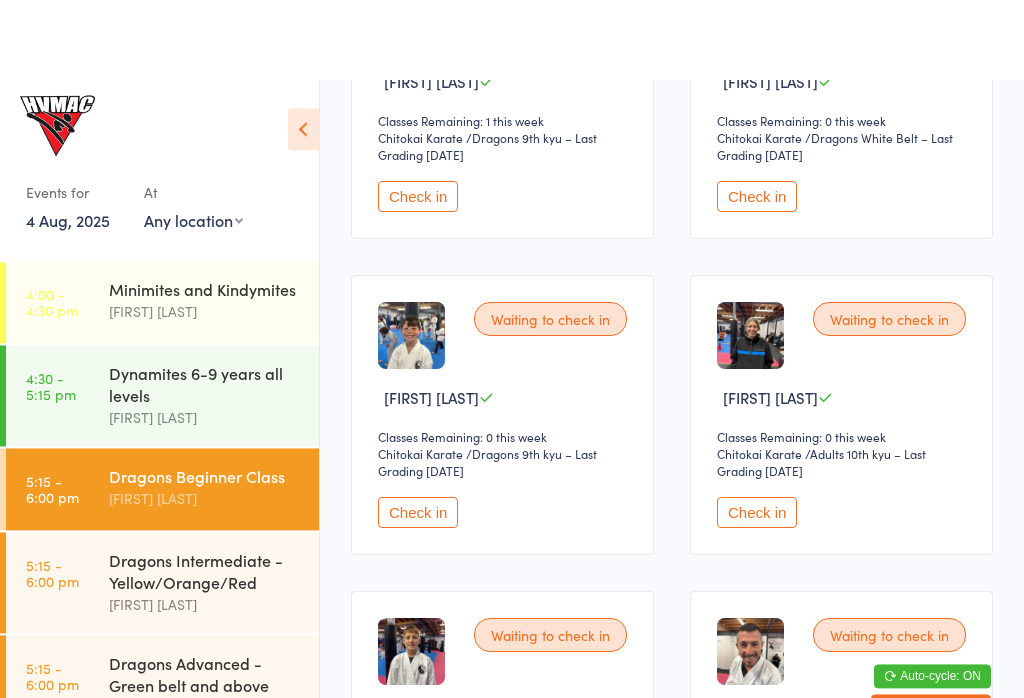 scroll, scrollTop: 0, scrollLeft: 0, axis: both 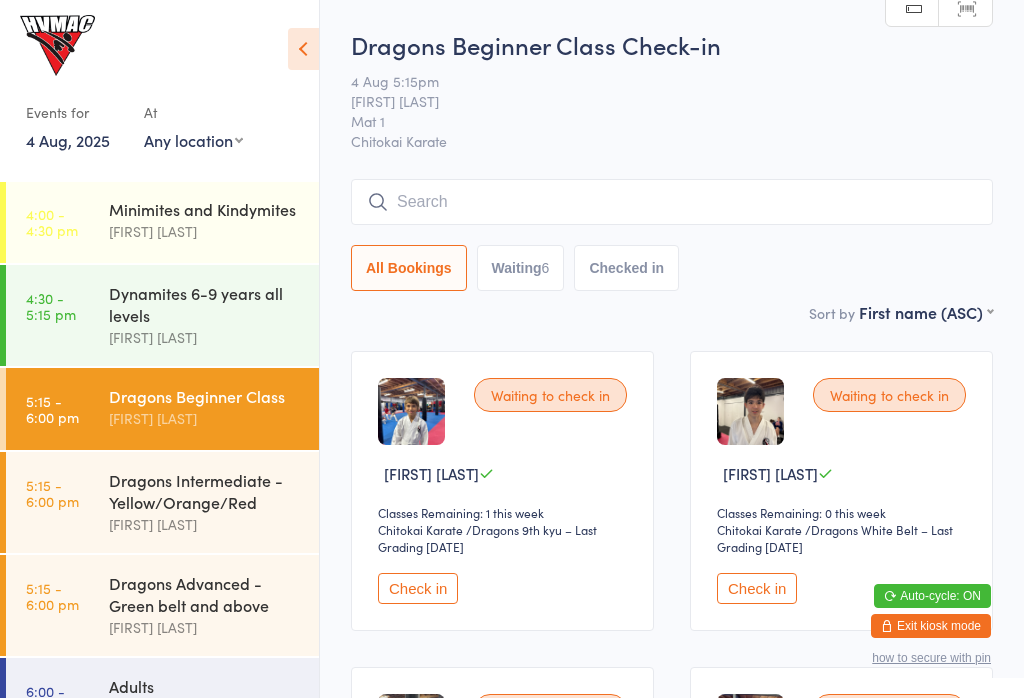 click on "[FIRST] [LAST]" at bounding box center [205, 627] 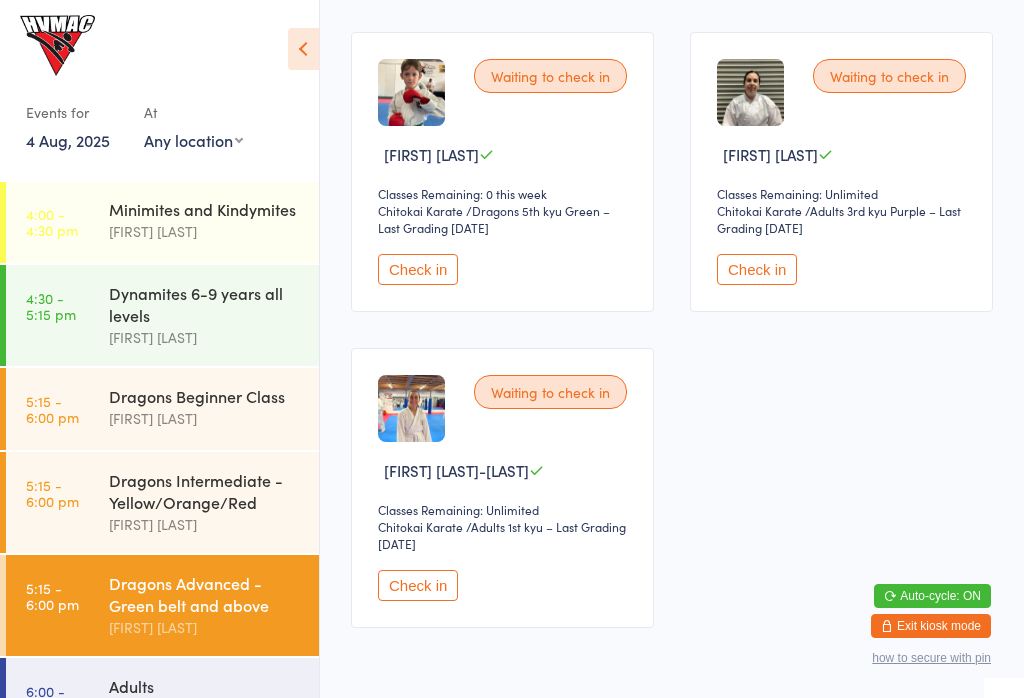 scroll, scrollTop: 1665, scrollLeft: 0, axis: vertical 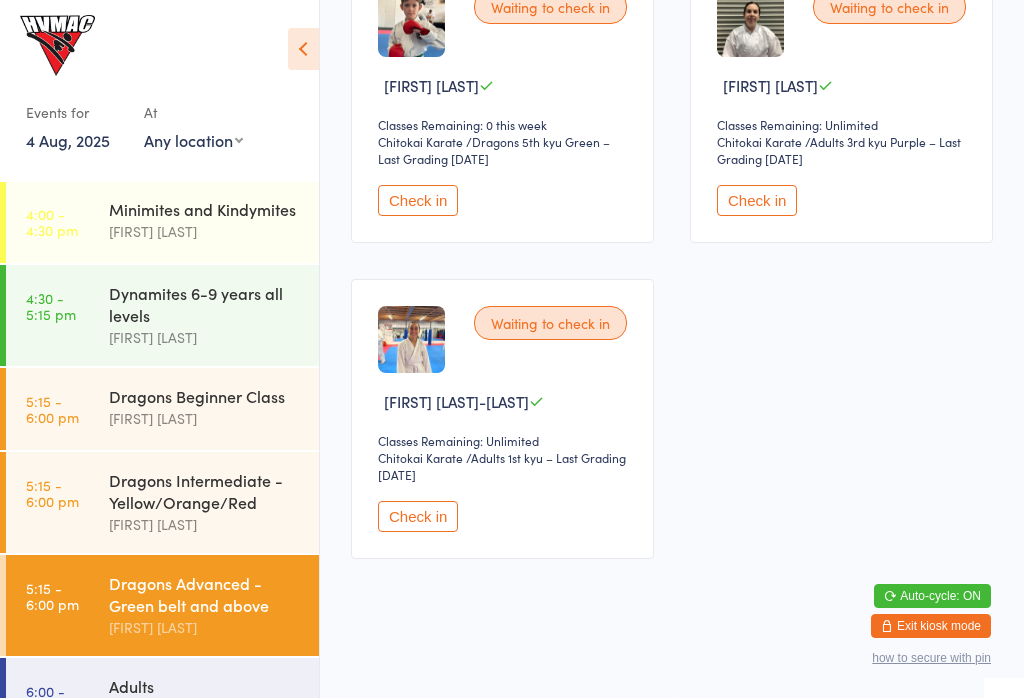 click on "Dragons Intermediate - Yellow/Orange/Red" at bounding box center [205, 491] 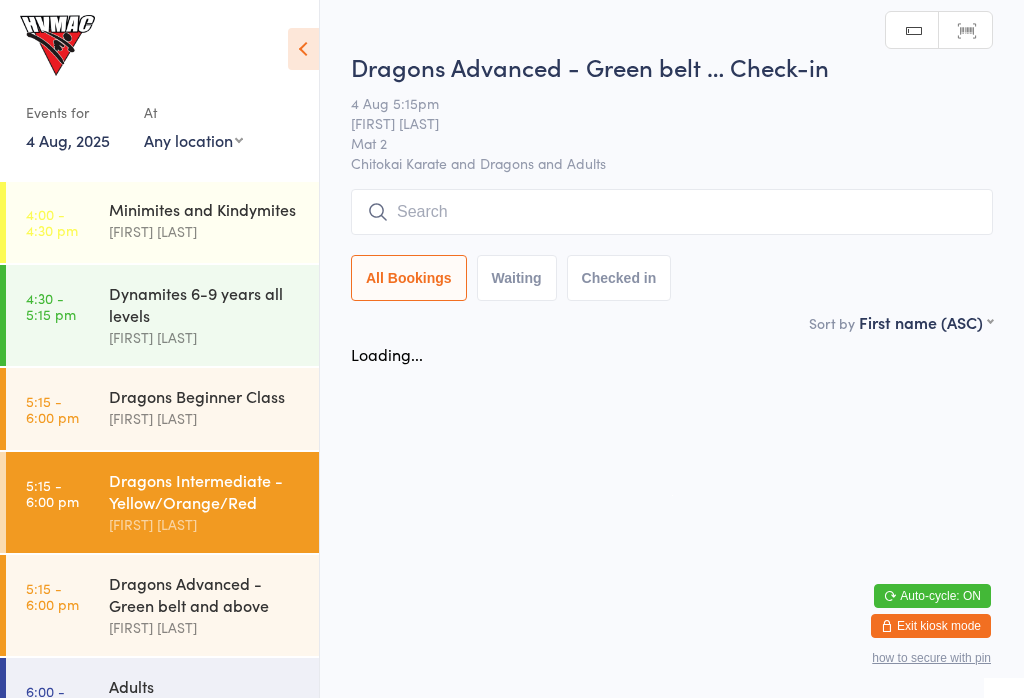scroll, scrollTop: 0, scrollLeft: 0, axis: both 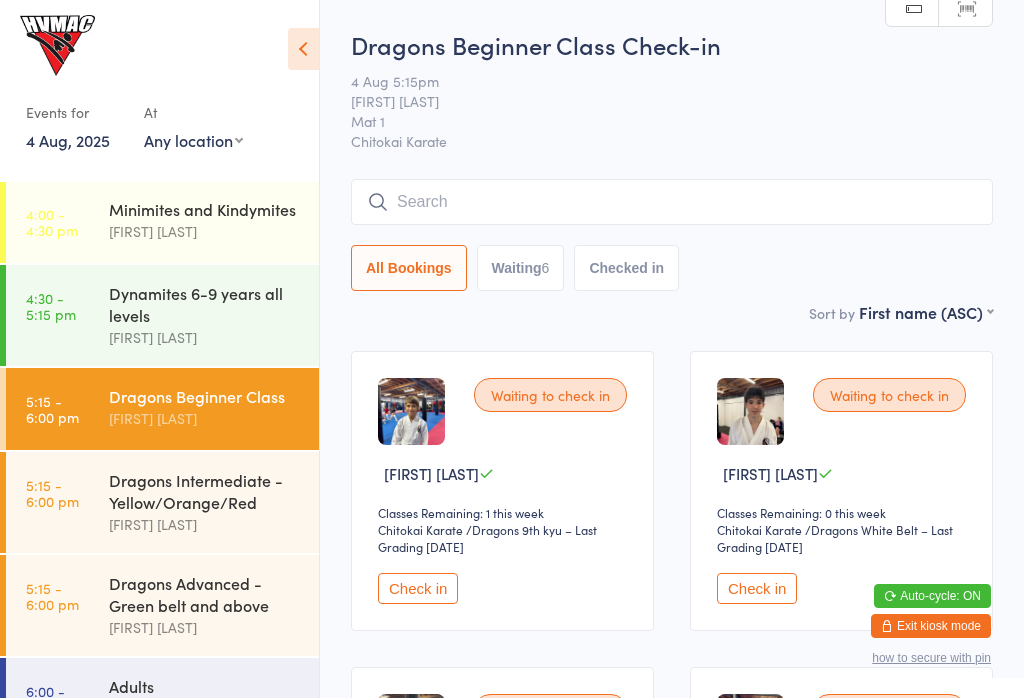 click at bounding box center (303, 49) 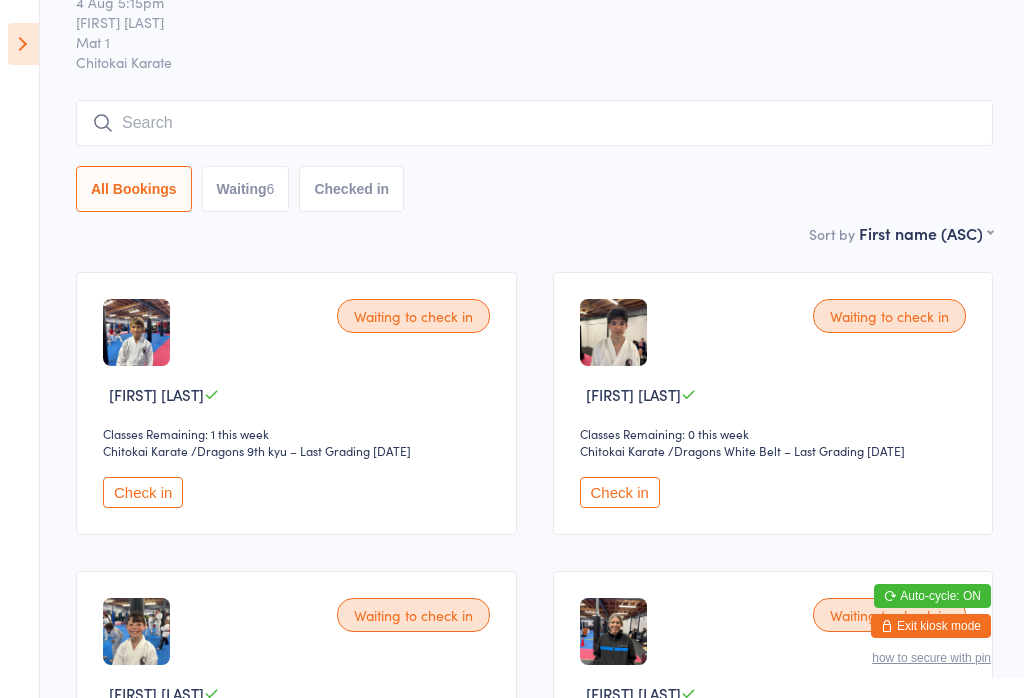 scroll, scrollTop: 43, scrollLeft: 0, axis: vertical 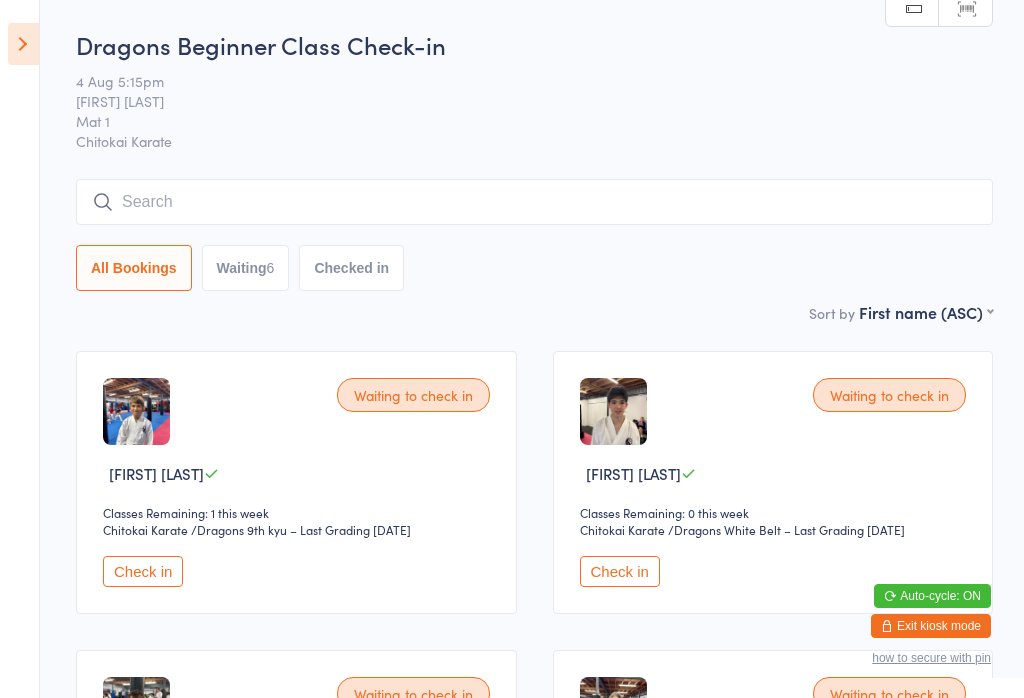 click at bounding box center [534, 202] 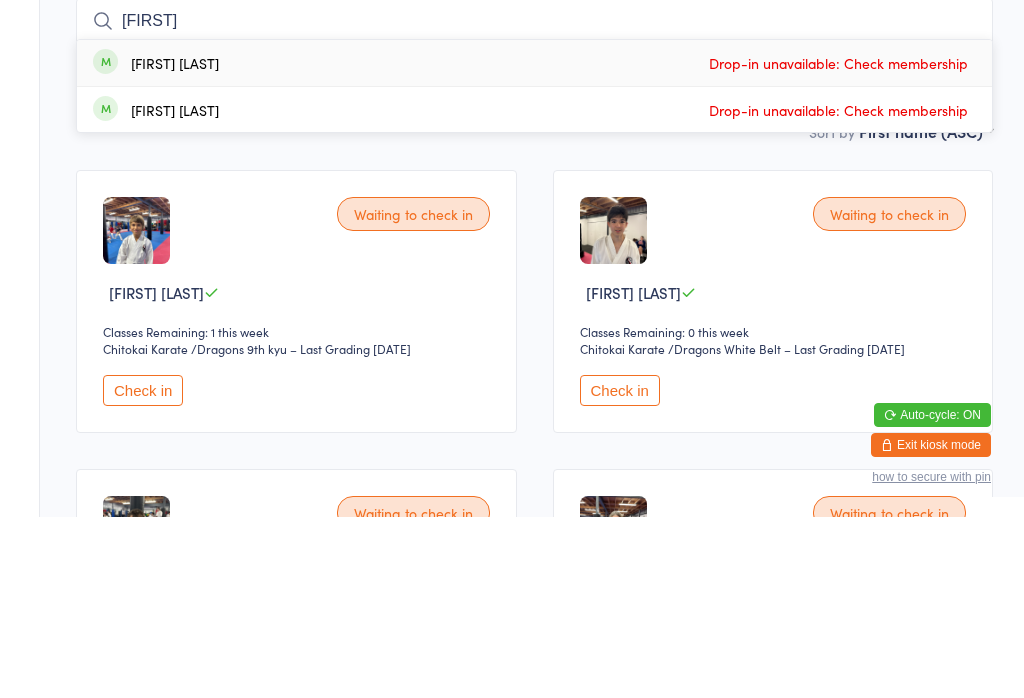 type on "[FIRST]" 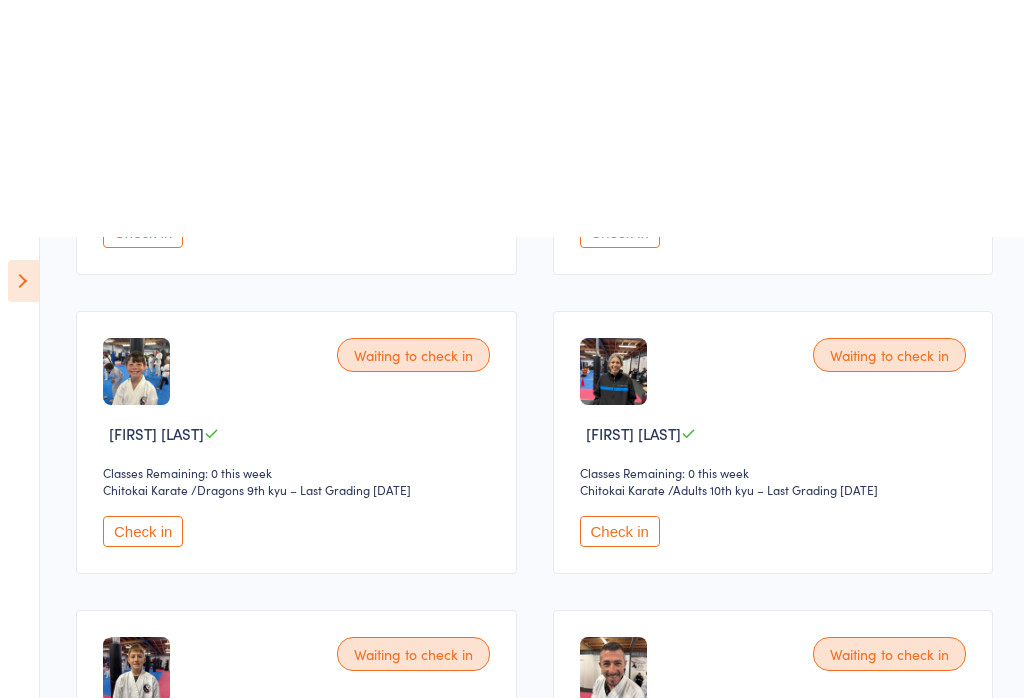 scroll, scrollTop: 0, scrollLeft: 0, axis: both 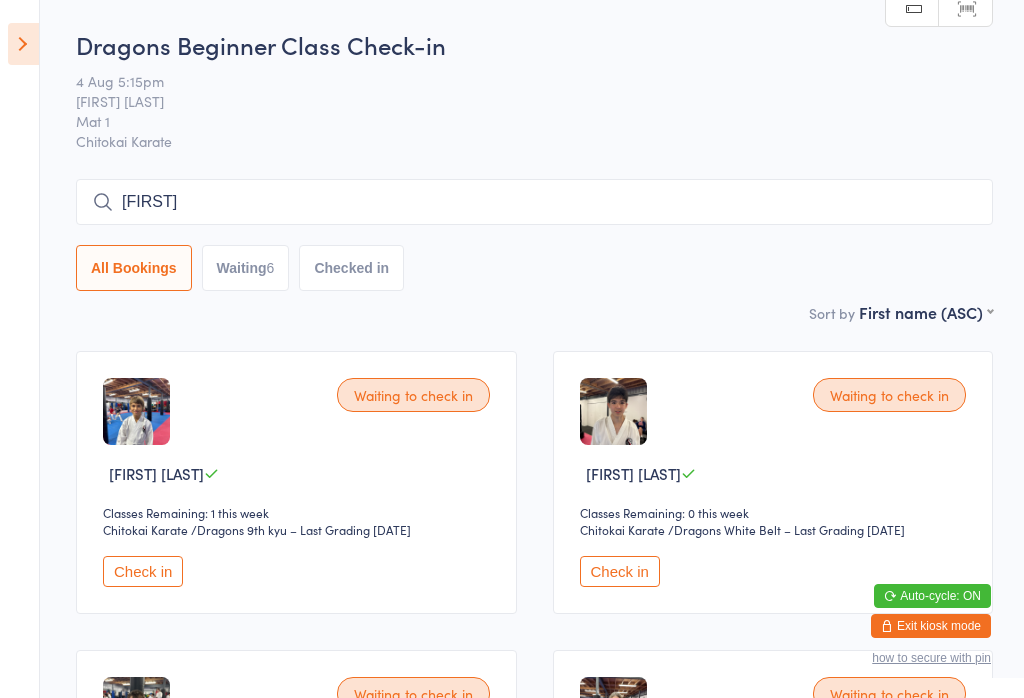 click on "Checked in" at bounding box center [351, 268] 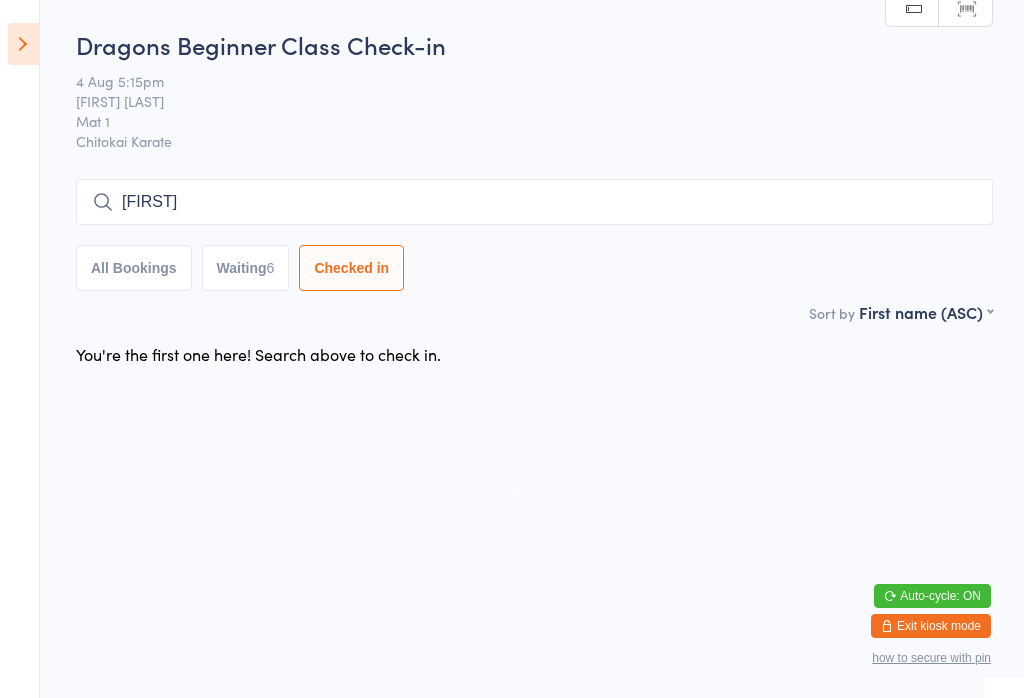 click on "[FIRST]" at bounding box center [534, 202] 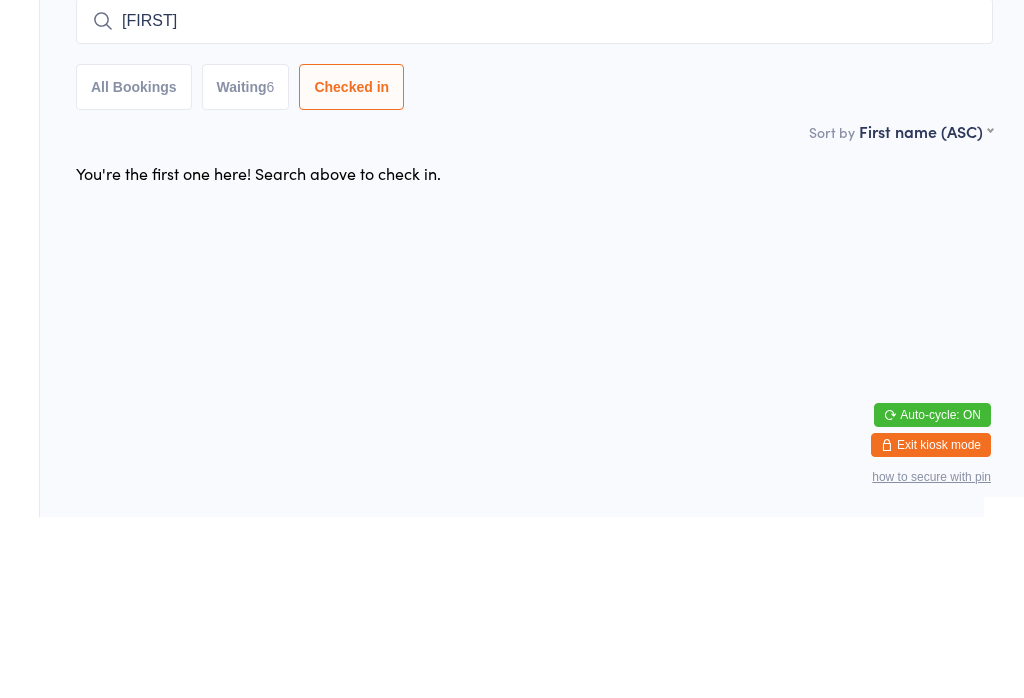 type on "P[FIRST]" 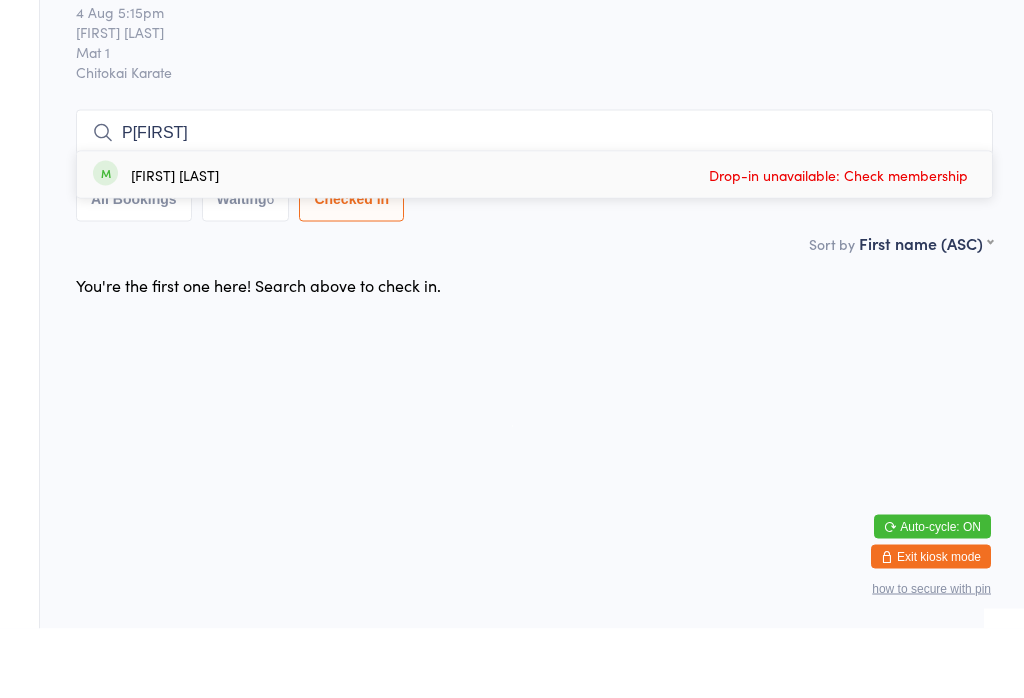 click on "P[FIRST]" at bounding box center (534, 202) 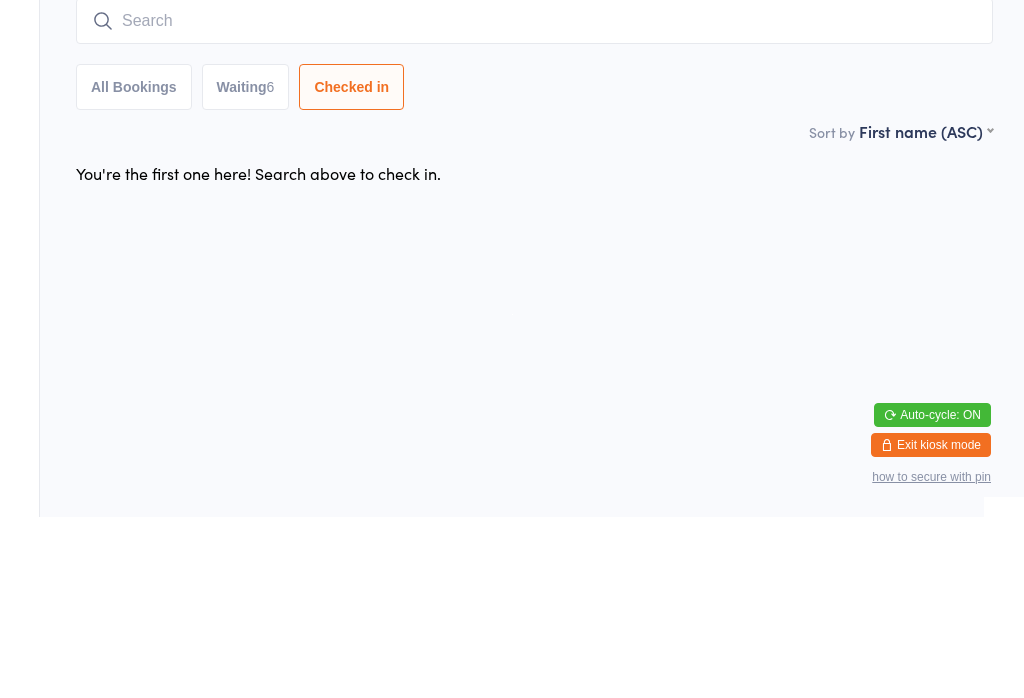 type 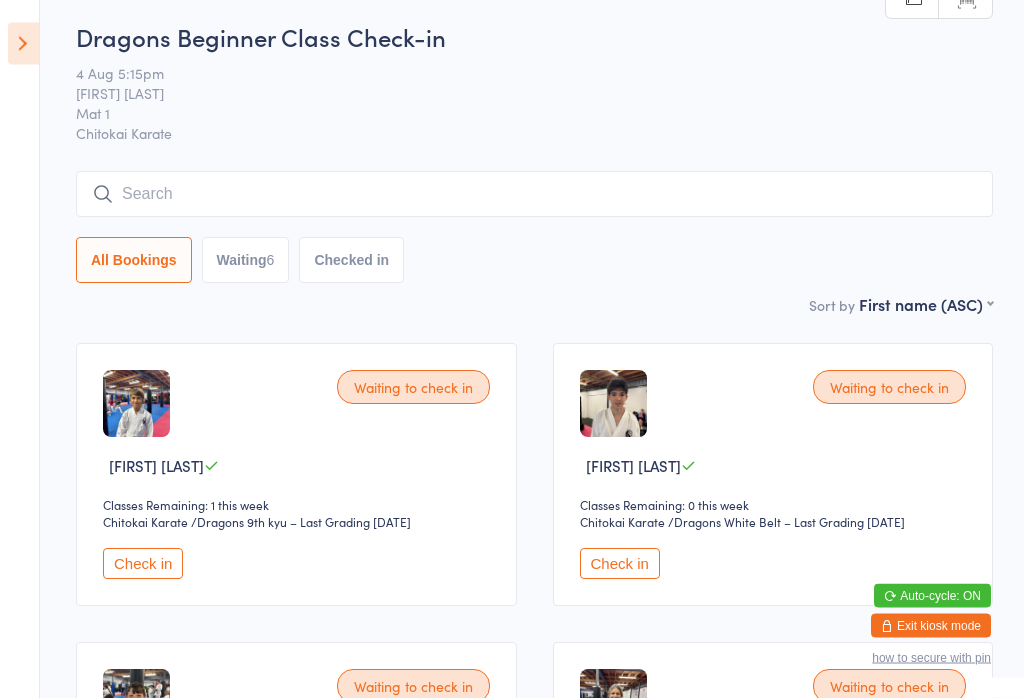scroll, scrollTop: 0, scrollLeft: 0, axis: both 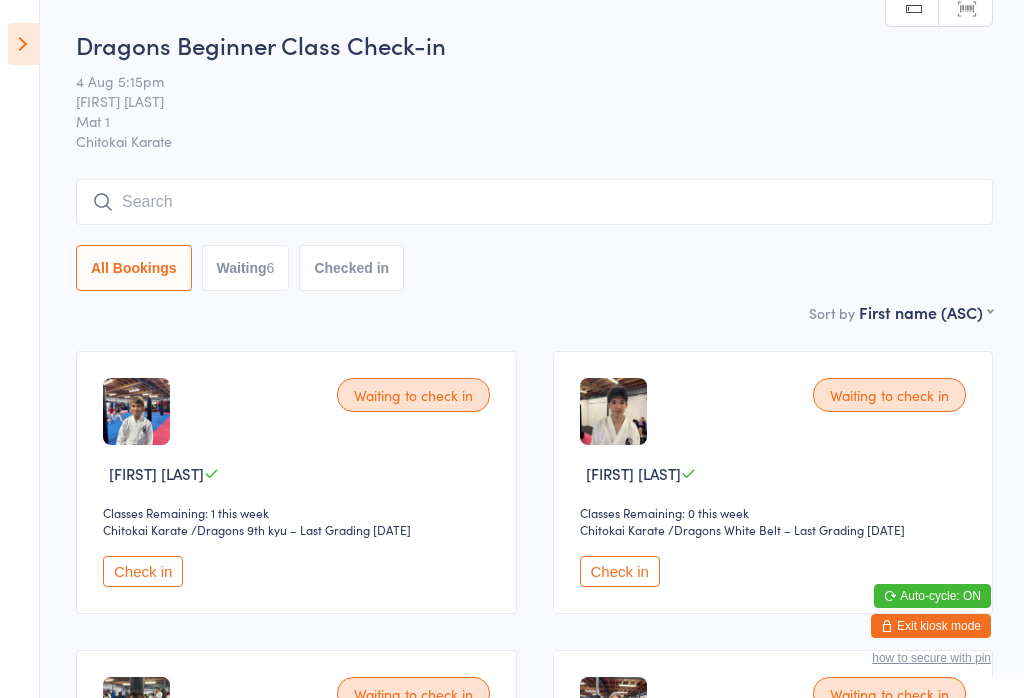 click at bounding box center (23, 44) 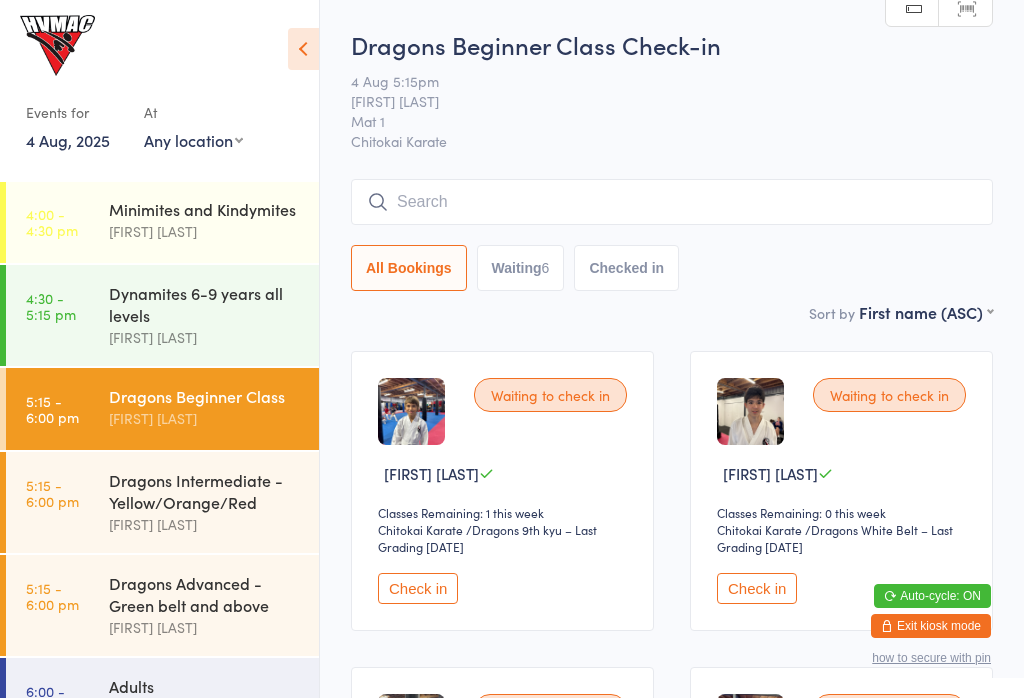 click on "4:30 - 5:15 pm Dynamites 6-9 years all levels [FIRST] [LAST]" at bounding box center [162, 315] 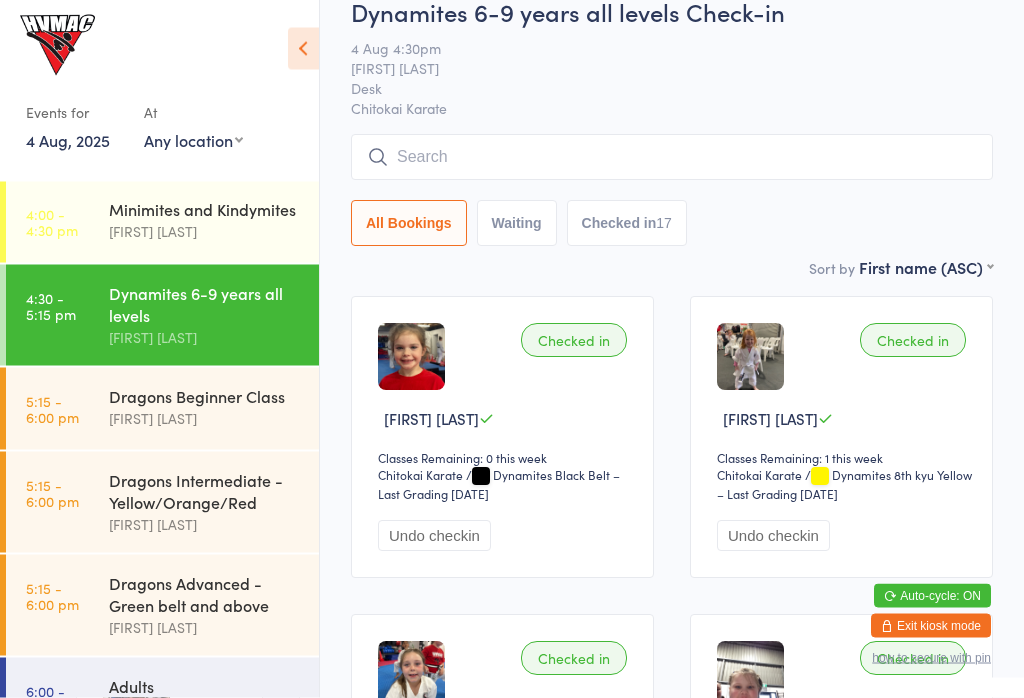 scroll, scrollTop: 56, scrollLeft: 0, axis: vertical 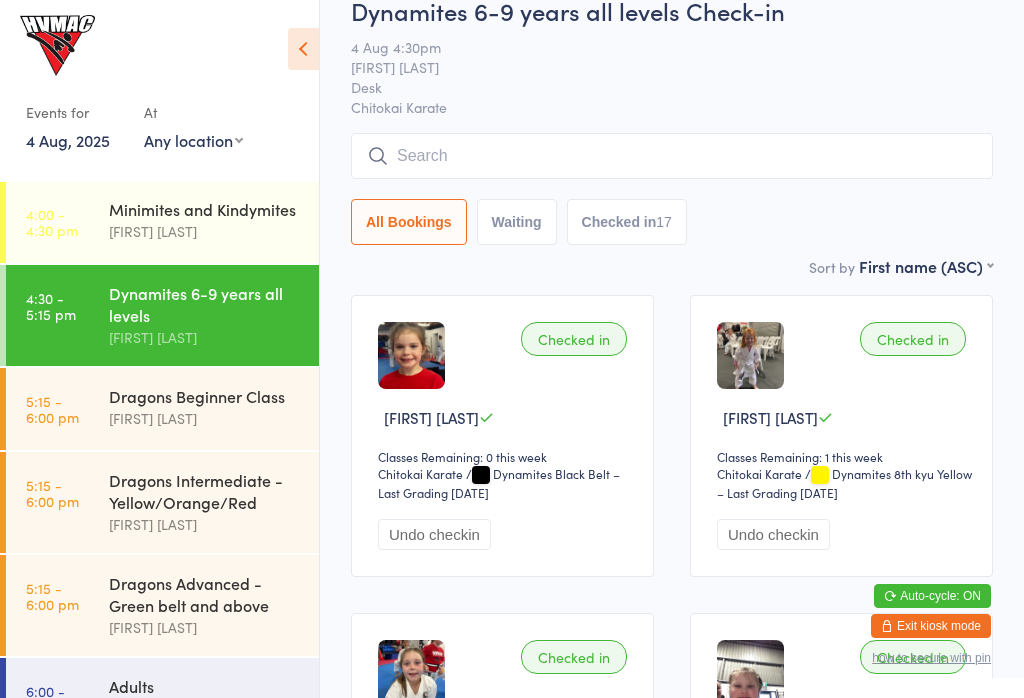 click on "Checked in  17" at bounding box center [627, 222] 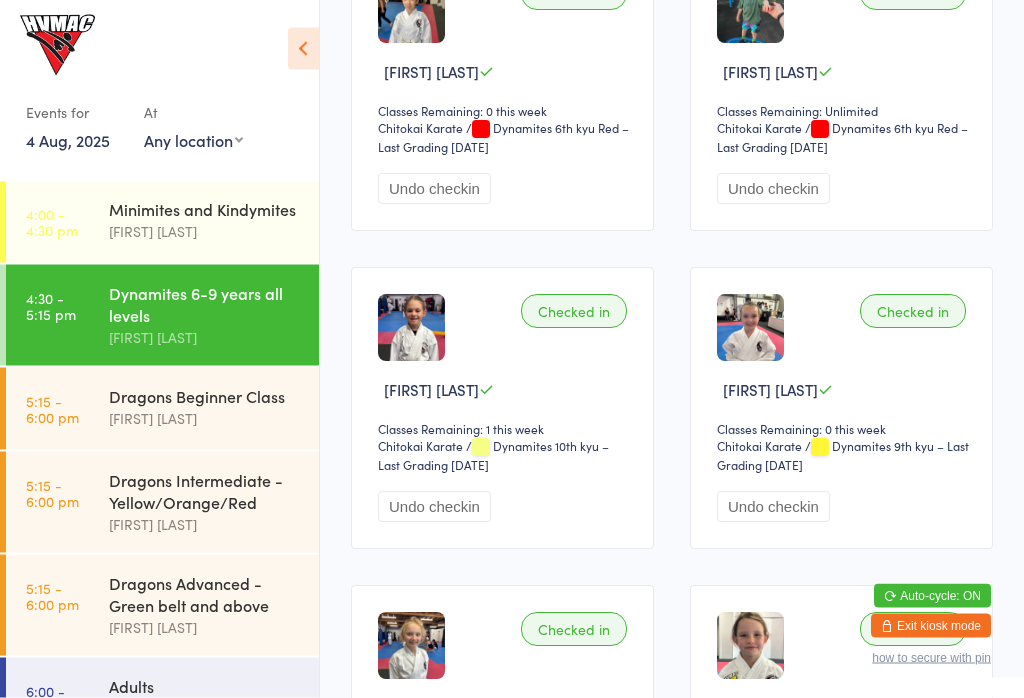 scroll, scrollTop: 1997, scrollLeft: 0, axis: vertical 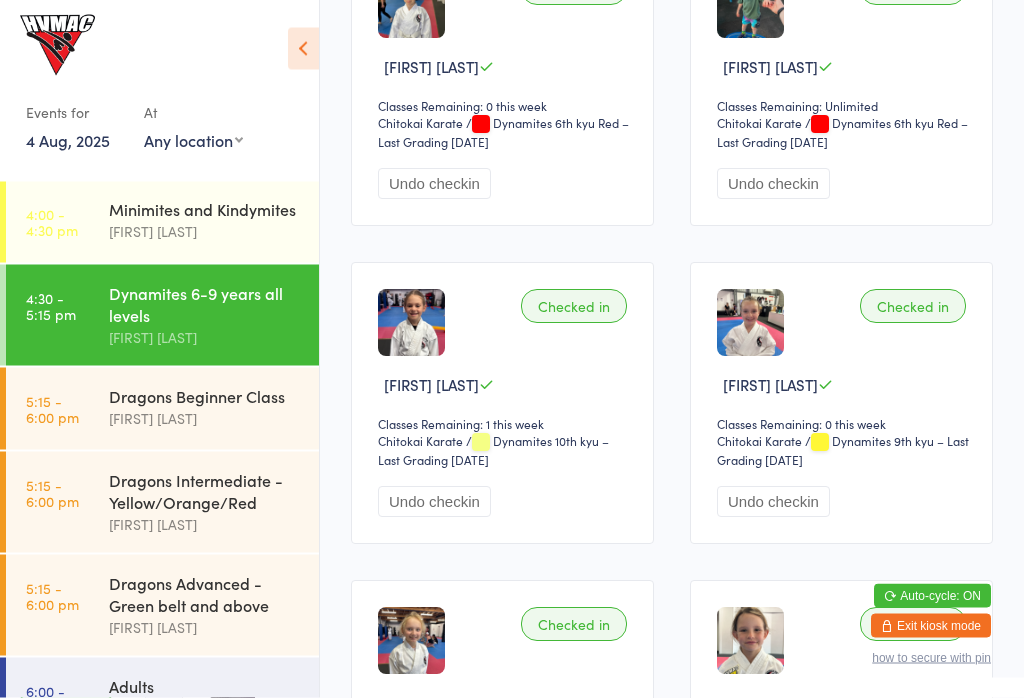 click on "[FIRST] [LAST]" at bounding box center [205, 524] 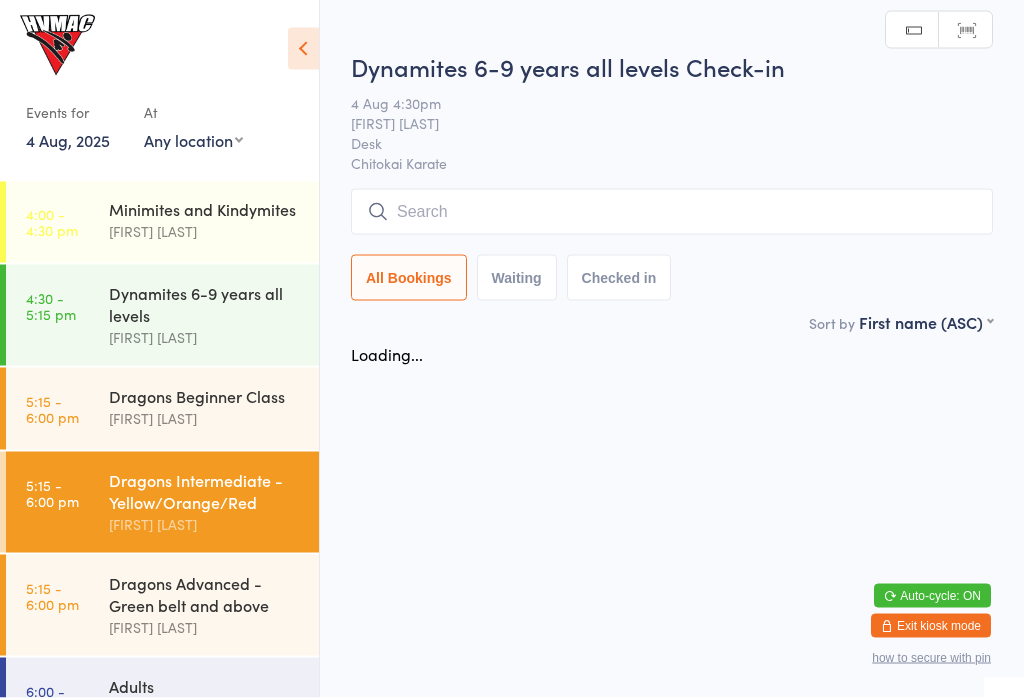scroll, scrollTop: 0, scrollLeft: 0, axis: both 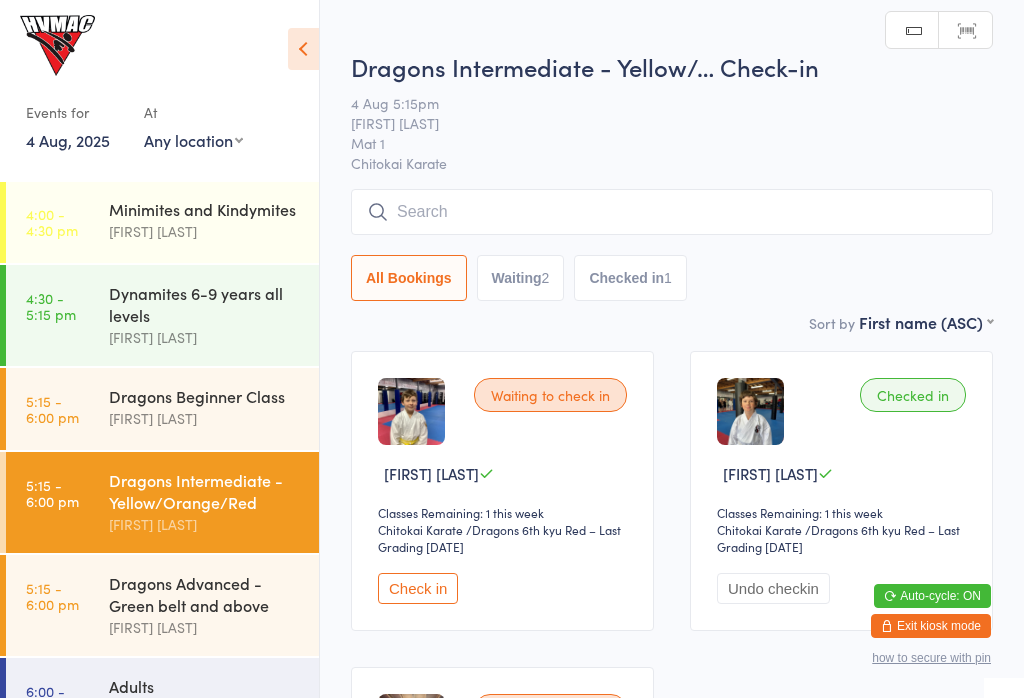 click on "Dragons Advanced - Green belt and above" at bounding box center [205, 594] 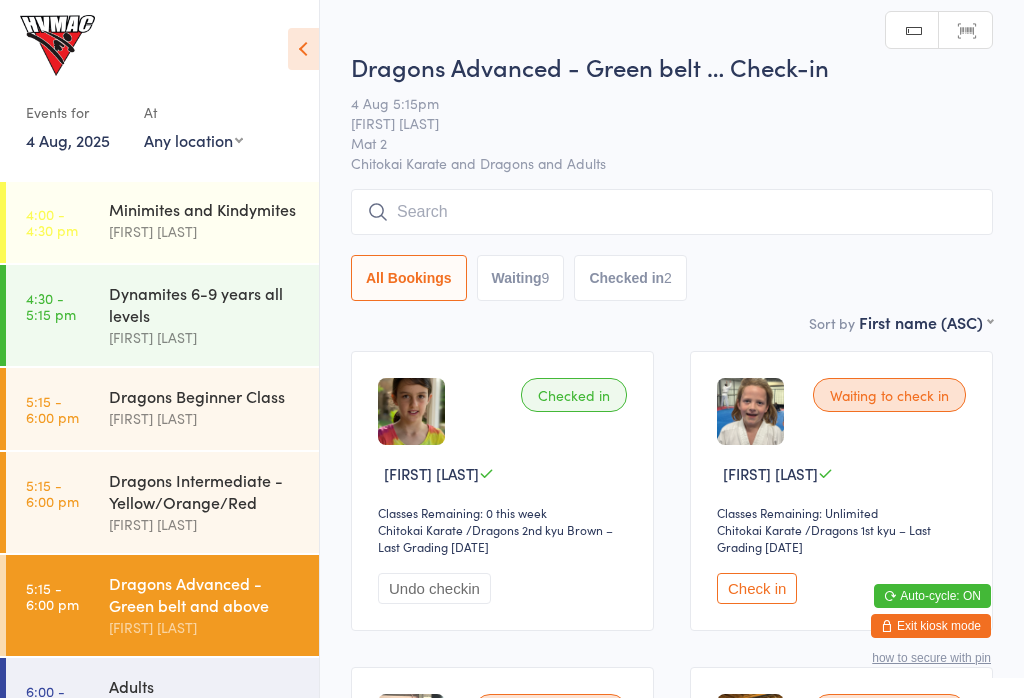 click on "Waiting  9" at bounding box center [521, 278] 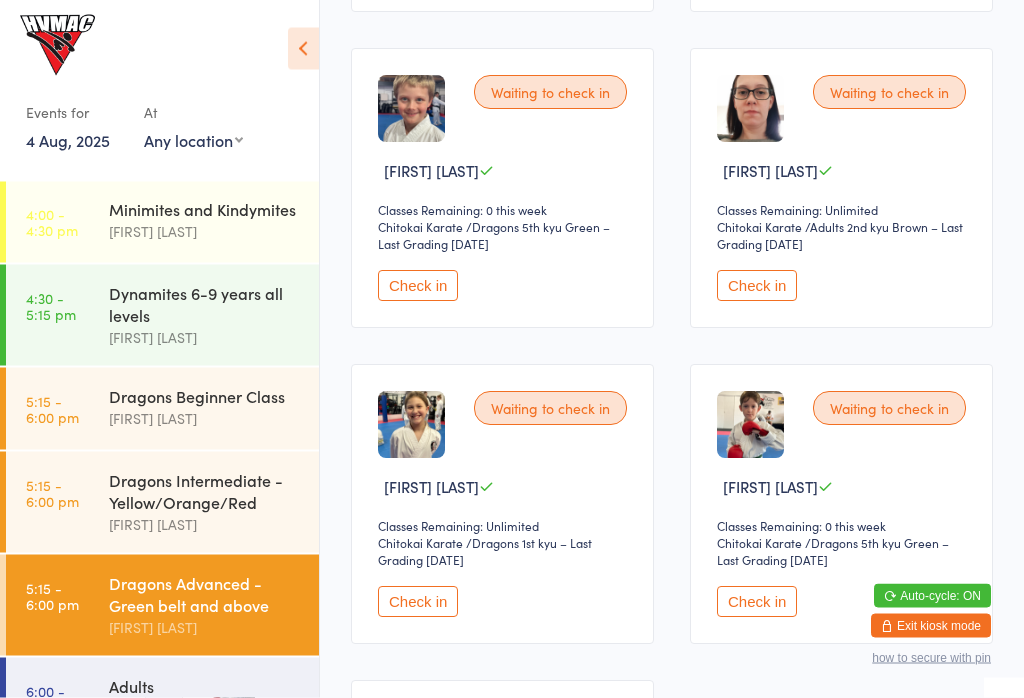 scroll, scrollTop: 934, scrollLeft: 0, axis: vertical 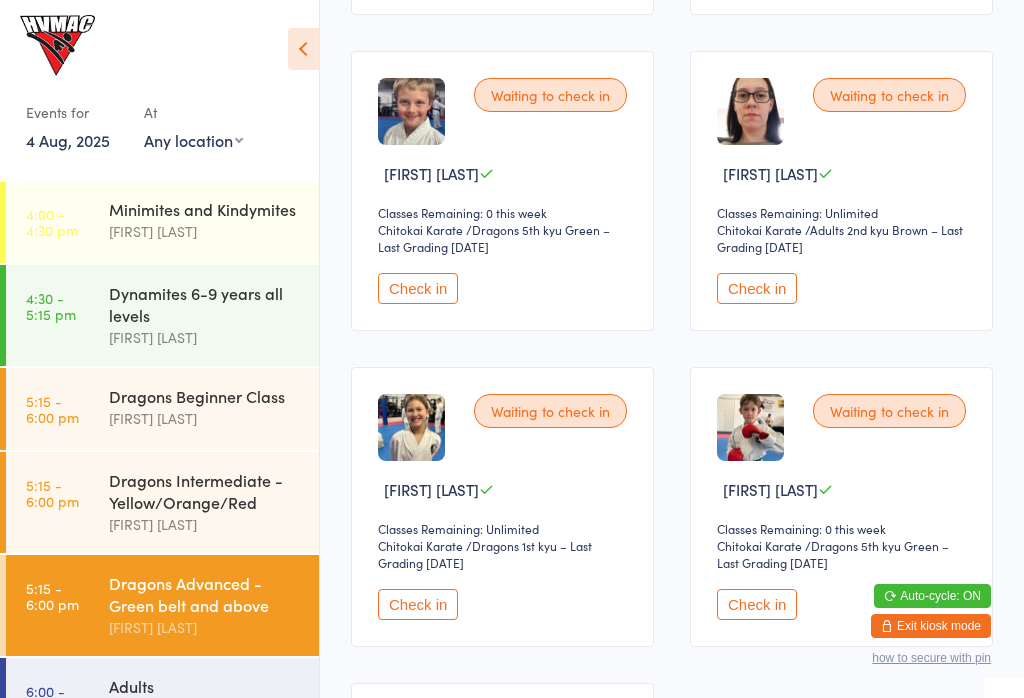 click on "Check in" at bounding box center [418, 604] 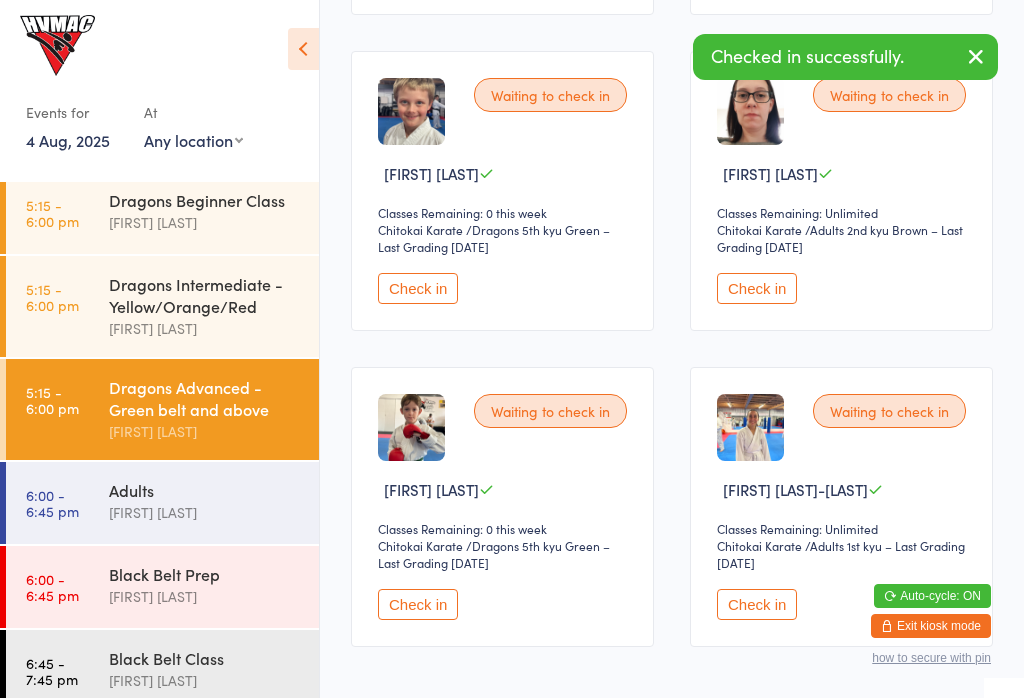 scroll, scrollTop: 194, scrollLeft: 0, axis: vertical 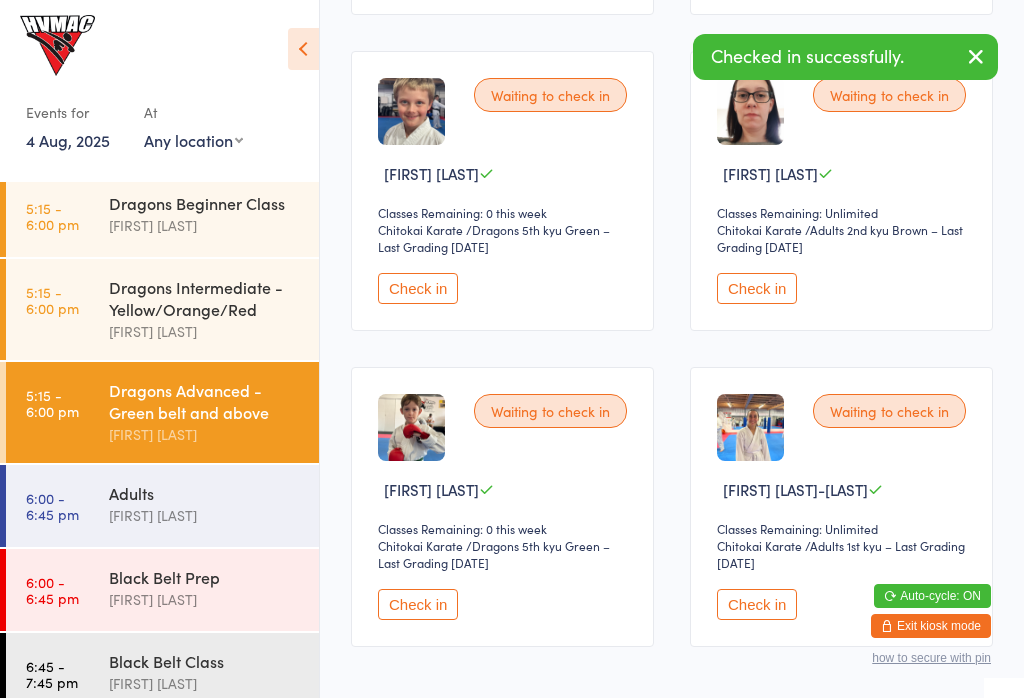 click on "Black Belt Prep" at bounding box center [205, 577] 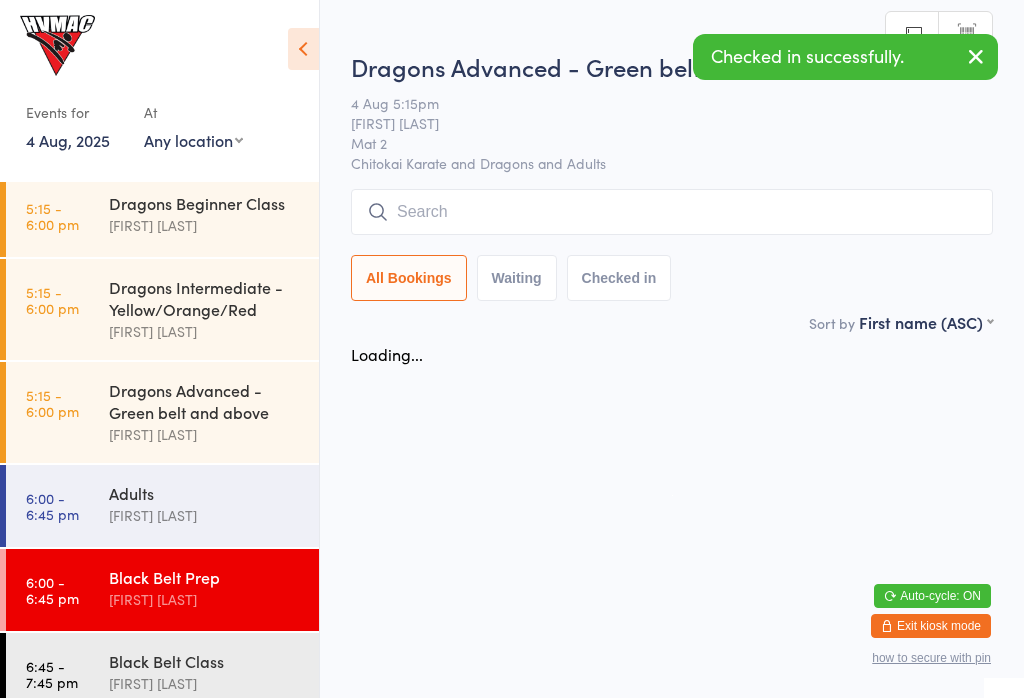 scroll, scrollTop: 0, scrollLeft: 0, axis: both 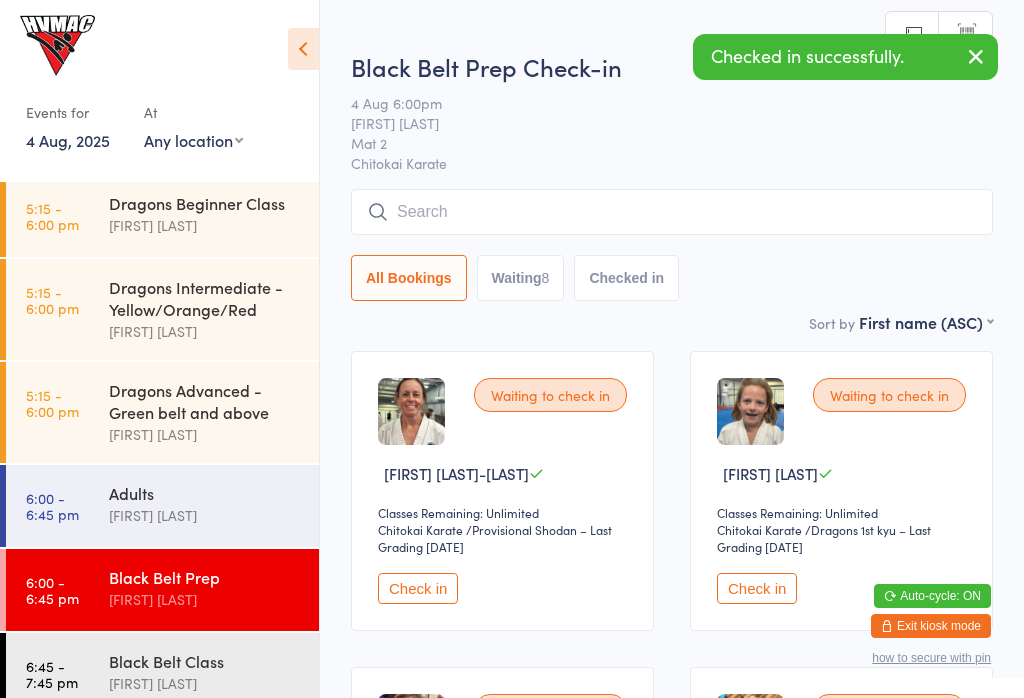 click on "Waiting  8" at bounding box center (521, 278) 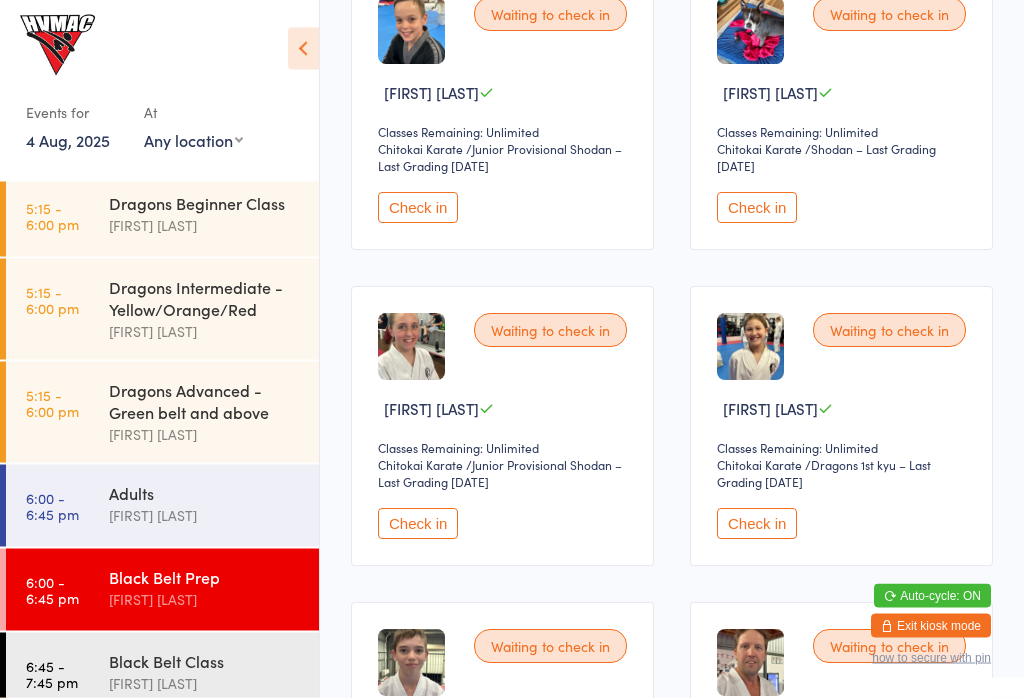 scroll, scrollTop: 700, scrollLeft: 0, axis: vertical 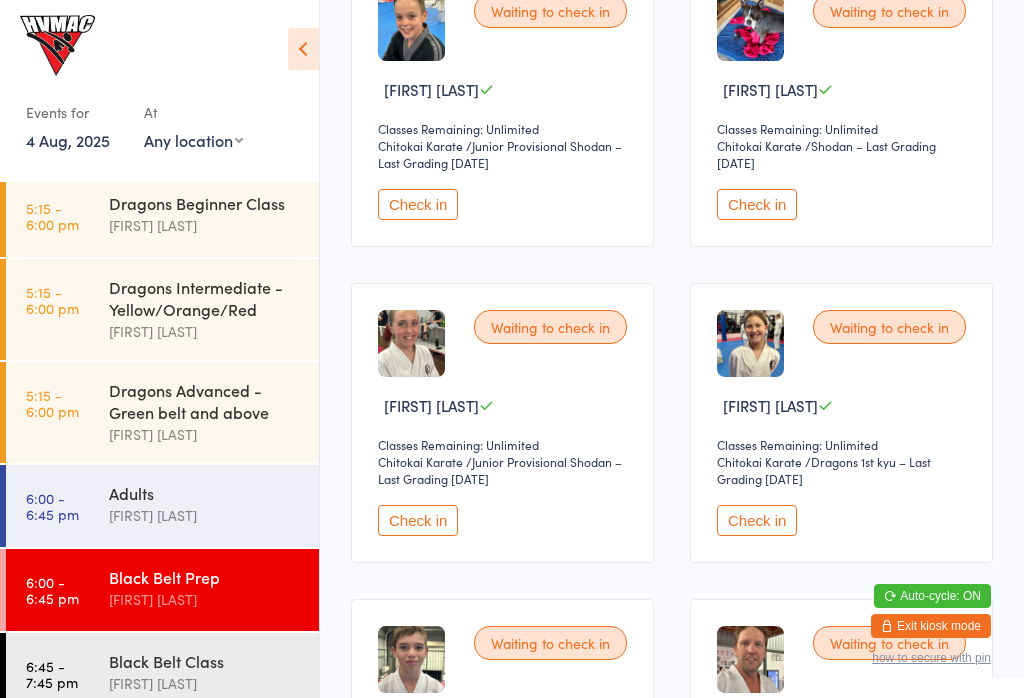 click on "Check in" at bounding box center (757, 520) 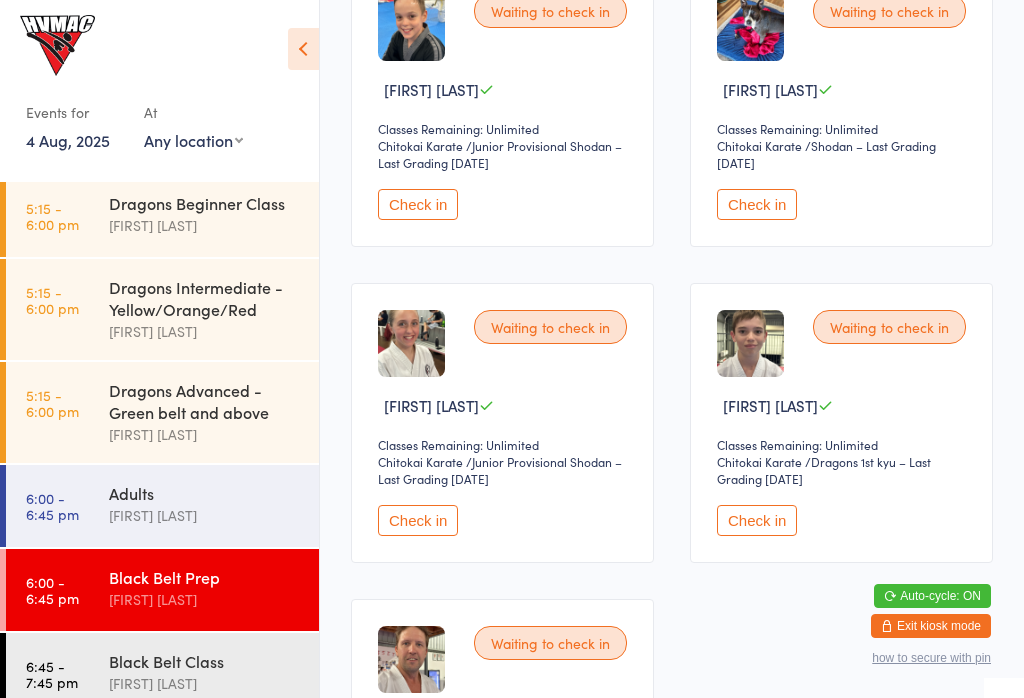 click on "5:15 - 6:00 pm Dragons Beginner Class [FIRST] [LAST]" at bounding box center (162, 216) 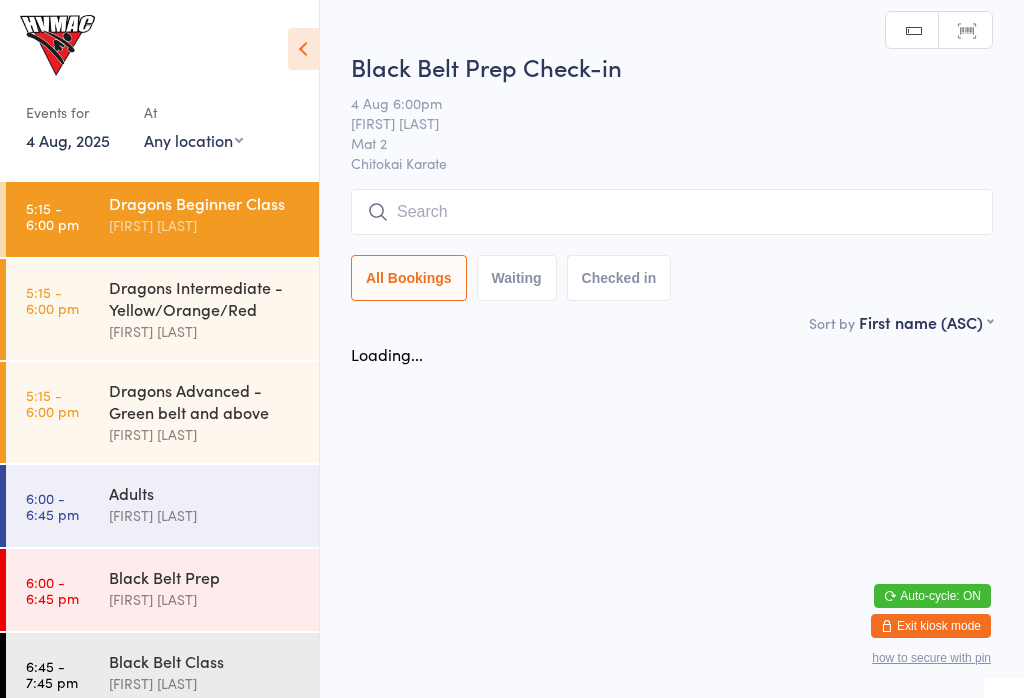 scroll, scrollTop: 0, scrollLeft: 0, axis: both 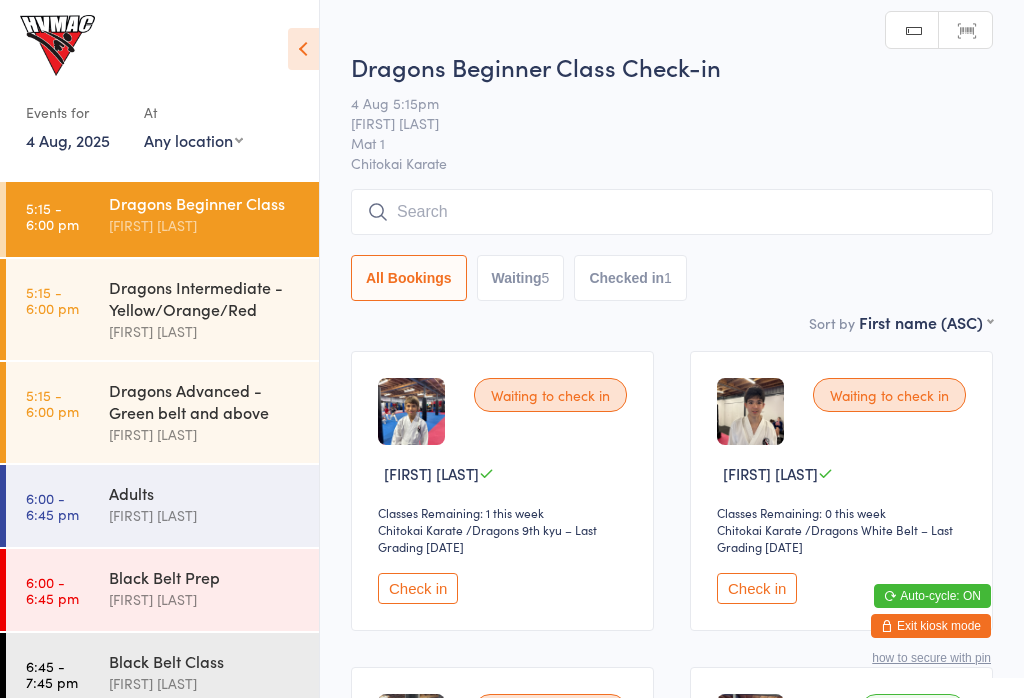 click on "Check in" at bounding box center (418, 588) 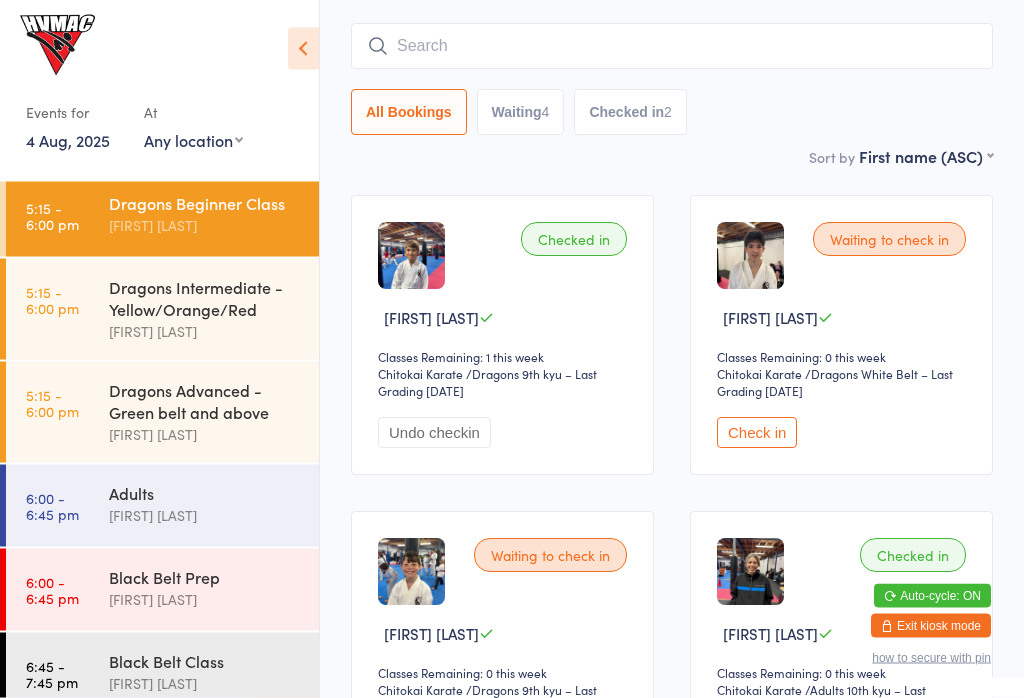 scroll, scrollTop: 157, scrollLeft: 0, axis: vertical 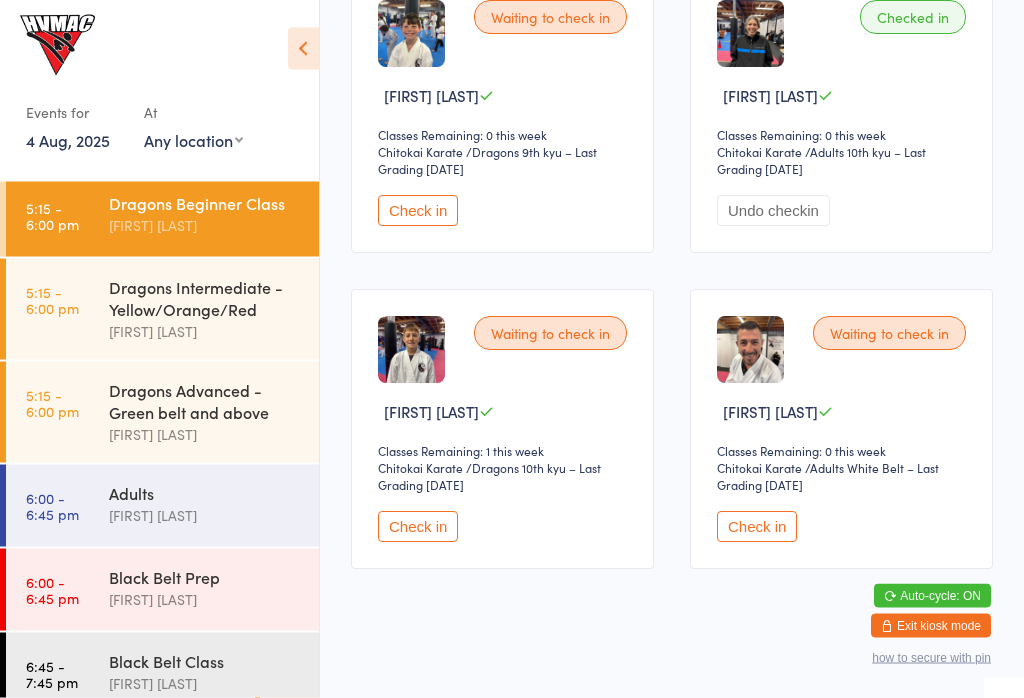 click on "Check in" at bounding box center (418, 527) 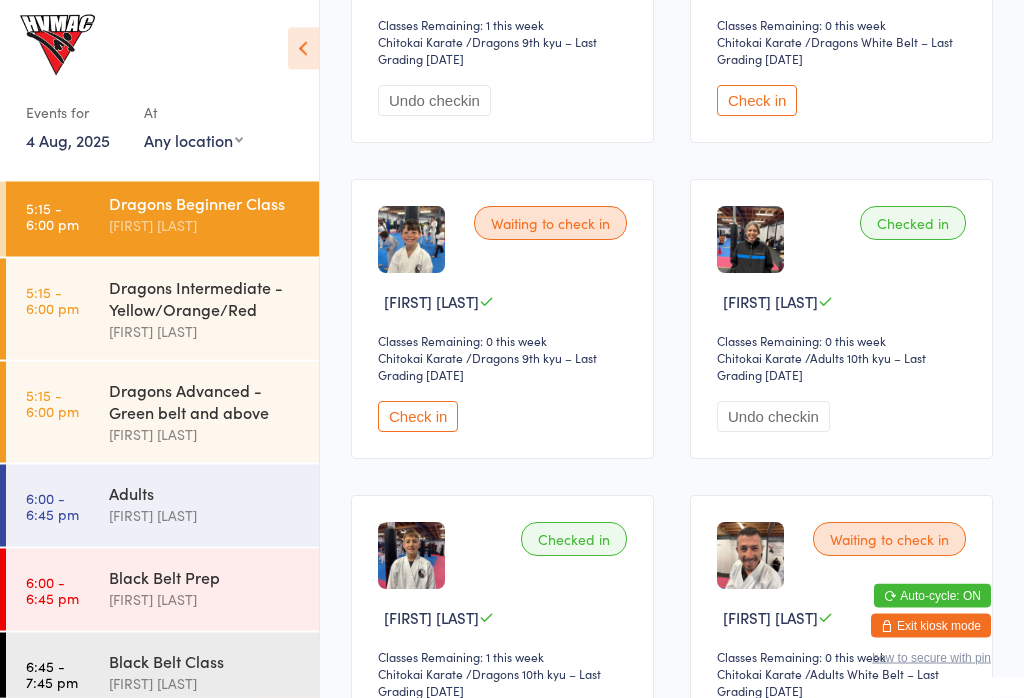 scroll, scrollTop: 487, scrollLeft: 0, axis: vertical 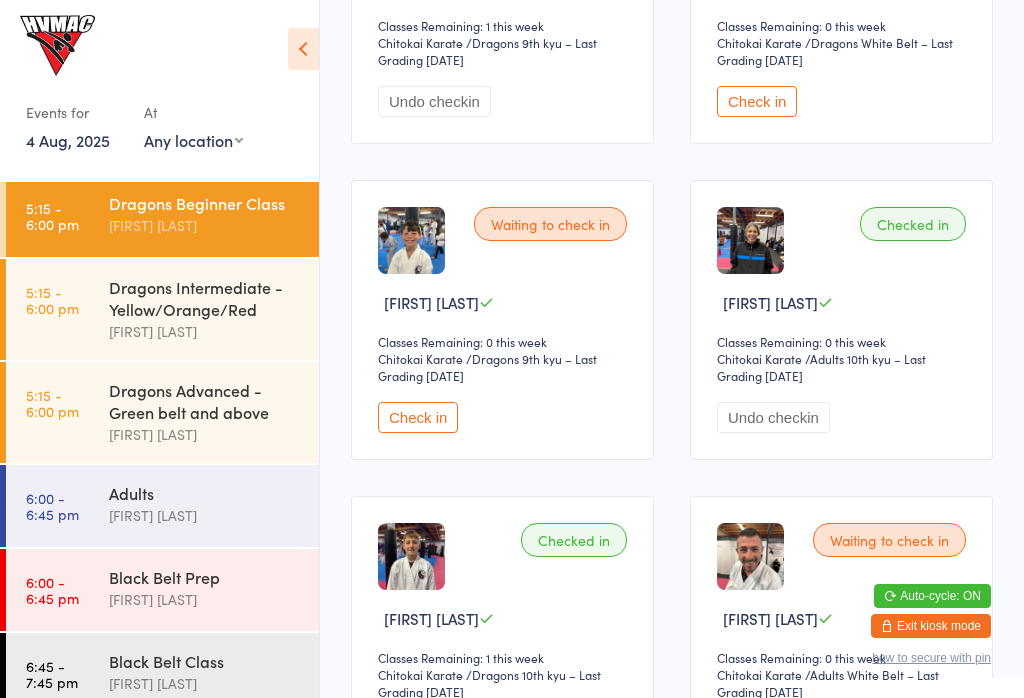 click on "Dragons Intermediate - Yellow/Orange/Red" at bounding box center (205, 298) 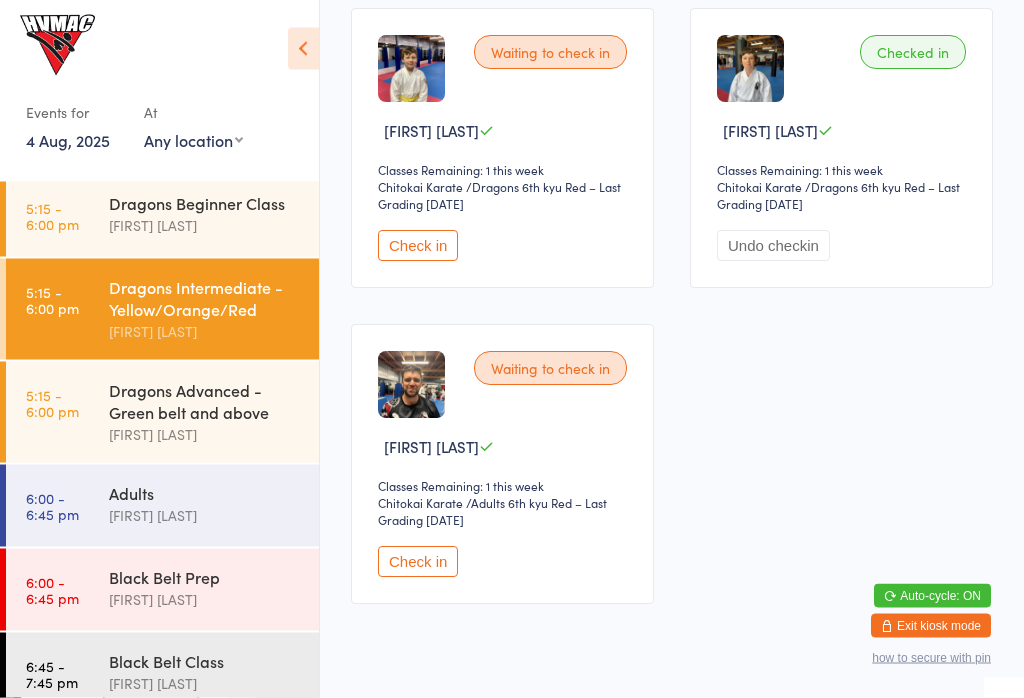 scroll, scrollTop: 341, scrollLeft: 0, axis: vertical 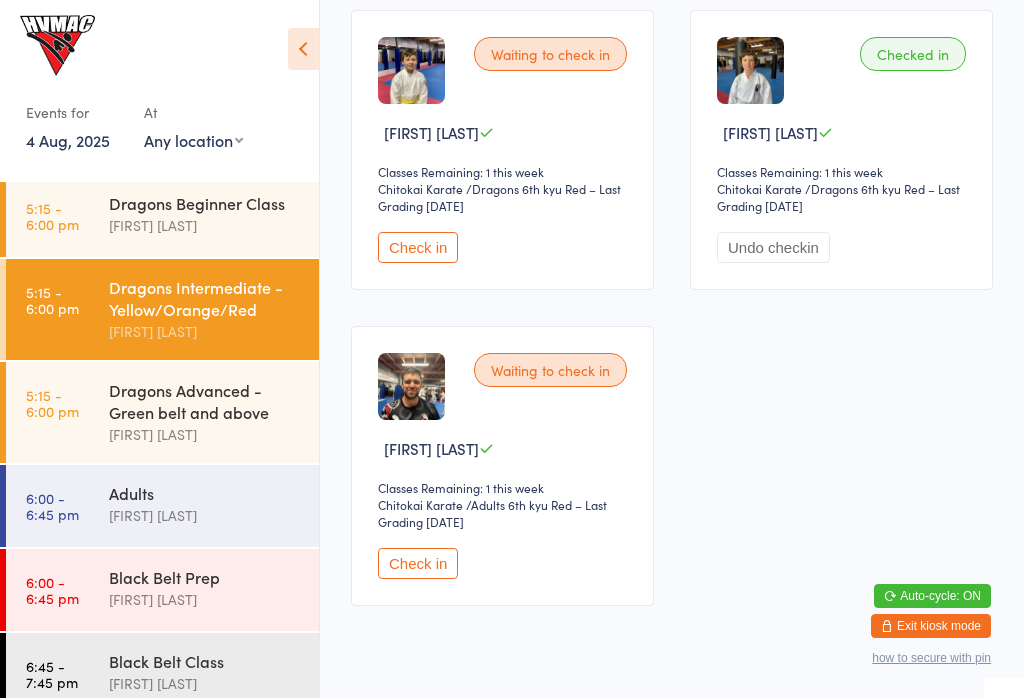 click on "Check in" at bounding box center [418, 563] 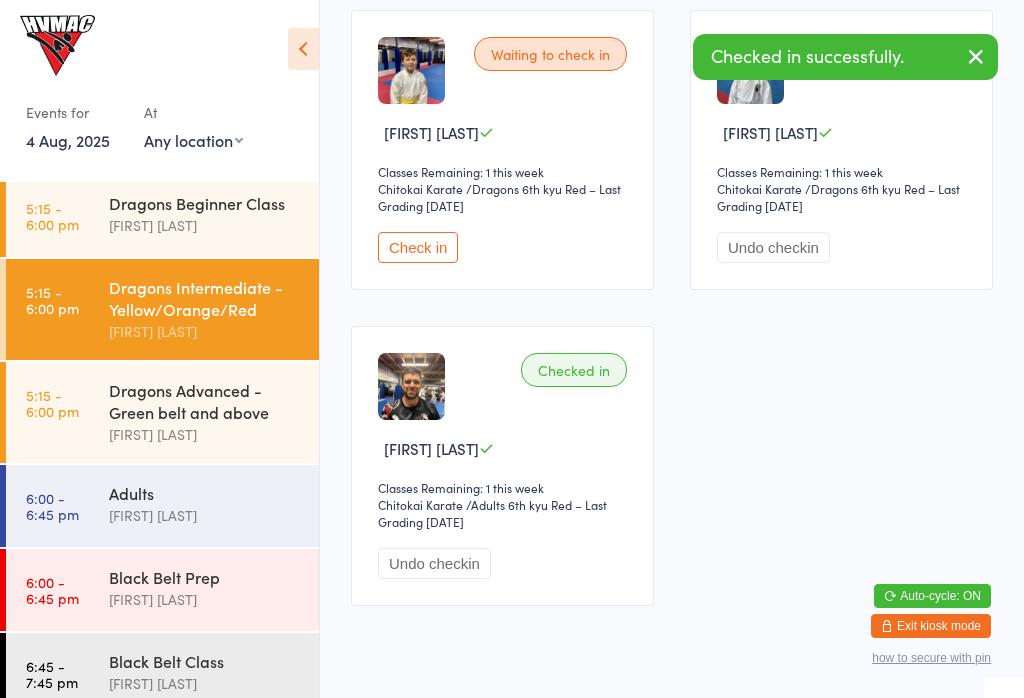 click on "Dragons Beginner Class" at bounding box center (205, 203) 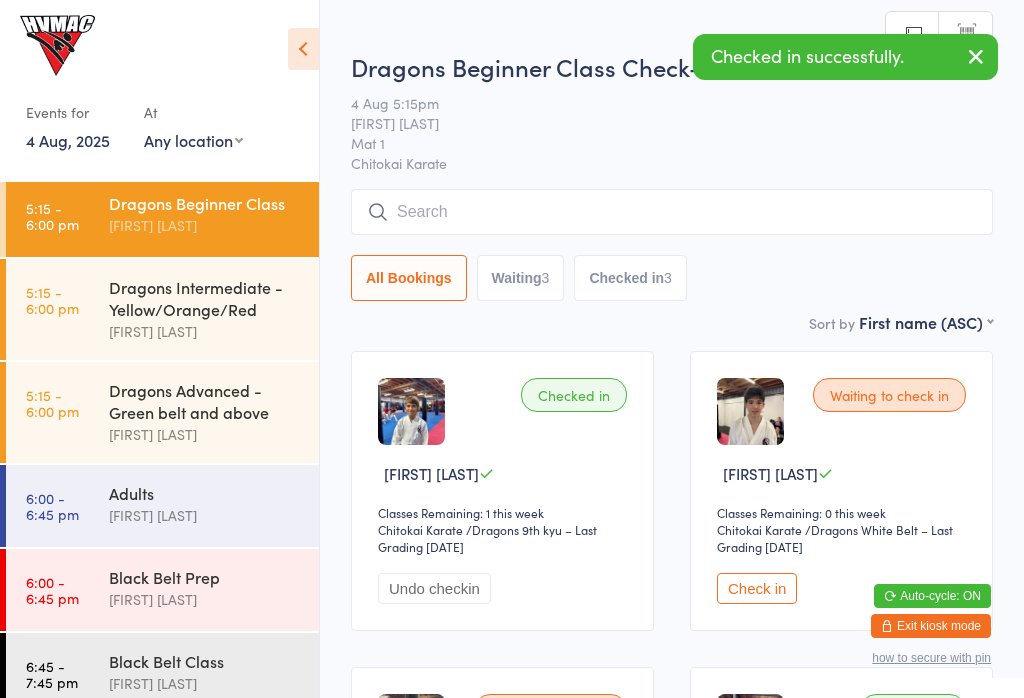 click at bounding box center [976, 56] 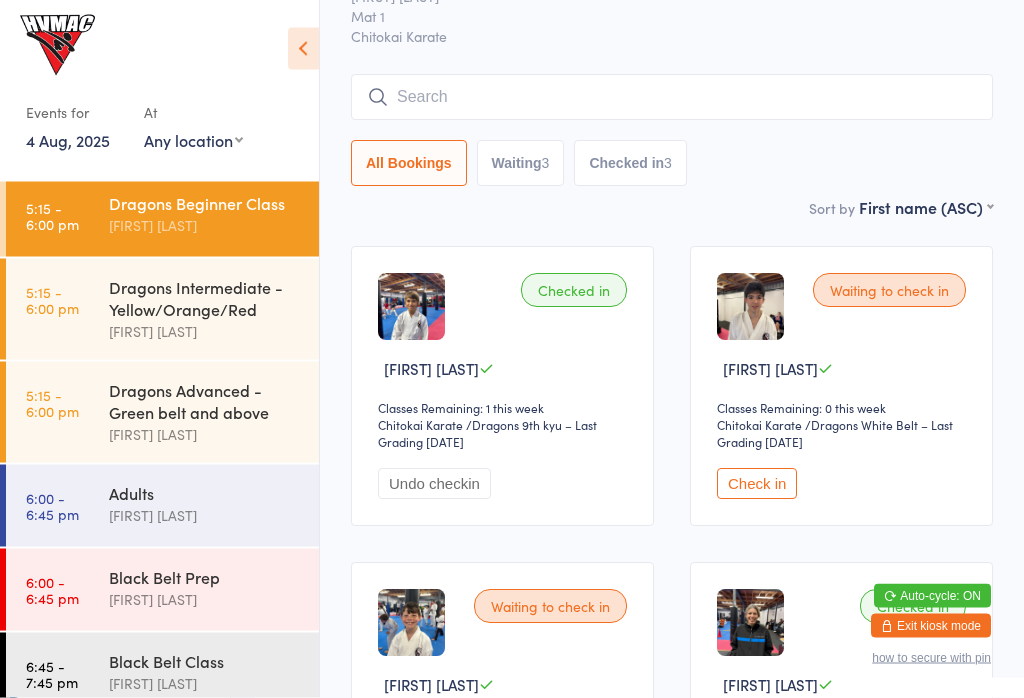 scroll, scrollTop: 105, scrollLeft: 0, axis: vertical 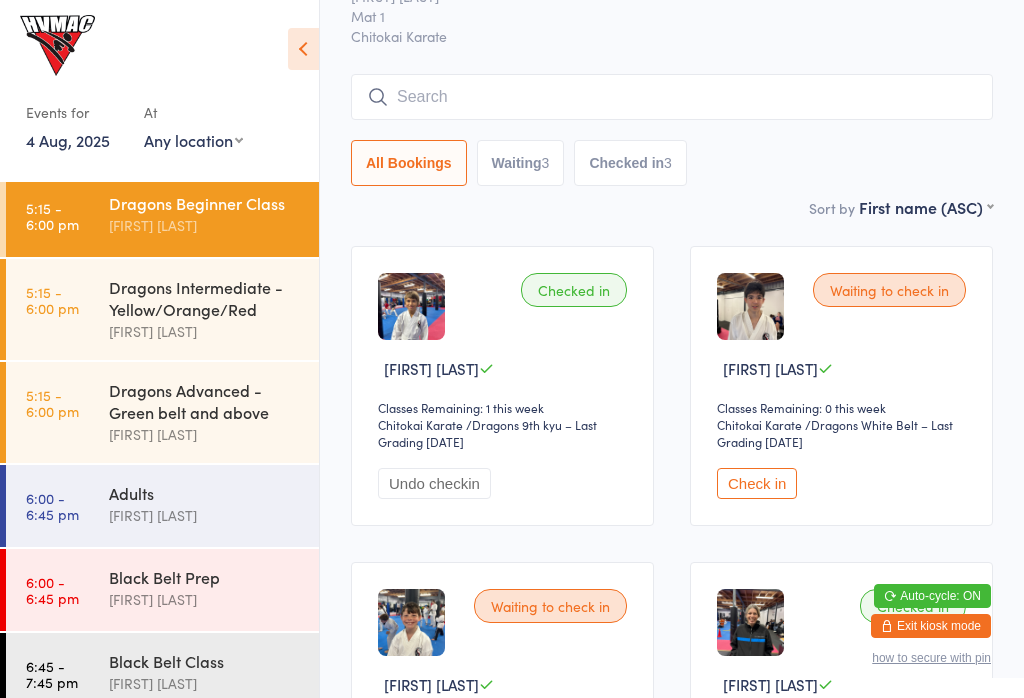 click on "[FIRST] [LAST]" at bounding box center [205, 434] 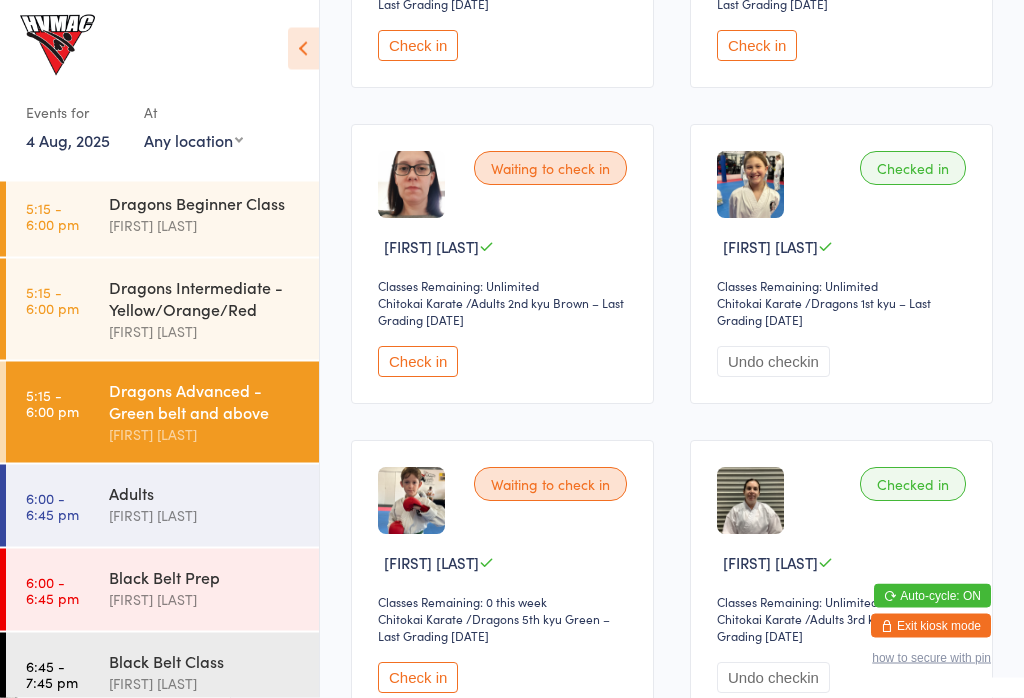scroll, scrollTop: 1177, scrollLeft: 0, axis: vertical 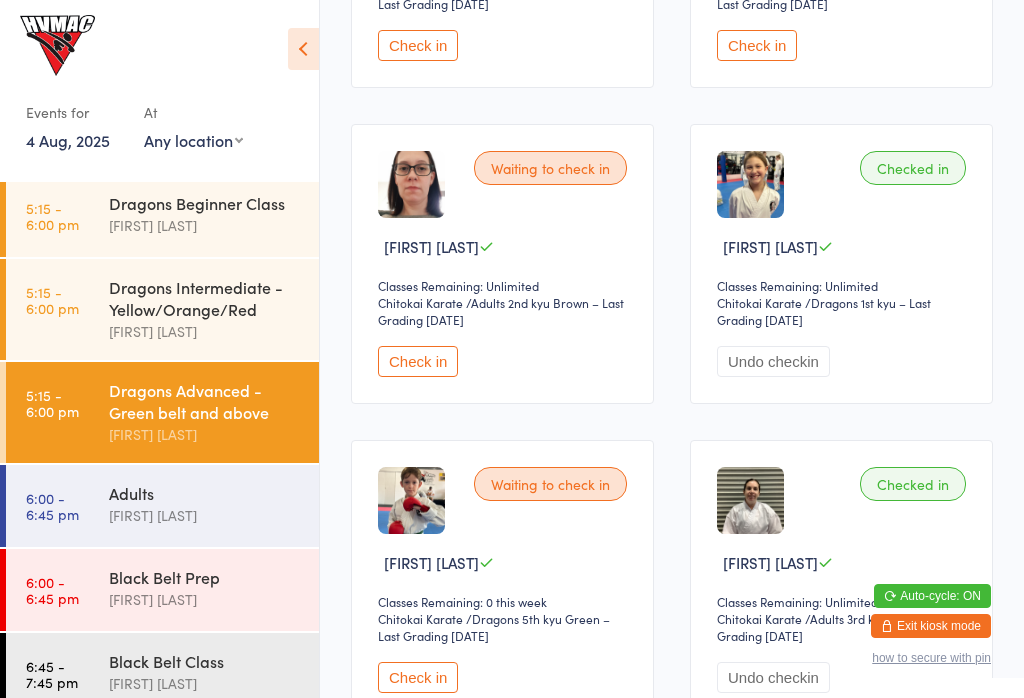 click on "Check in" at bounding box center (418, 361) 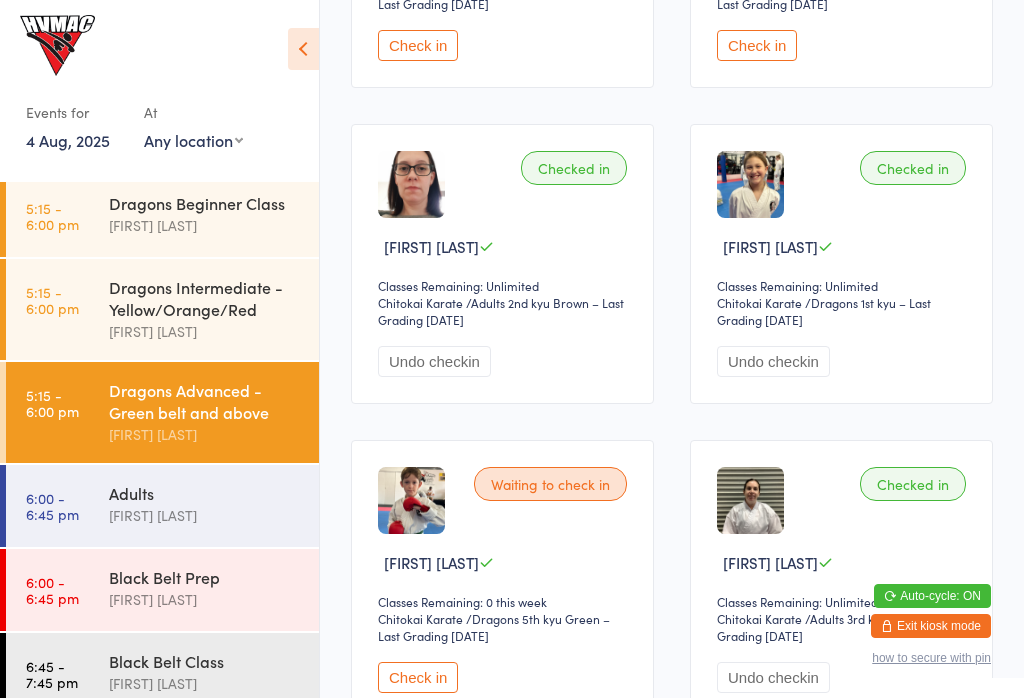 click on "5:15 - 6:00 pm" at bounding box center [52, 216] 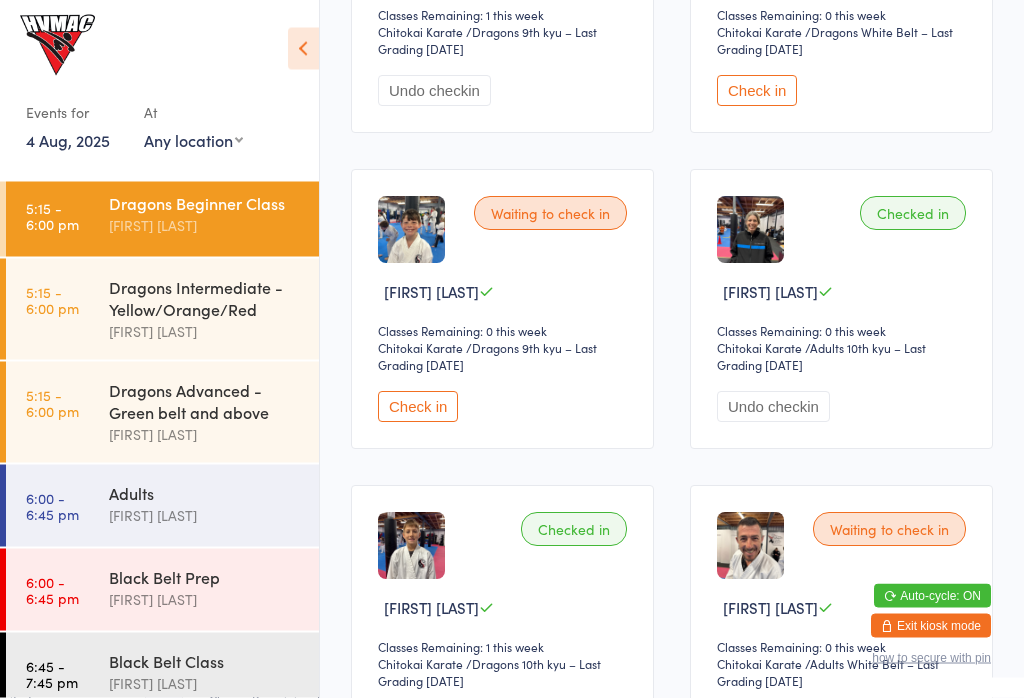 scroll, scrollTop: 498, scrollLeft: 0, axis: vertical 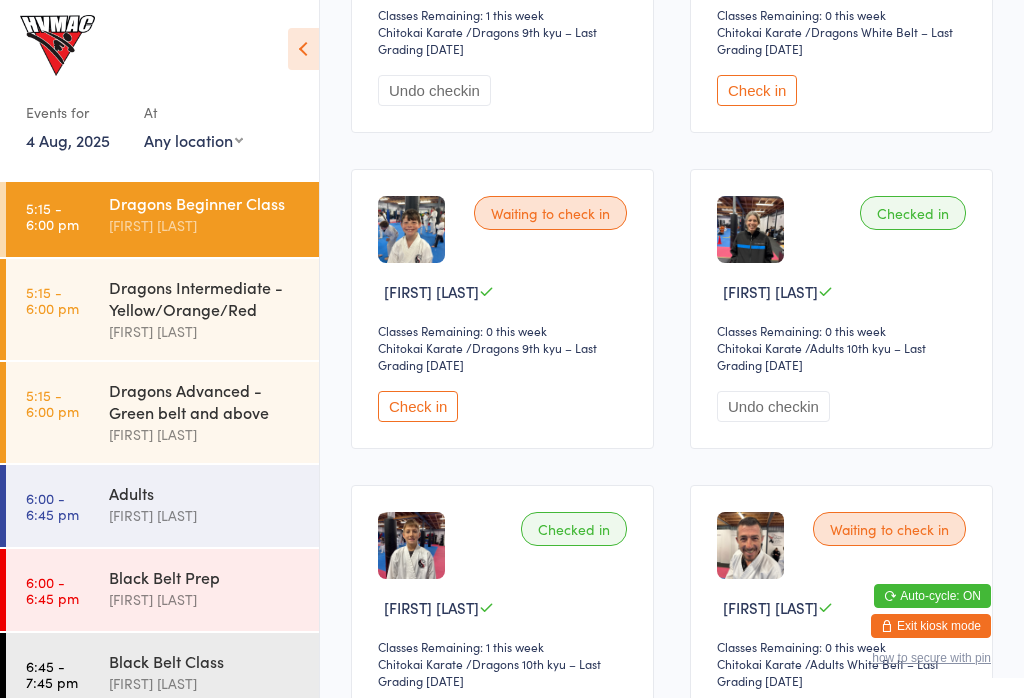 click on "Check in" at bounding box center [418, 406] 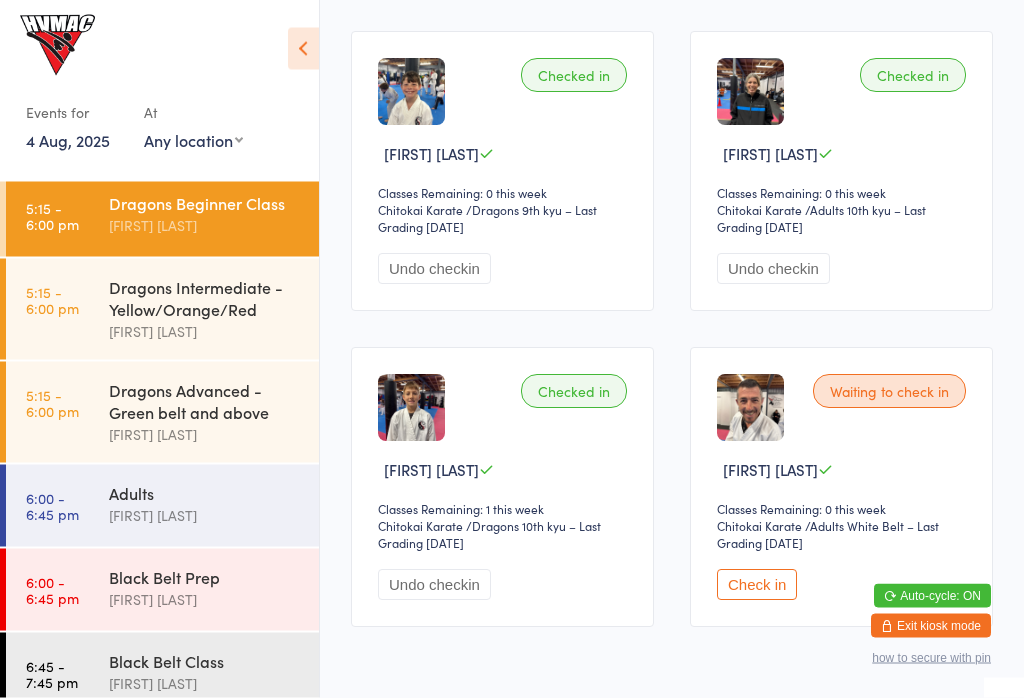 scroll, scrollTop: 704, scrollLeft: 0, axis: vertical 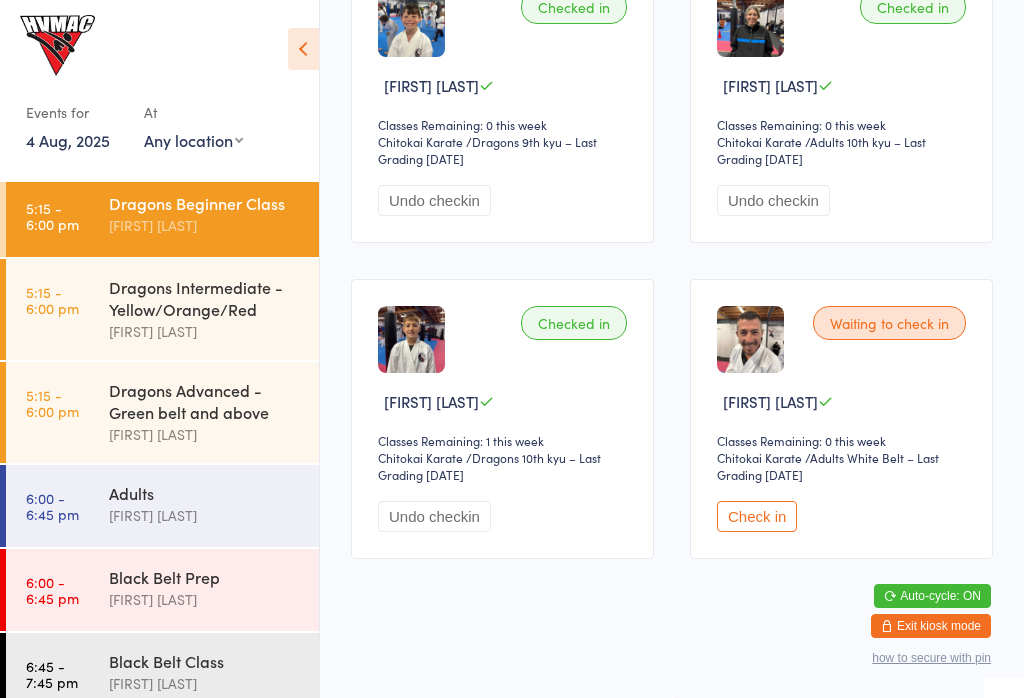 click on "Dragons Intermediate - Yellow/Orange/Red" at bounding box center [205, 298] 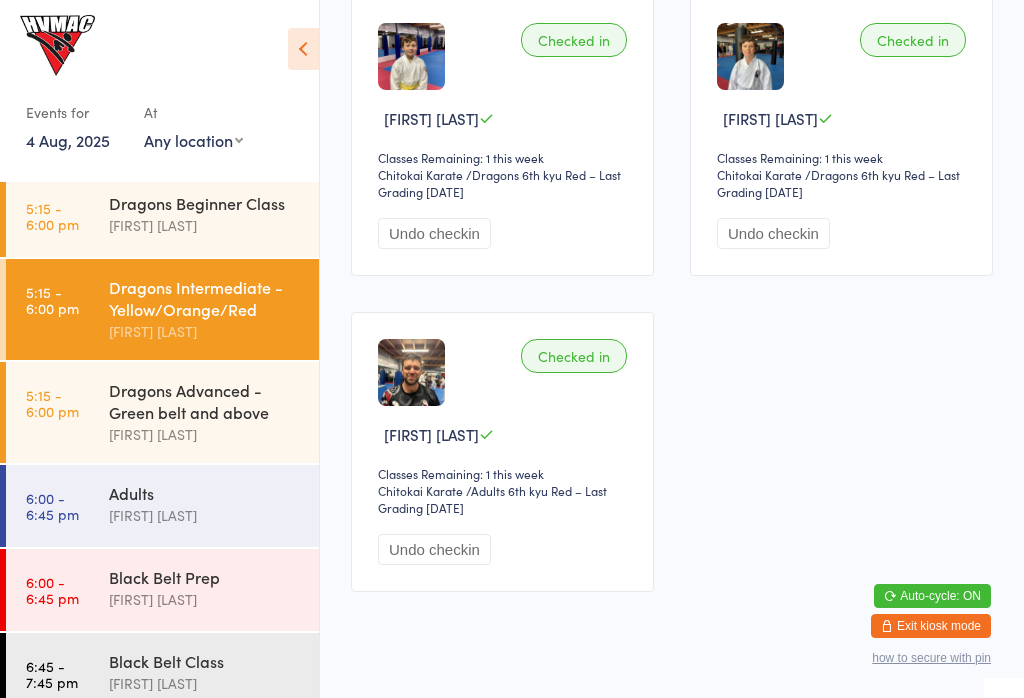 scroll, scrollTop: 352, scrollLeft: 0, axis: vertical 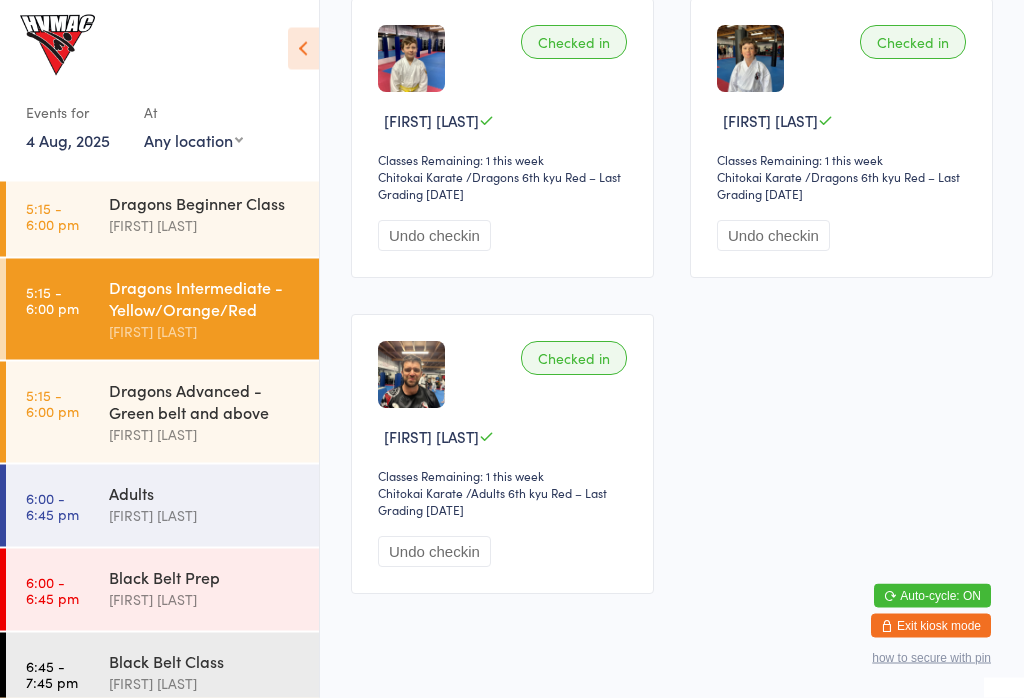 click on "Dragons Advanced - Green belt and above" at bounding box center [205, 401] 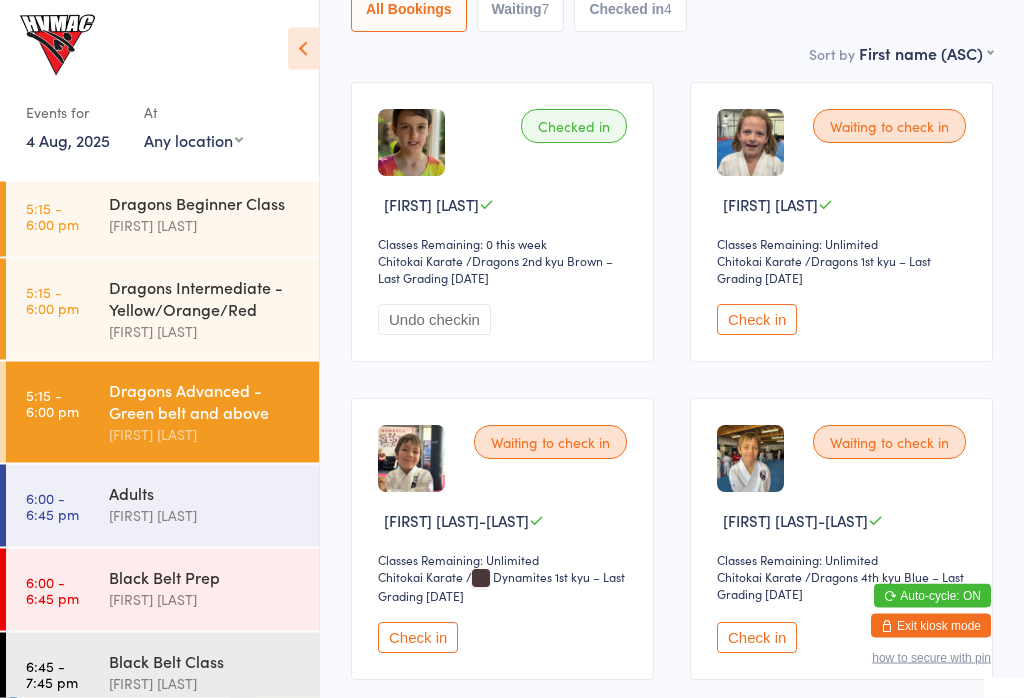 scroll, scrollTop: 288, scrollLeft: 0, axis: vertical 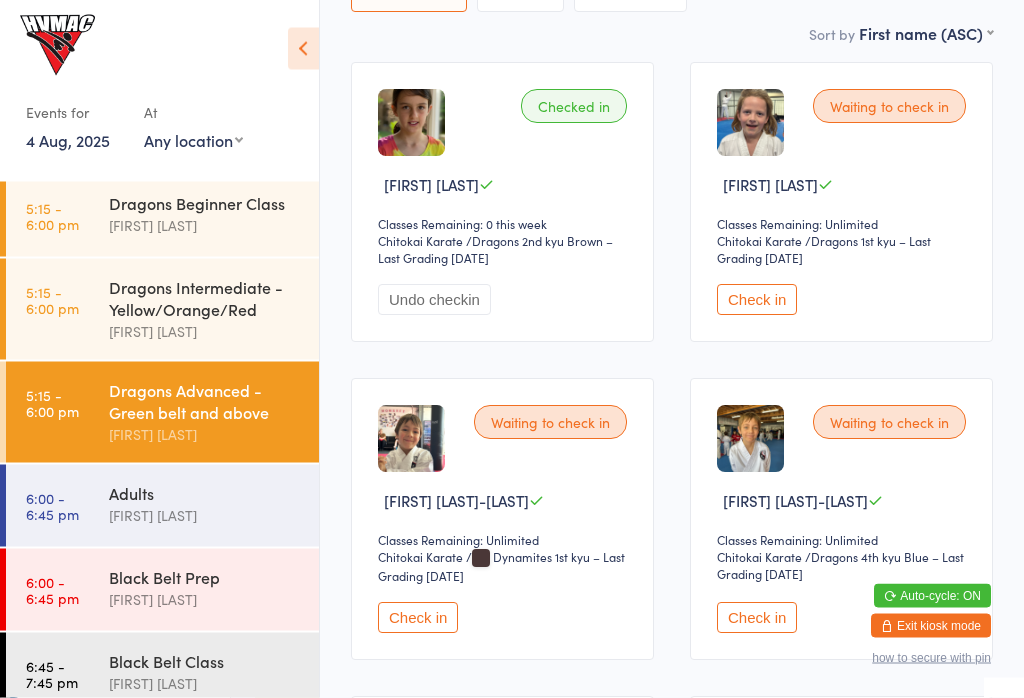 click on "Dragons Beginner Class" at bounding box center (205, 203) 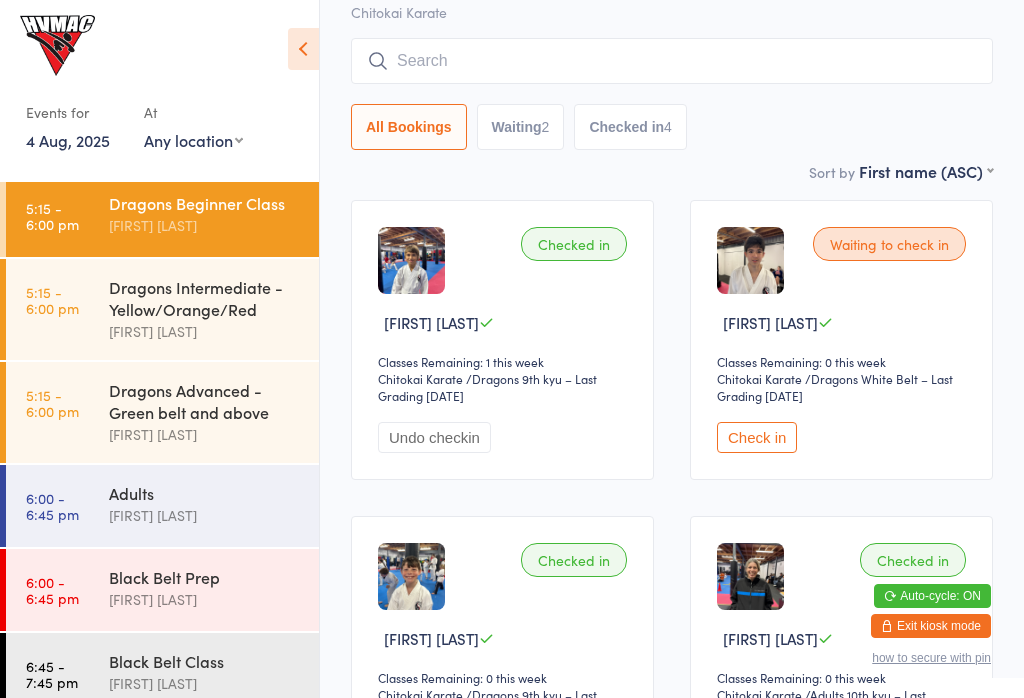 scroll, scrollTop: 173, scrollLeft: 0, axis: vertical 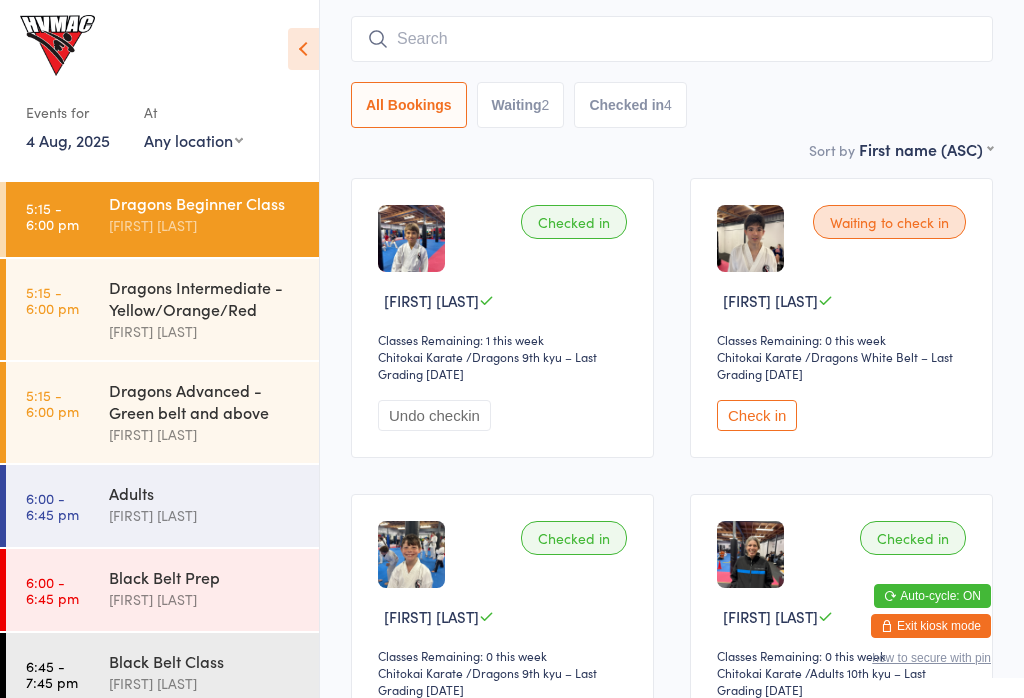 click on "Check in" at bounding box center (757, 415) 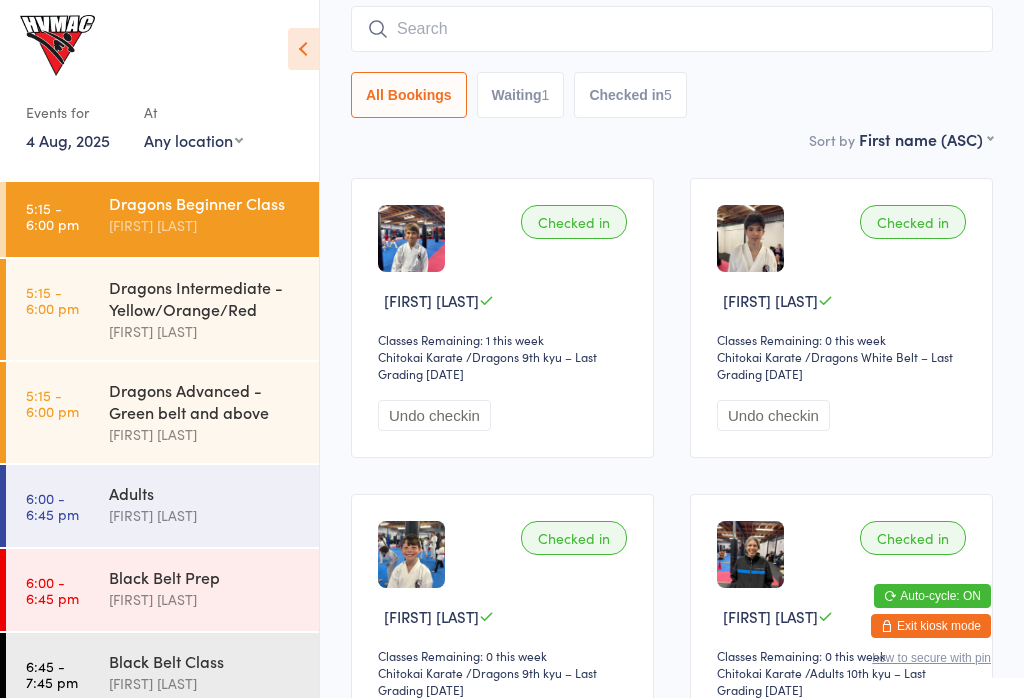 click on "Dragons Advanced - Green belt and above" at bounding box center [205, 401] 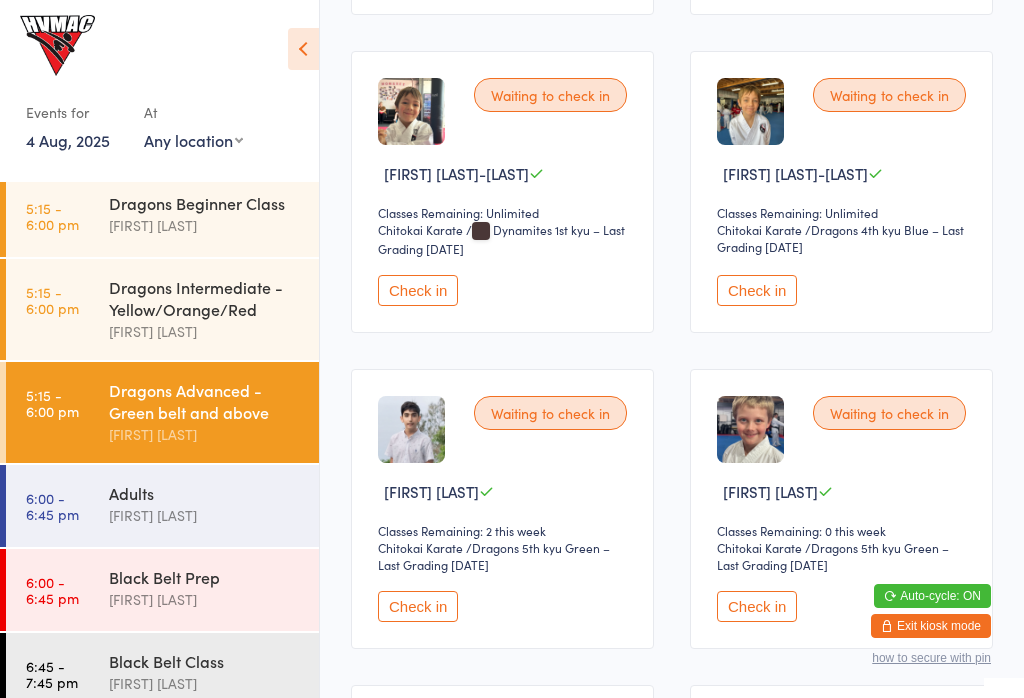 scroll, scrollTop: 617, scrollLeft: 0, axis: vertical 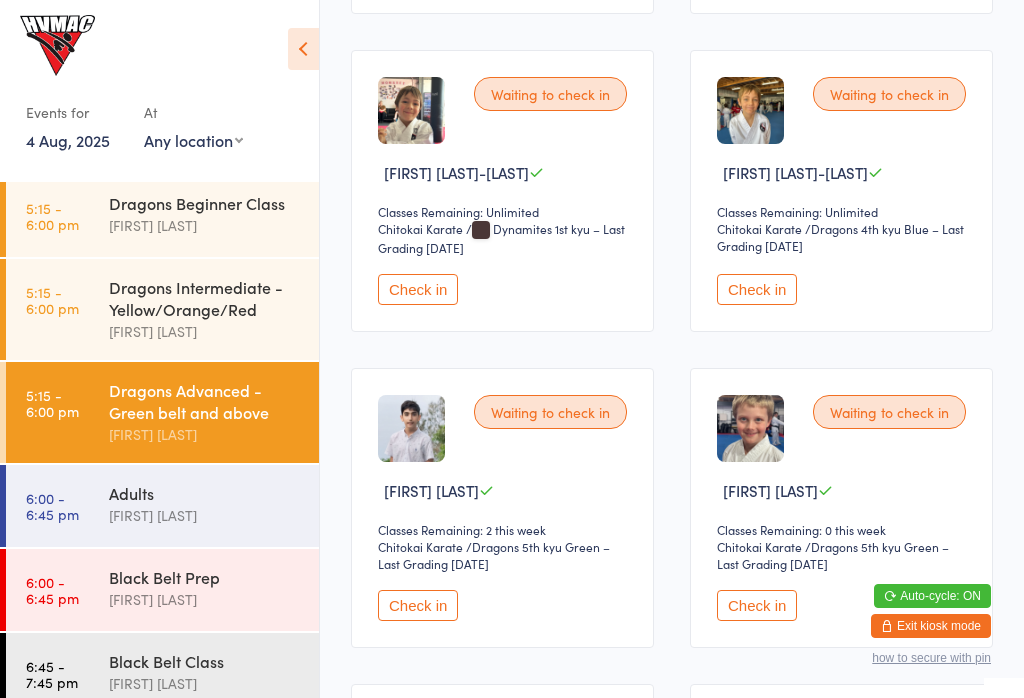 click on "Waiting to check in [FIRST] [LAST] Classes Remaining: 2 this week Chitokai Karate Chitokai Karate / Dragons 5th kyu Green – Last Grading [DATE] Check in" at bounding box center [502, 508] 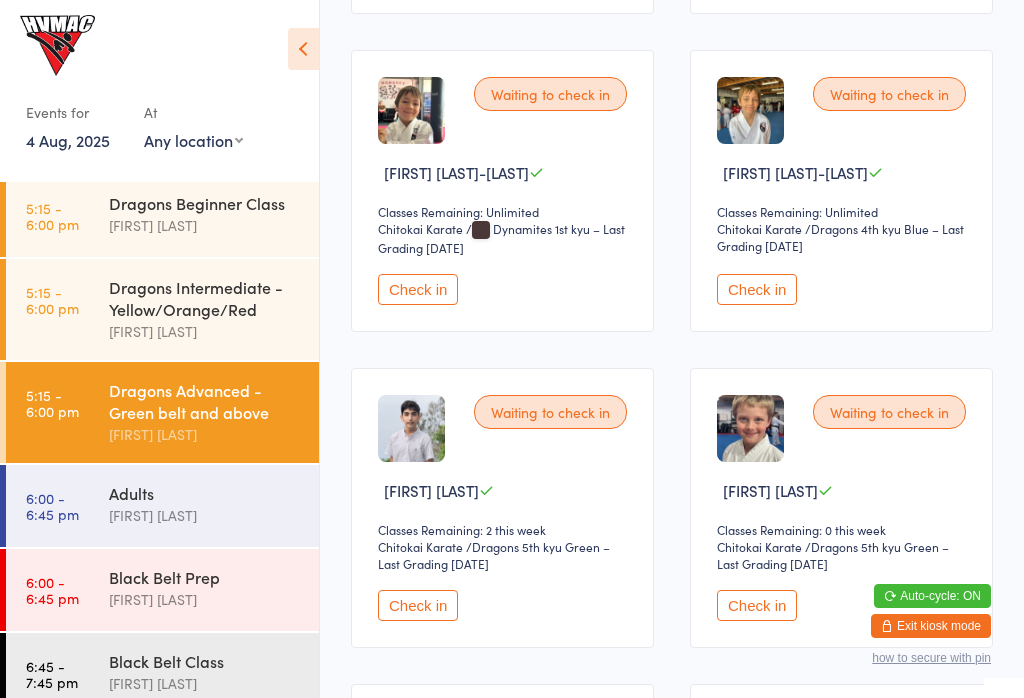 click on "Check in" at bounding box center (418, 605) 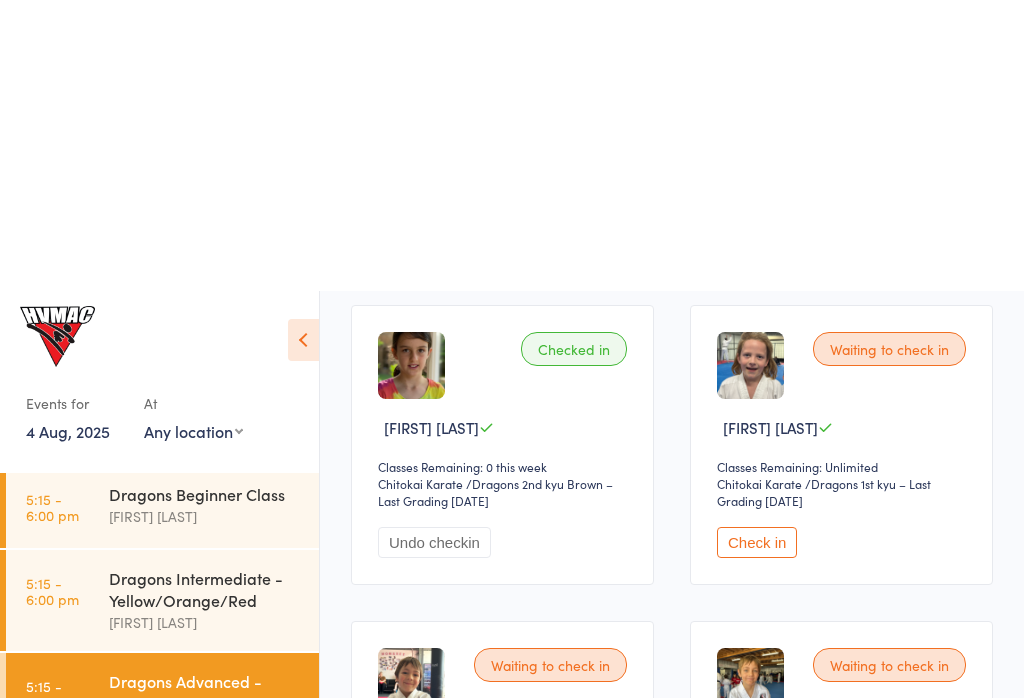 scroll, scrollTop: 0, scrollLeft: 0, axis: both 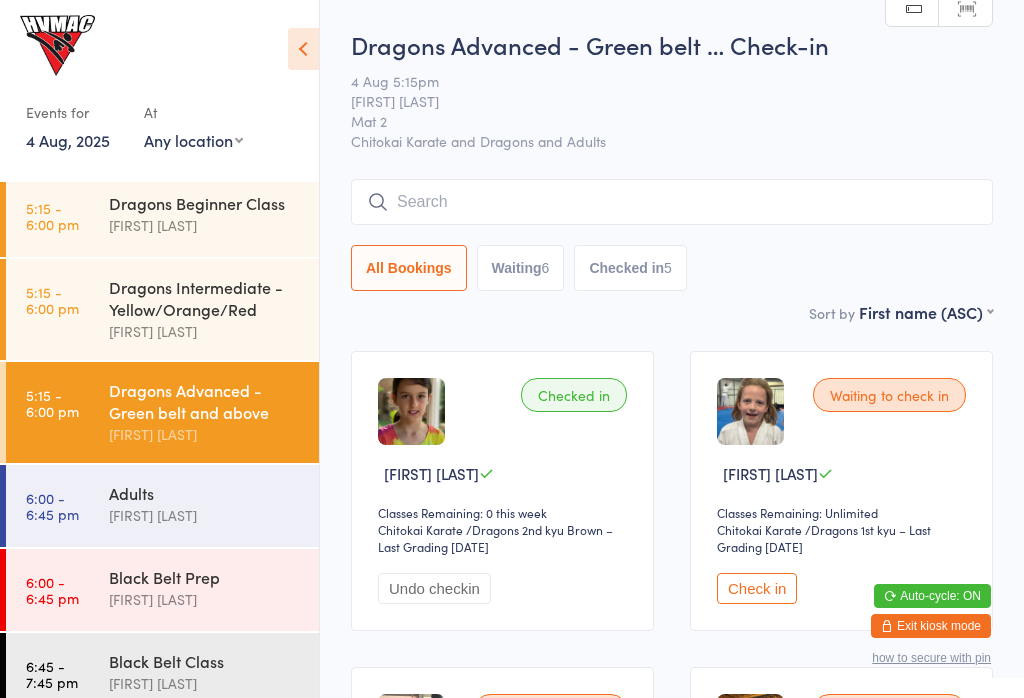click at bounding box center (672, 202) 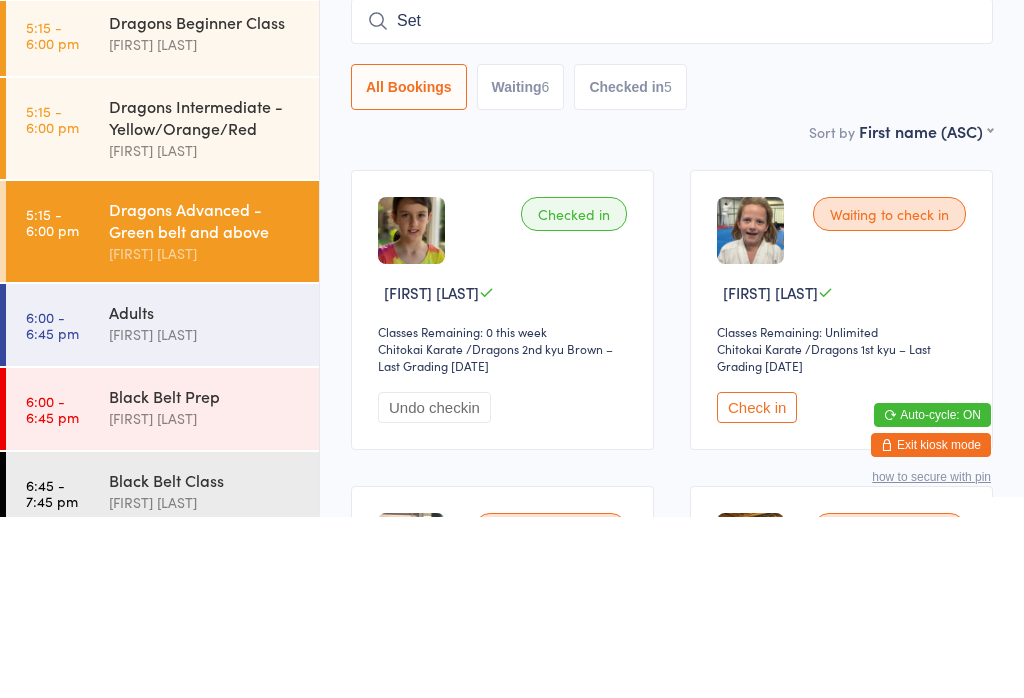 type on "[FIRST]" 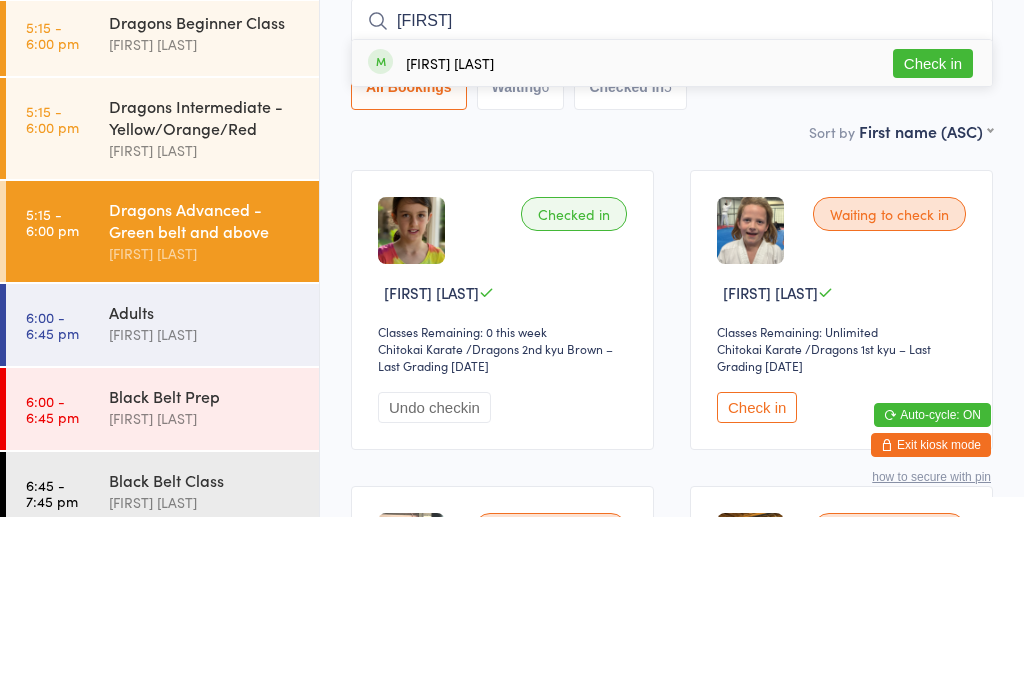 type 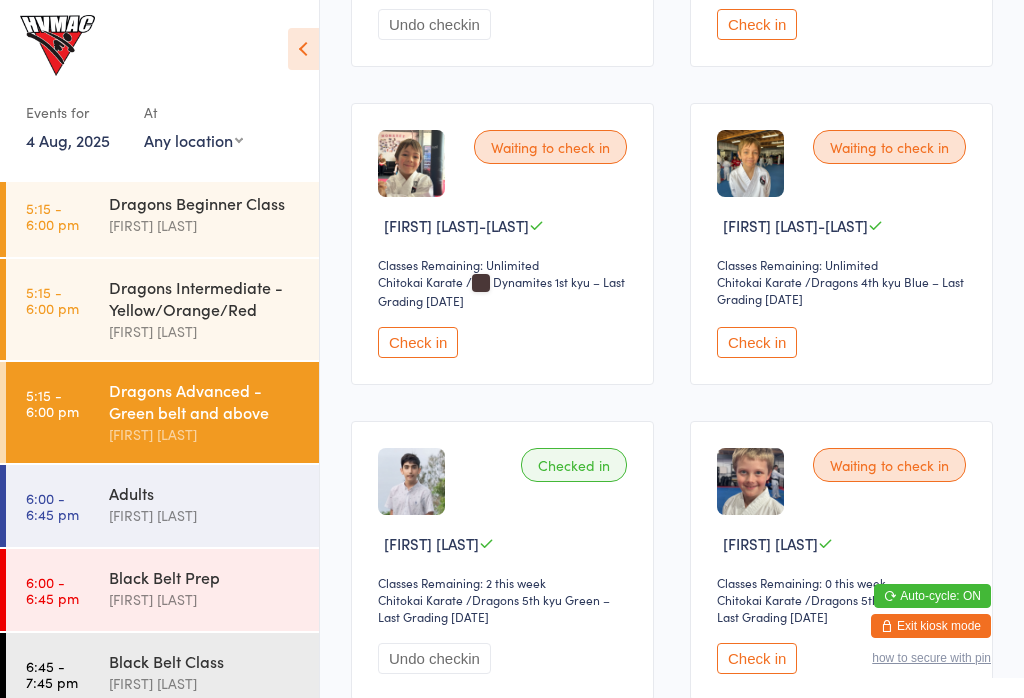 scroll, scrollTop: 575, scrollLeft: 0, axis: vertical 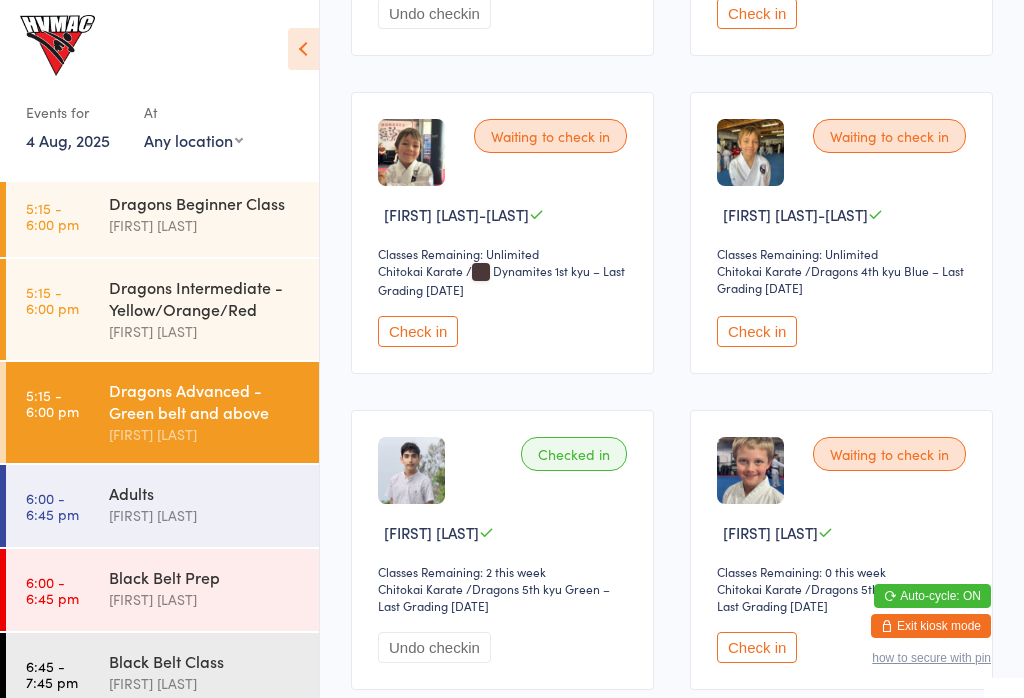click on "Check in" at bounding box center [757, 331] 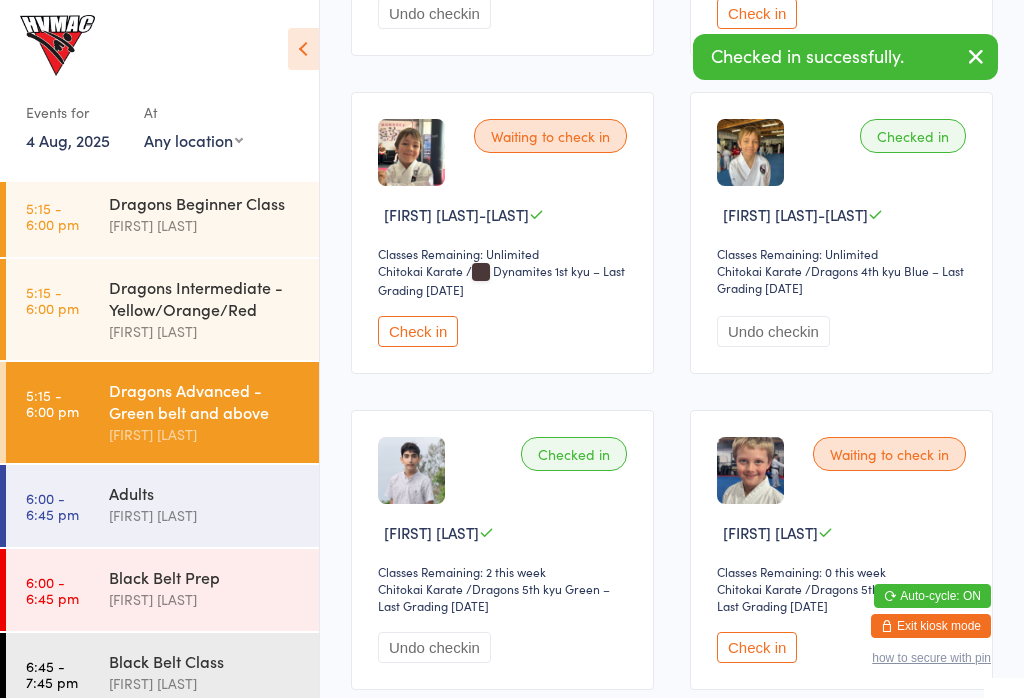 click on "Check in" at bounding box center [418, 331] 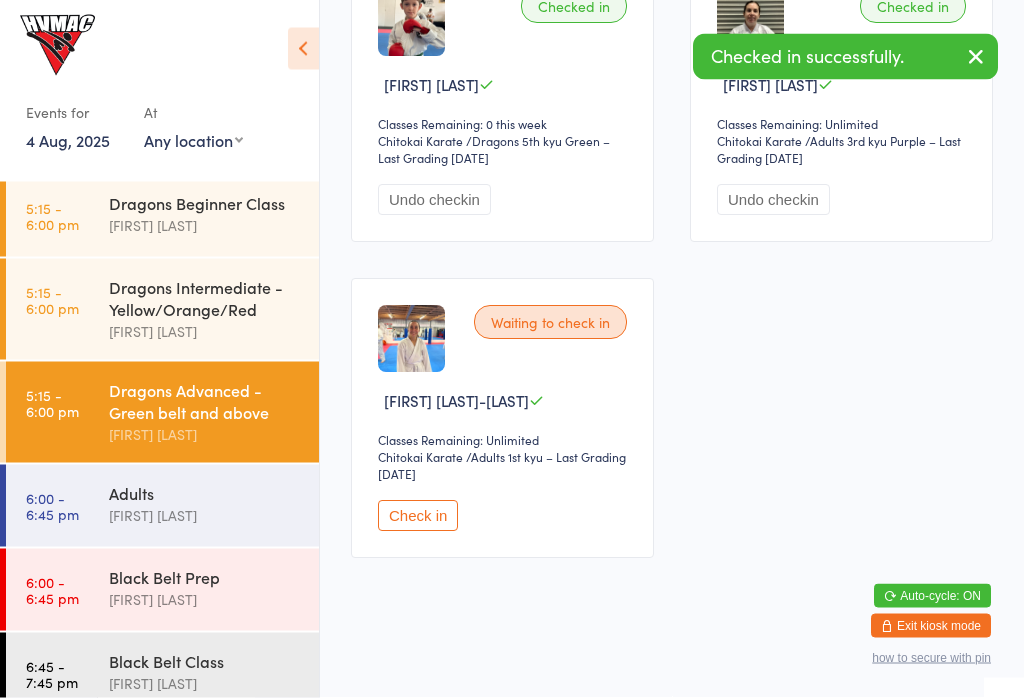click on "Check in" at bounding box center [418, 516] 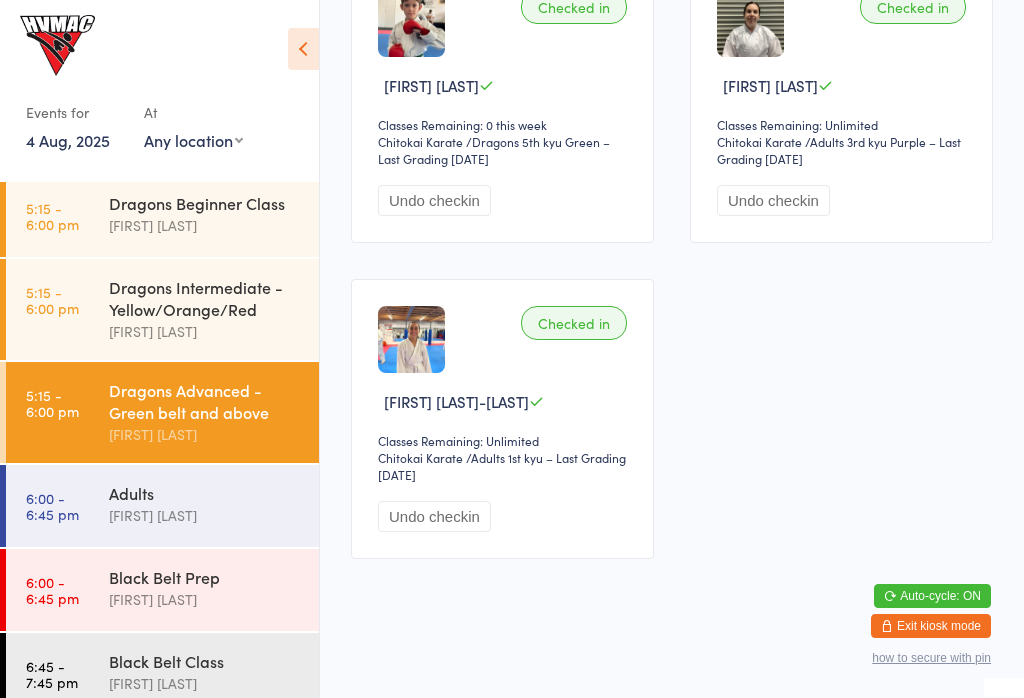 click on "Dragons Intermediate - Yellow/Orange/Red" at bounding box center [205, 298] 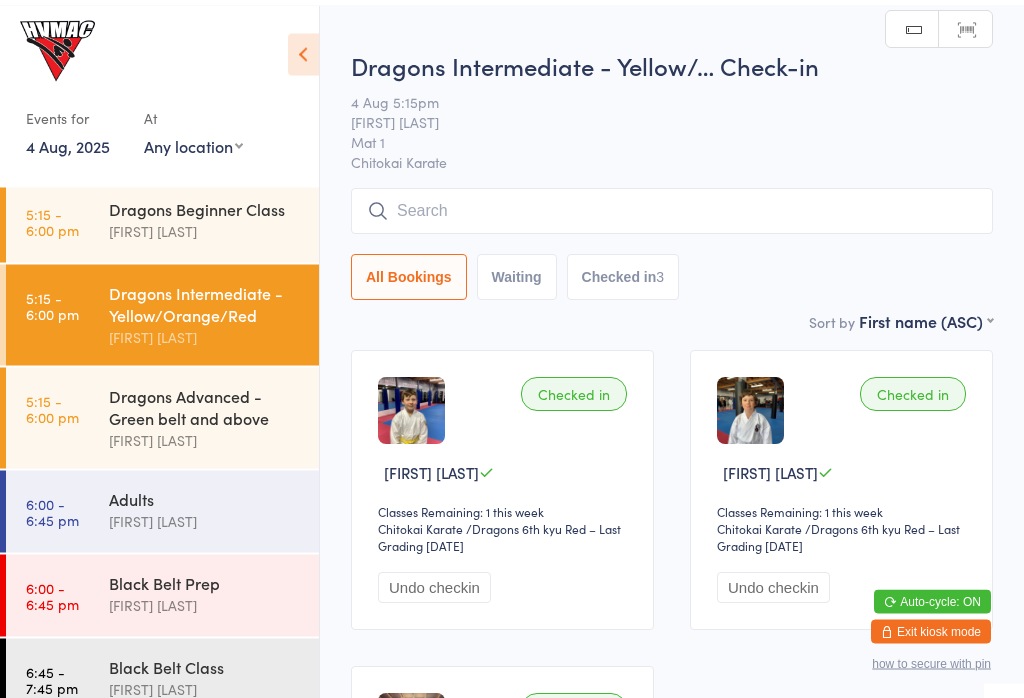 scroll, scrollTop: 0, scrollLeft: 0, axis: both 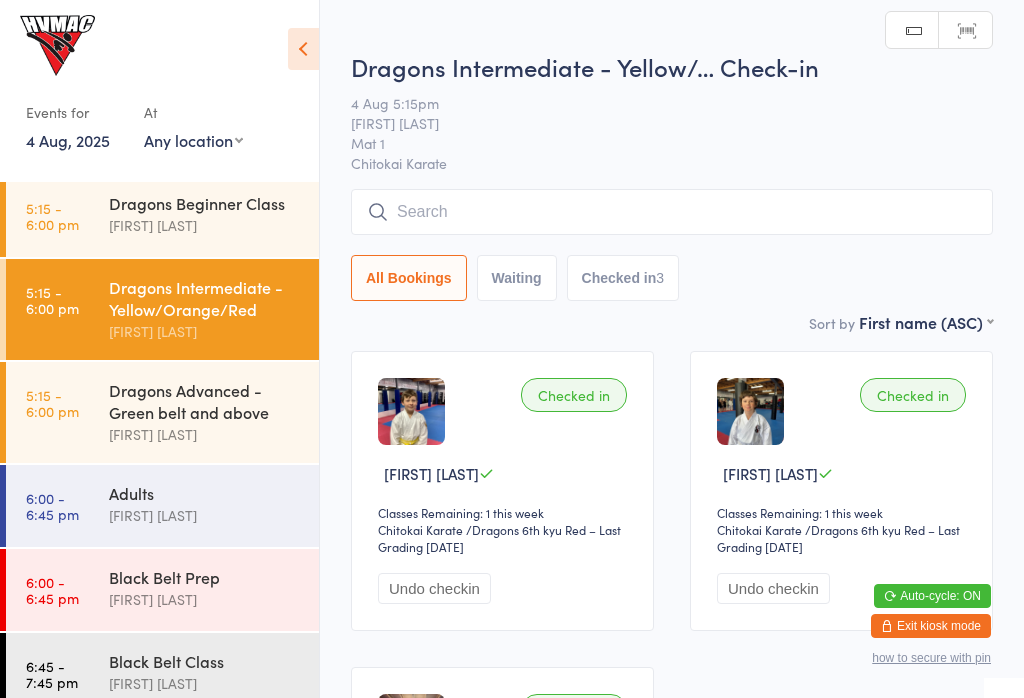click at bounding box center [672, 212] 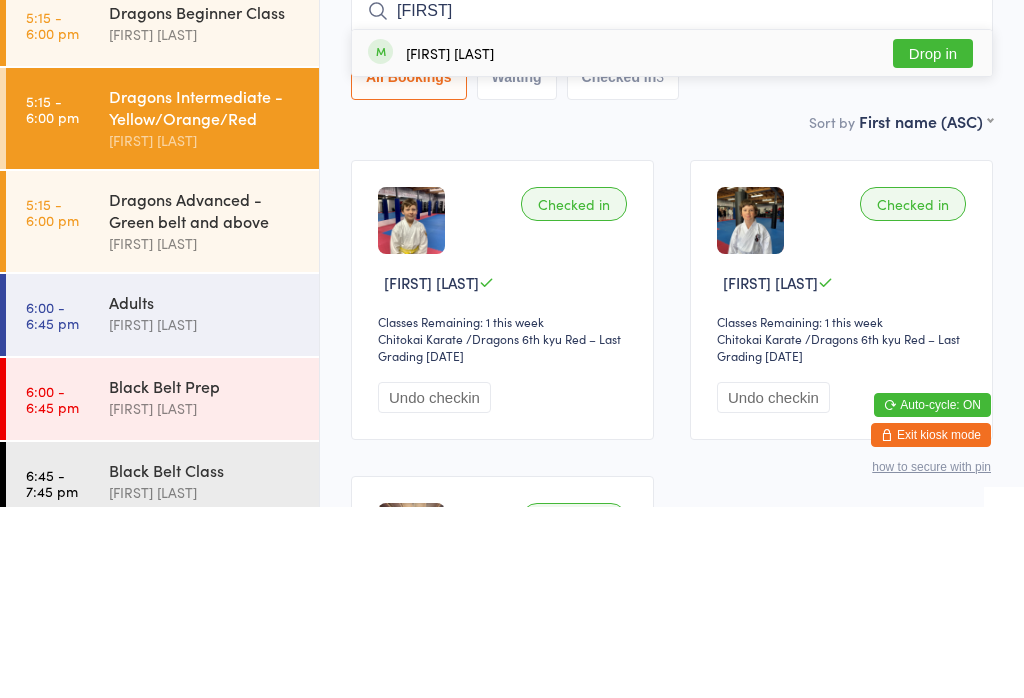 type on "[FIRST]" 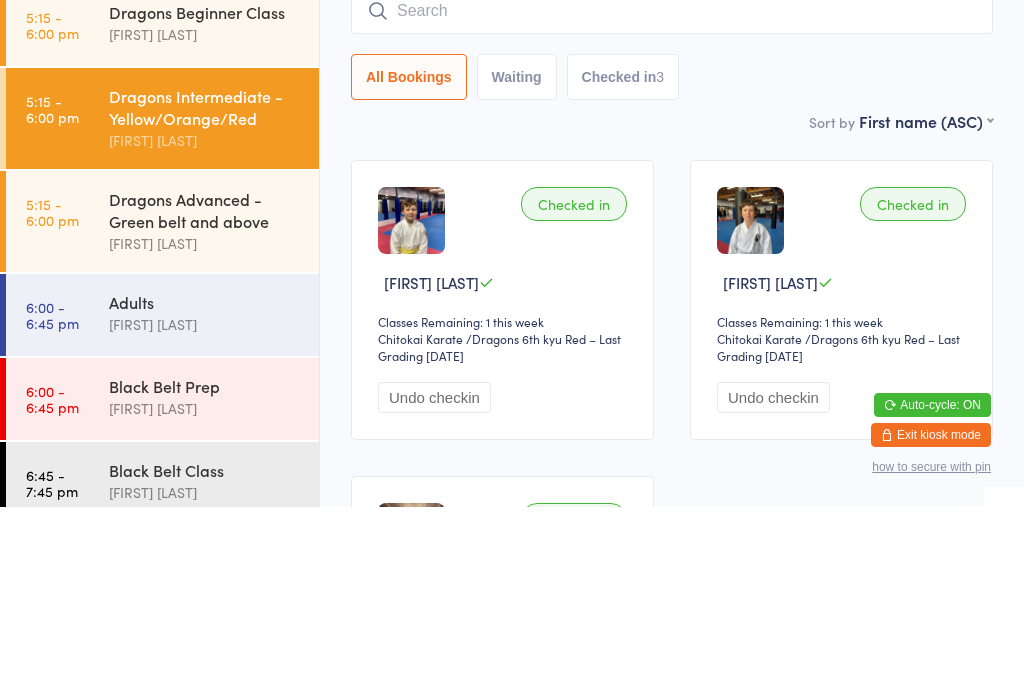 scroll, scrollTop: 191, scrollLeft: 0, axis: vertical 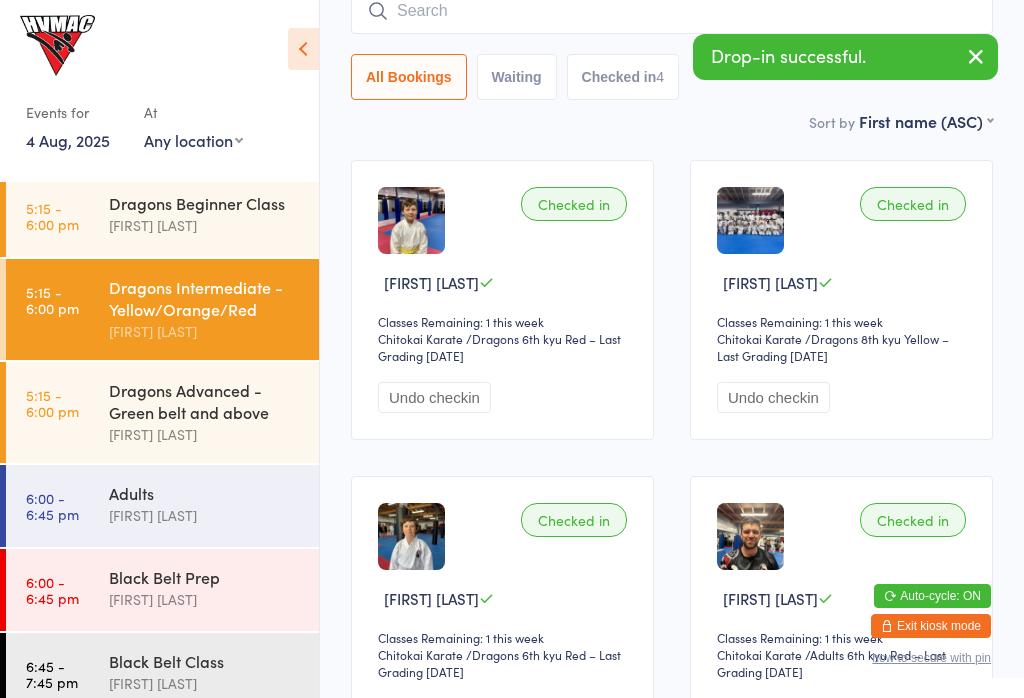 click on "Dragons Advanced - Green belt and above" at bounding box center [205, 401] 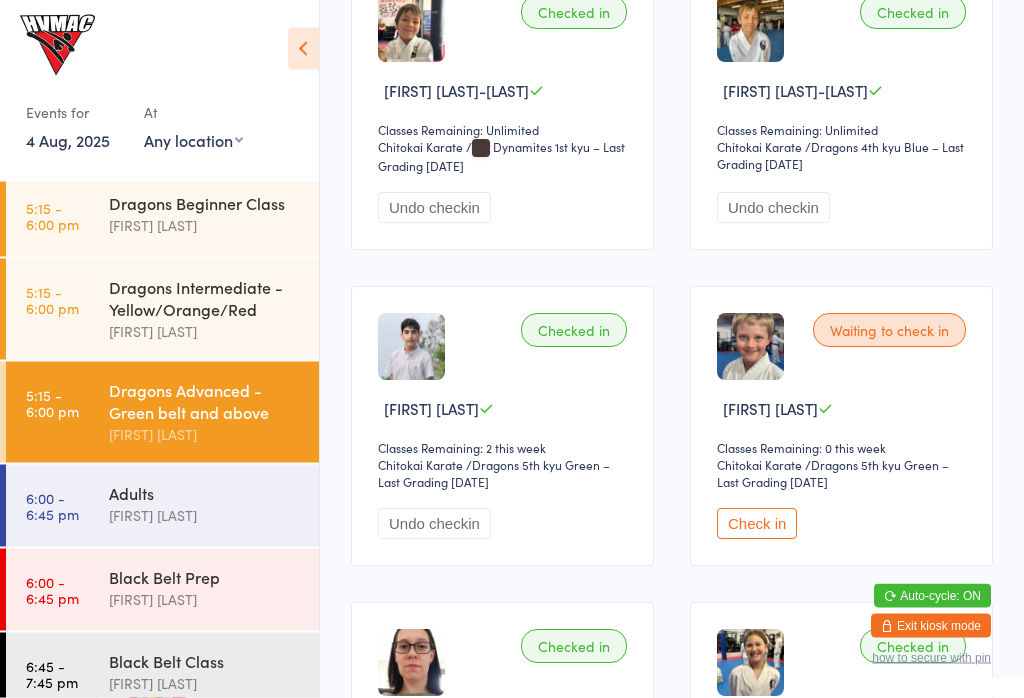 scroll, scrollTop: 702, scrollLeft: 0, axis: vertical 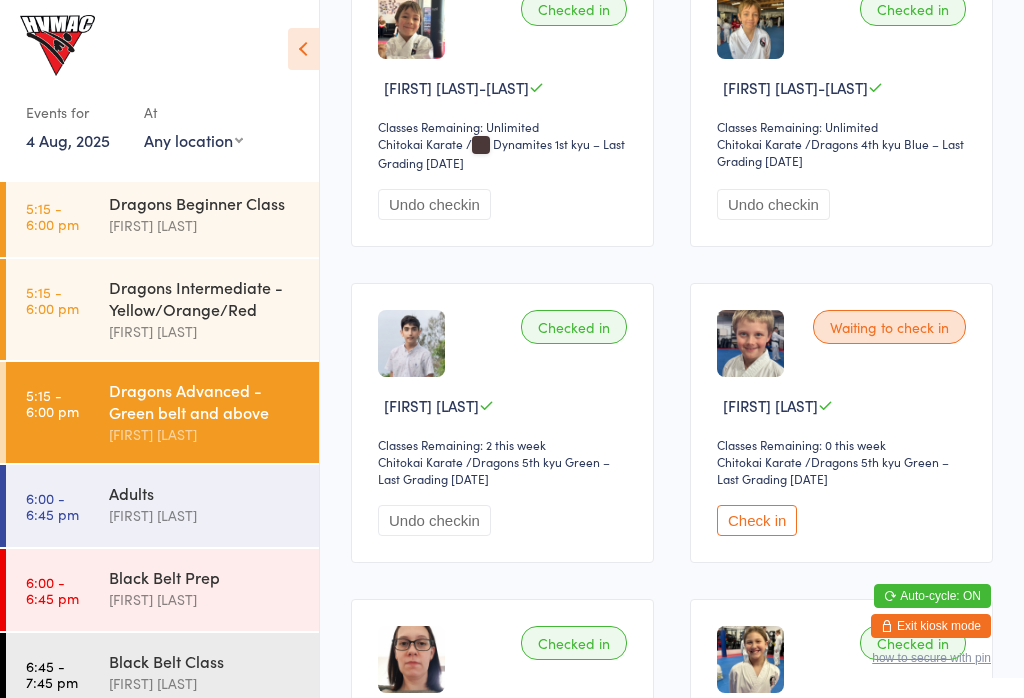 click on "Waiting to check in [FIRST] [LAST] Classes Remaining: 0 this week Chitokai Karate Chitokai Karate / Dragons 5th kyu Green – Last Grading [DATE] Check in" at bounding box center [841, 423] 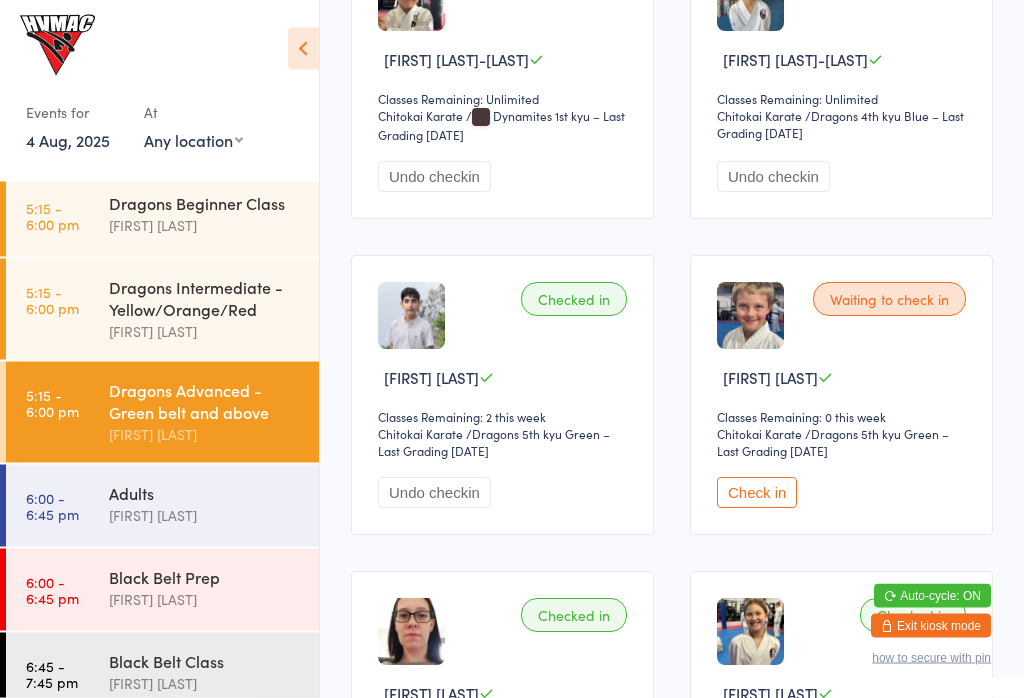 scroll, scrollTop: 730, scrollLeft: 0, axis: vertical 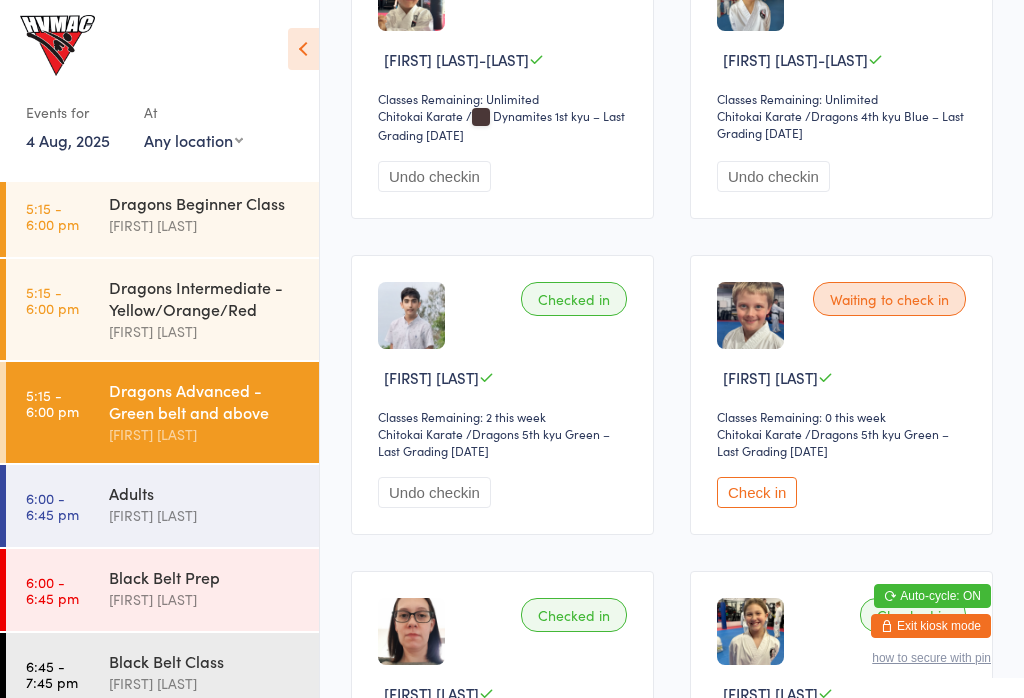 click on "Check in" at bounding box center [757, 492] 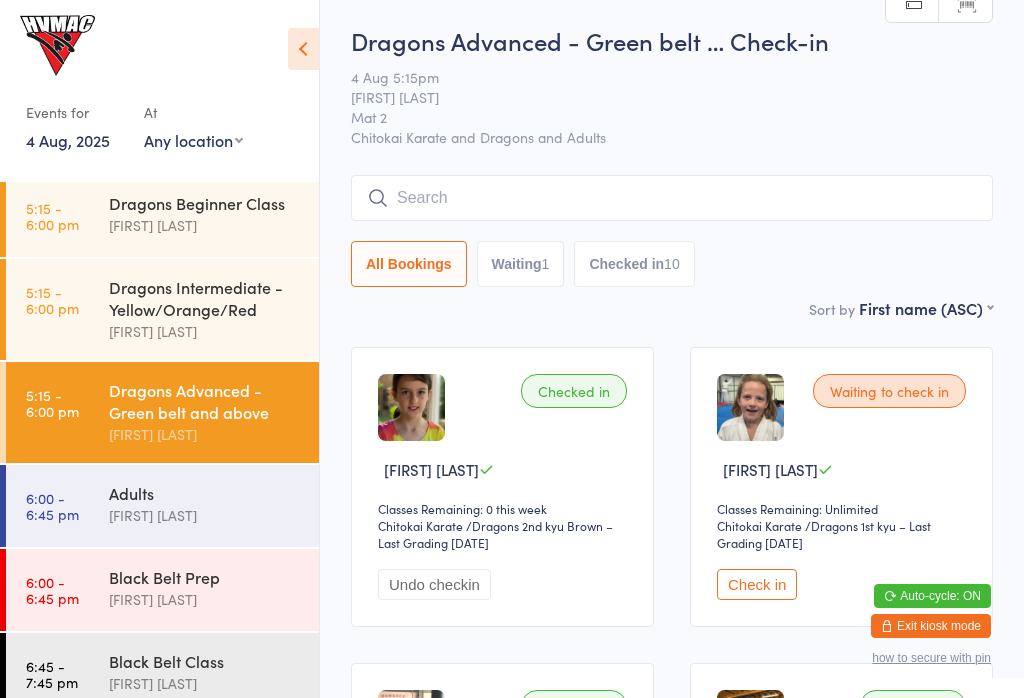 scroll, scrollTop: 4, scrollLeft: 0, axis: vertical 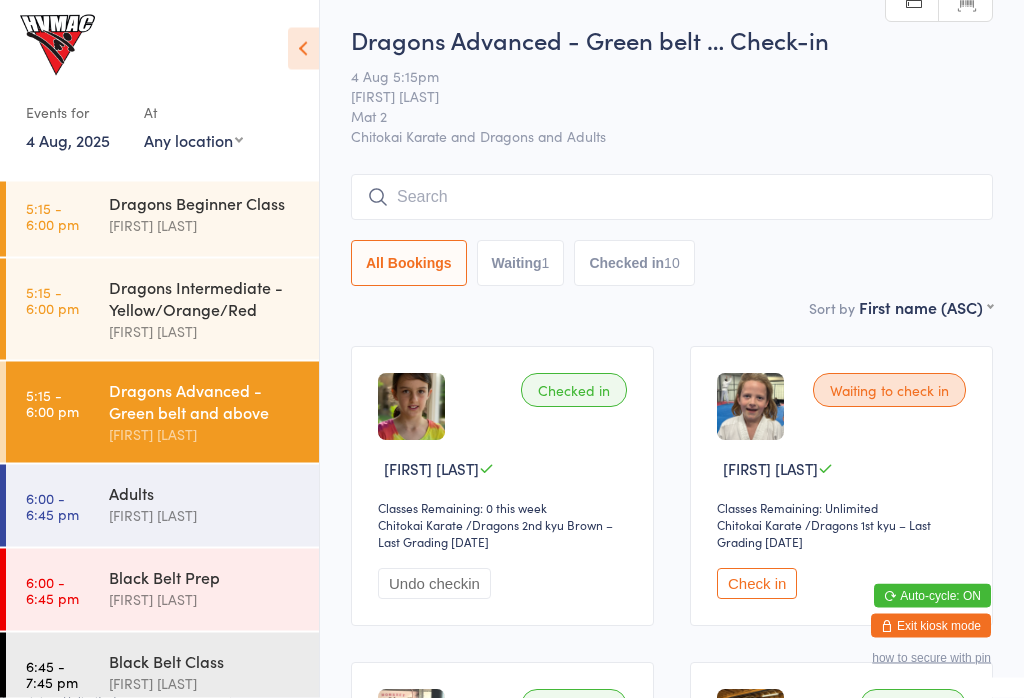 click on "Dragons Intermediate - Yellow/Orange/Red" at bounding box center [205, 298] 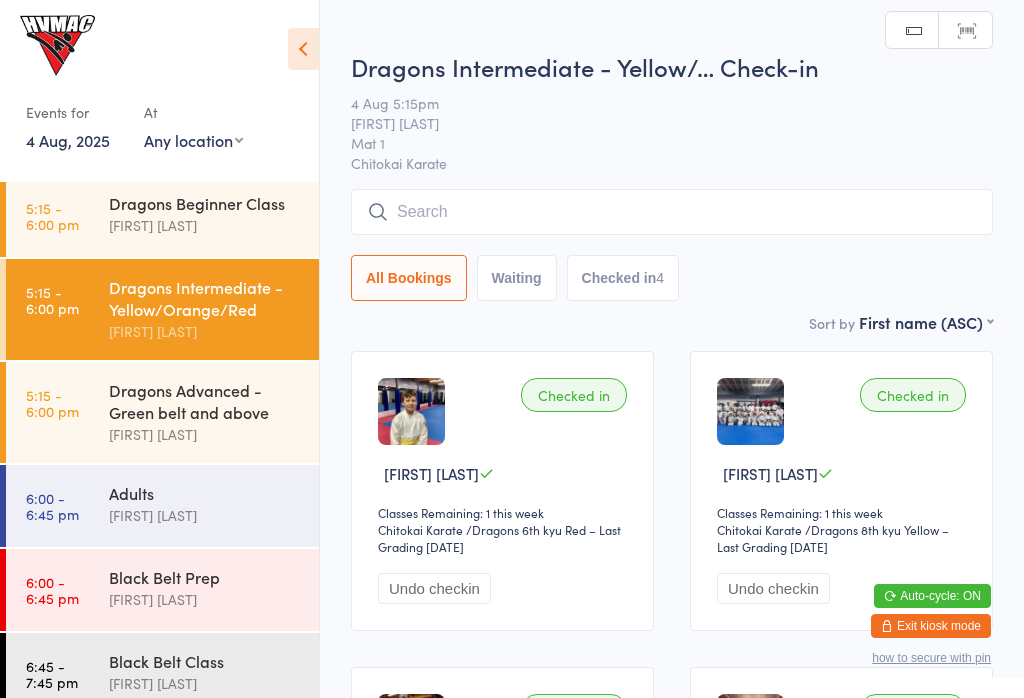 click on "[FIRST] [LAST]" at bounding box center (205, 225) 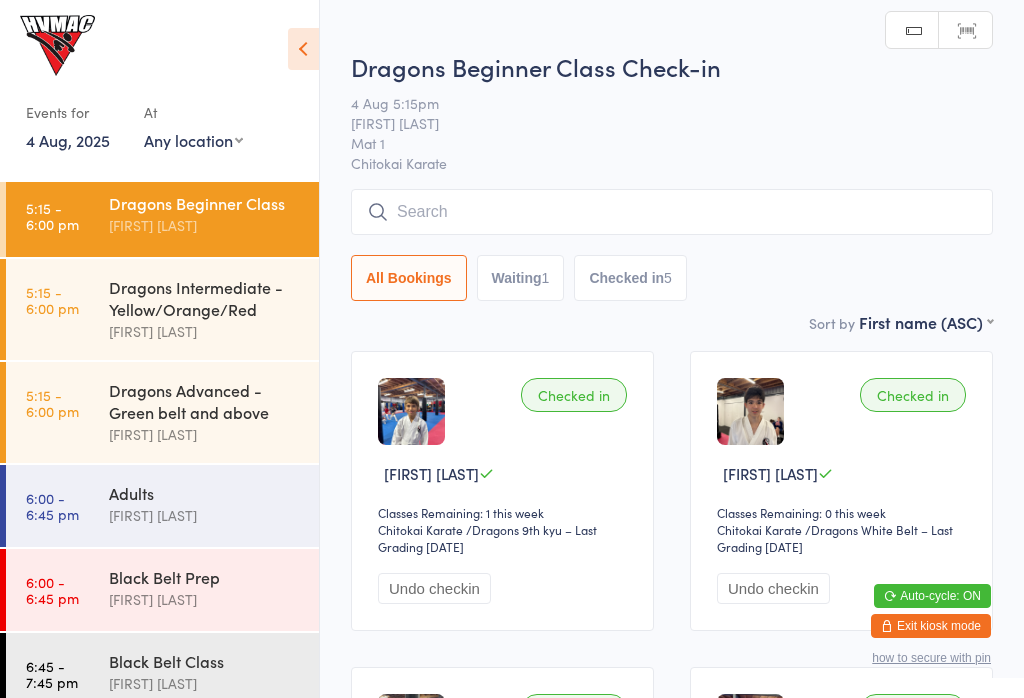 click on "Dragons Intermediate - Yellow/Orange/Red" at bounding box center [205, 298] 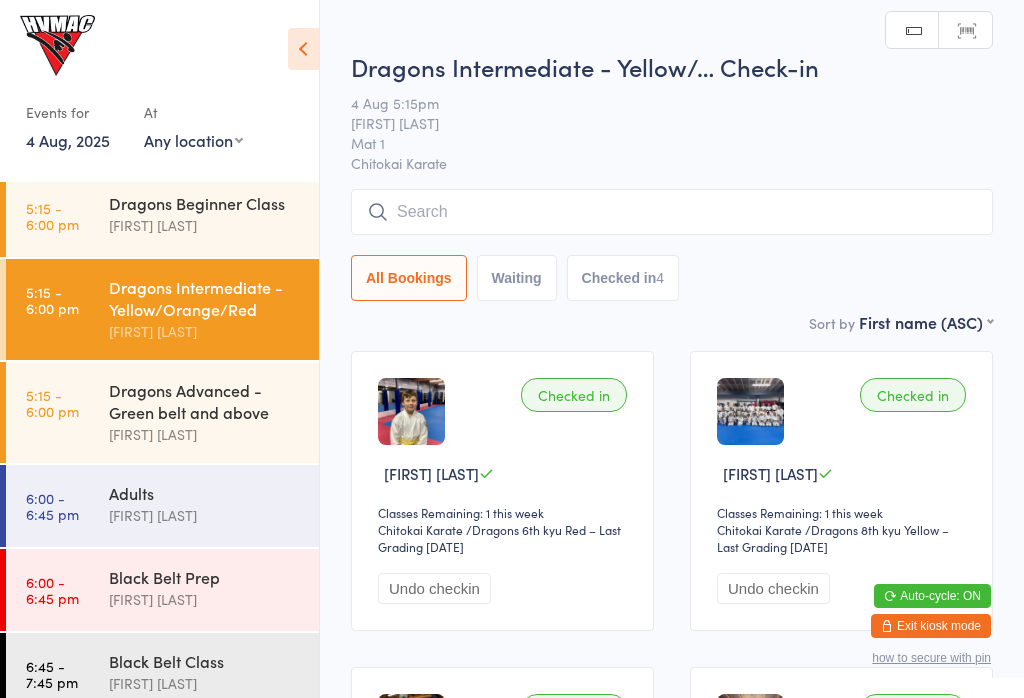 click on "Dragons Advanced - Green belt and above" at bounding box center (205, 401) 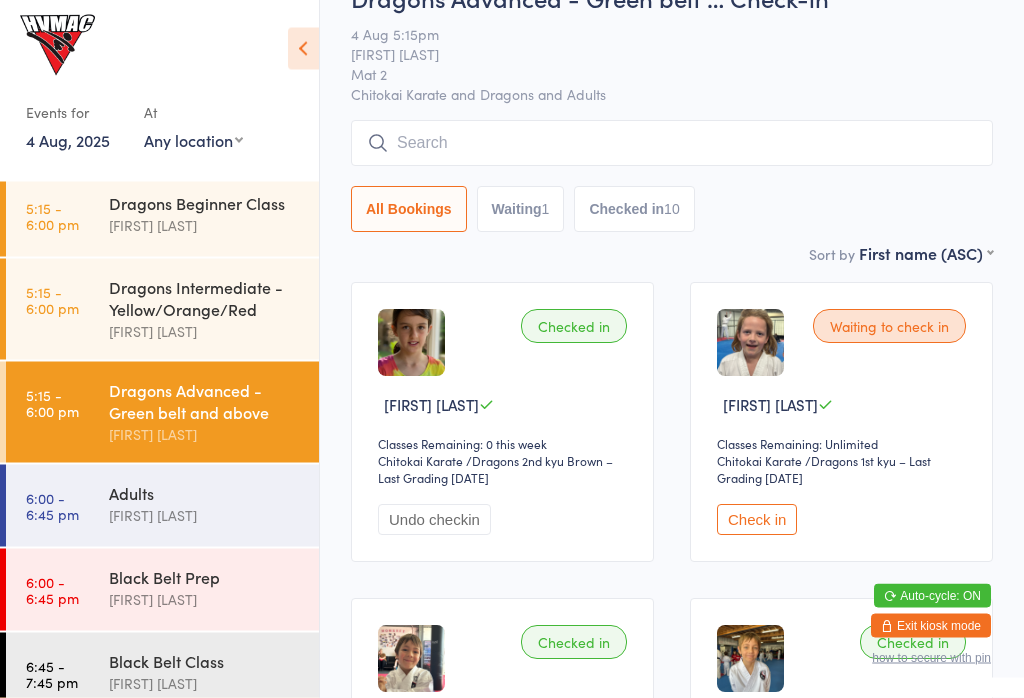 scroll, scrollTop: 69, scrollLeft: 0, axis: vertical 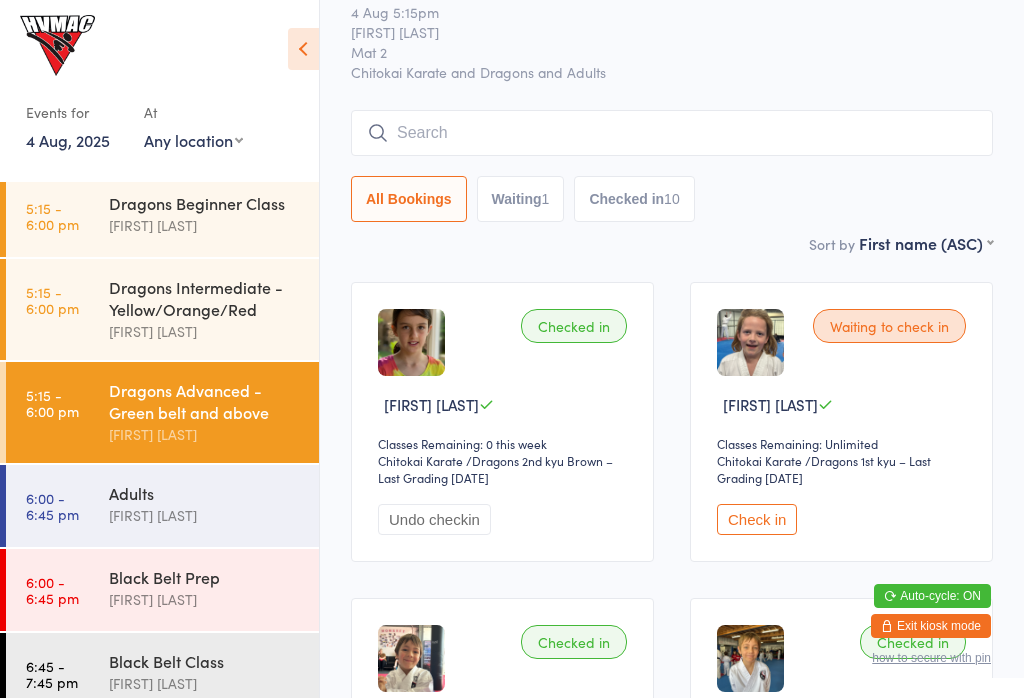 click on "[FIRST] [LAST]" at bounding box center [205, 225] 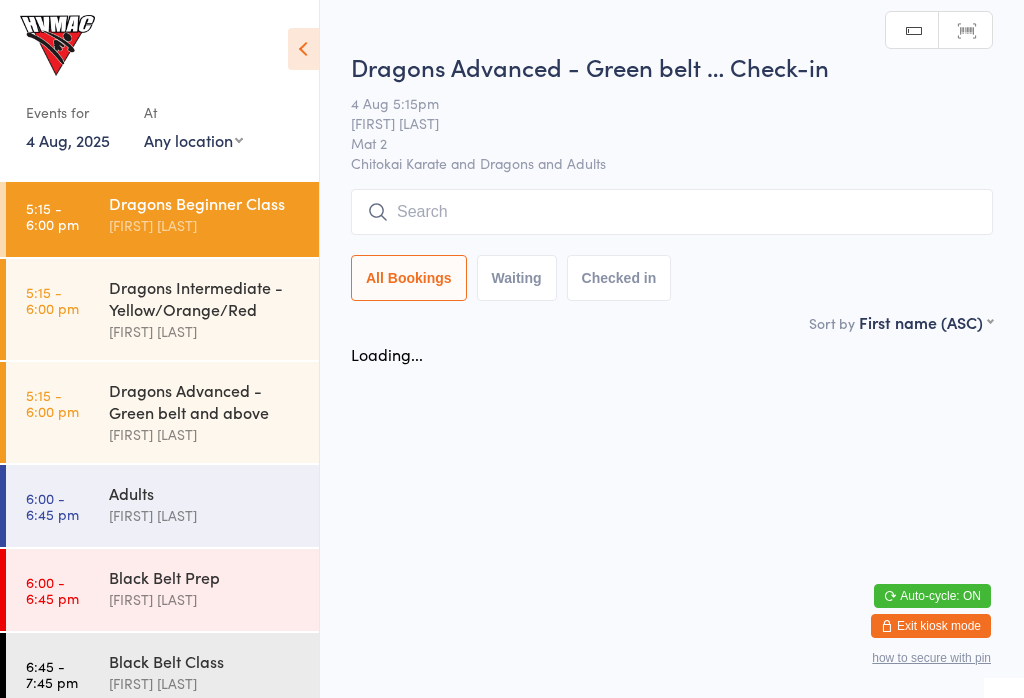 scroll, scrollTop: 0, scrollLeft: 0, axis: both 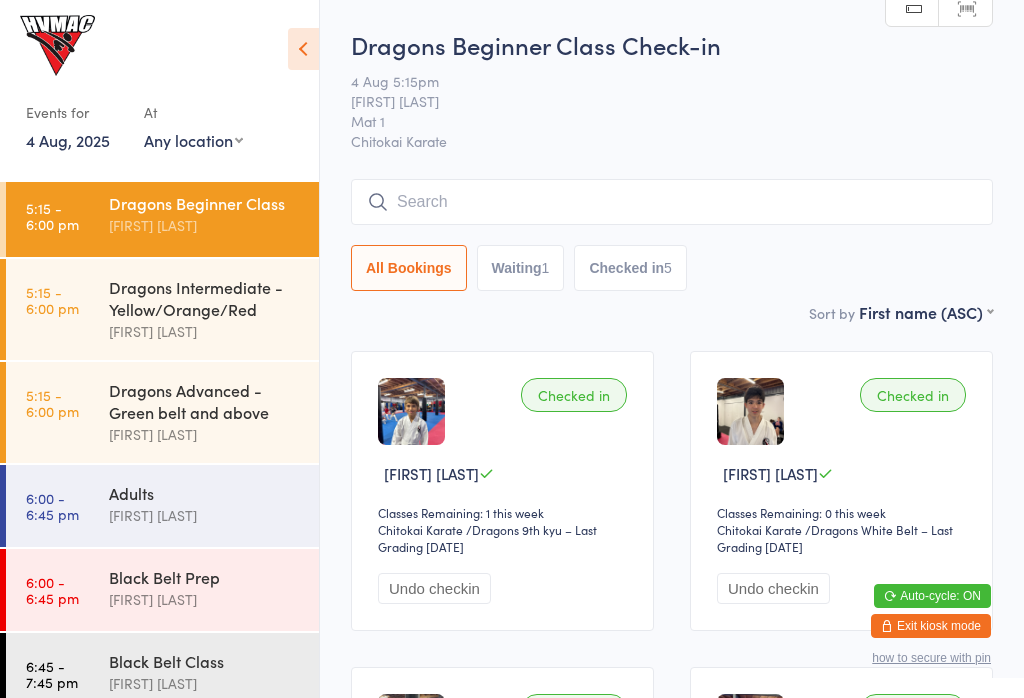 click on "Dragons Intermediate - Yellow/Orange/Red" at bounding box center (205, 298) 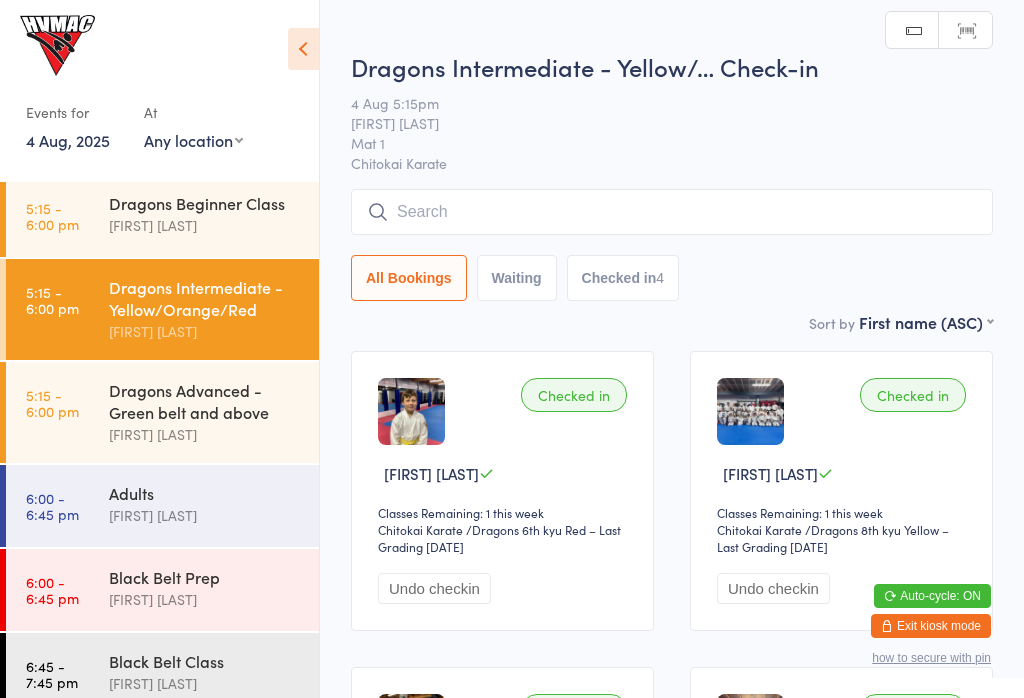 click on "[FIRST] [LAST]" at bounding box center (205, 434) 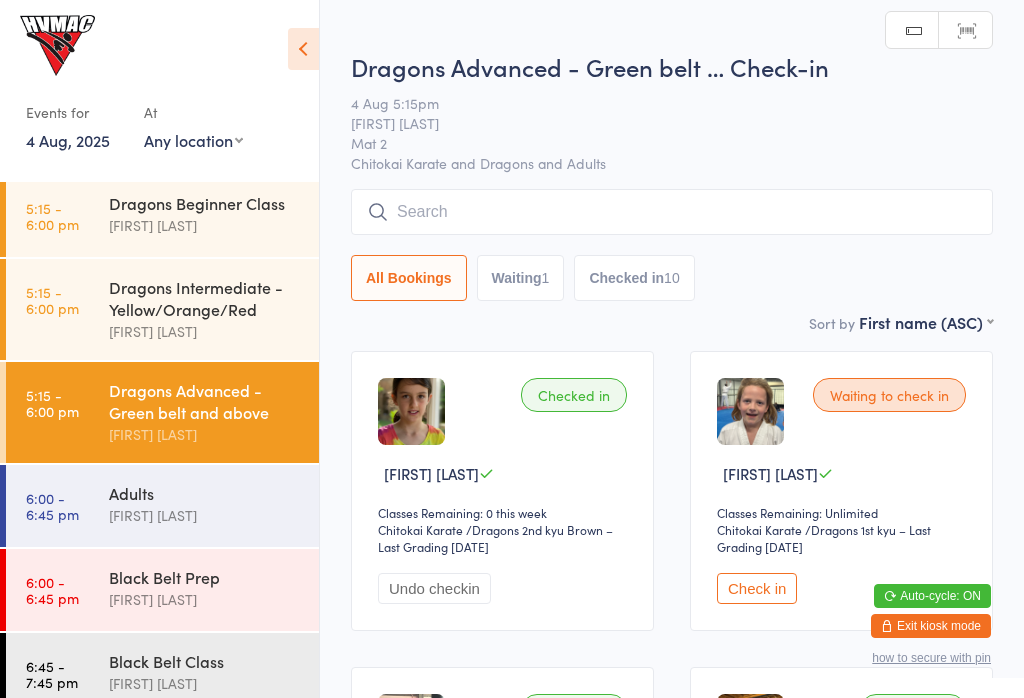 click on "[FIRST] [LAST]" at bounding box center [205, 225] 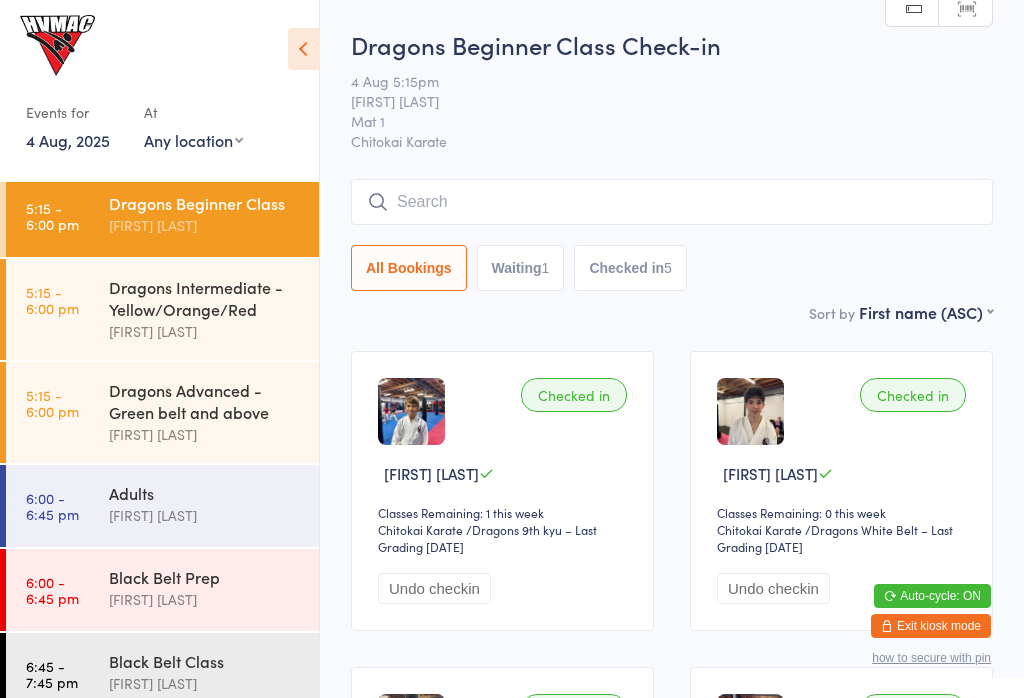 click on "Dragons Advanced - Green belt and above" at bounding box center [205, 401] 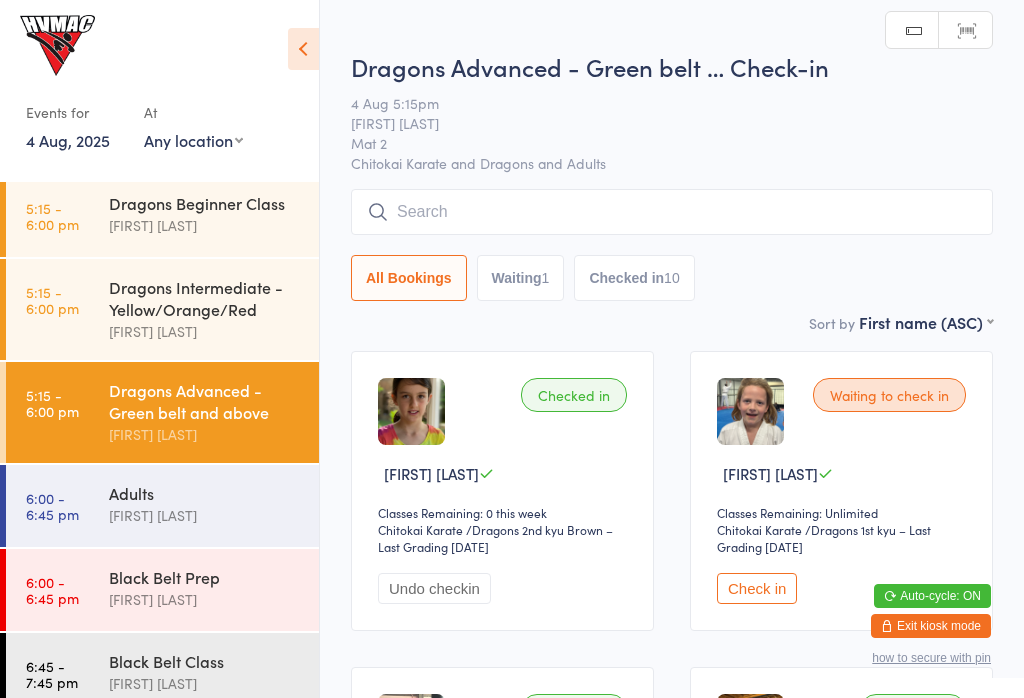 click at bounding box center [672, 212] 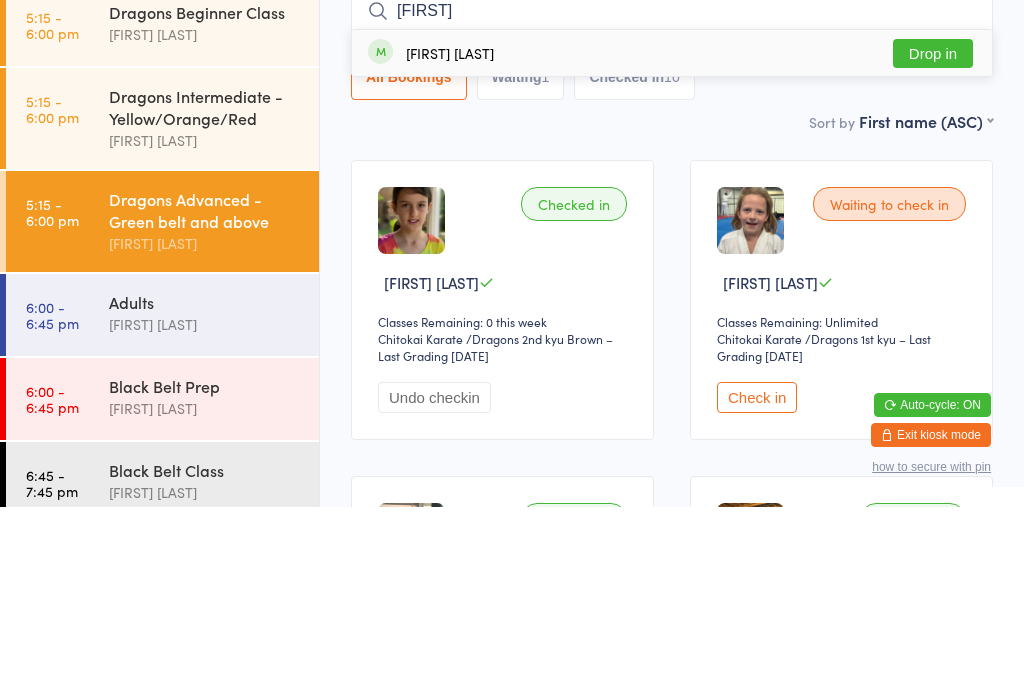 type on "[FIRST]" 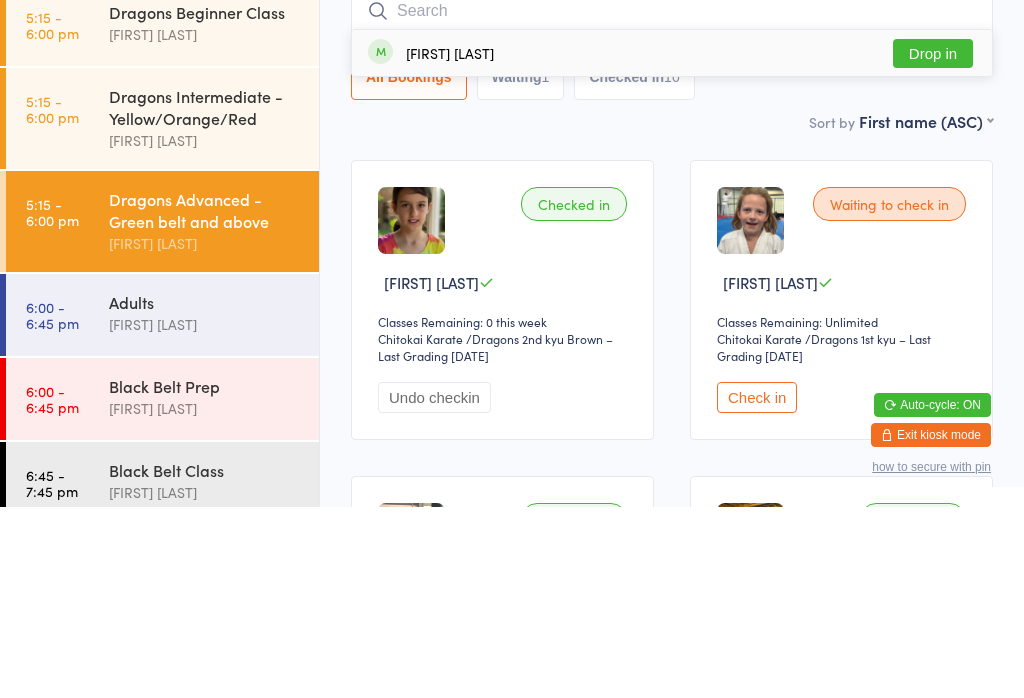 scroll, scrollTop: 191, scrollLeft: 0, axis: vertical 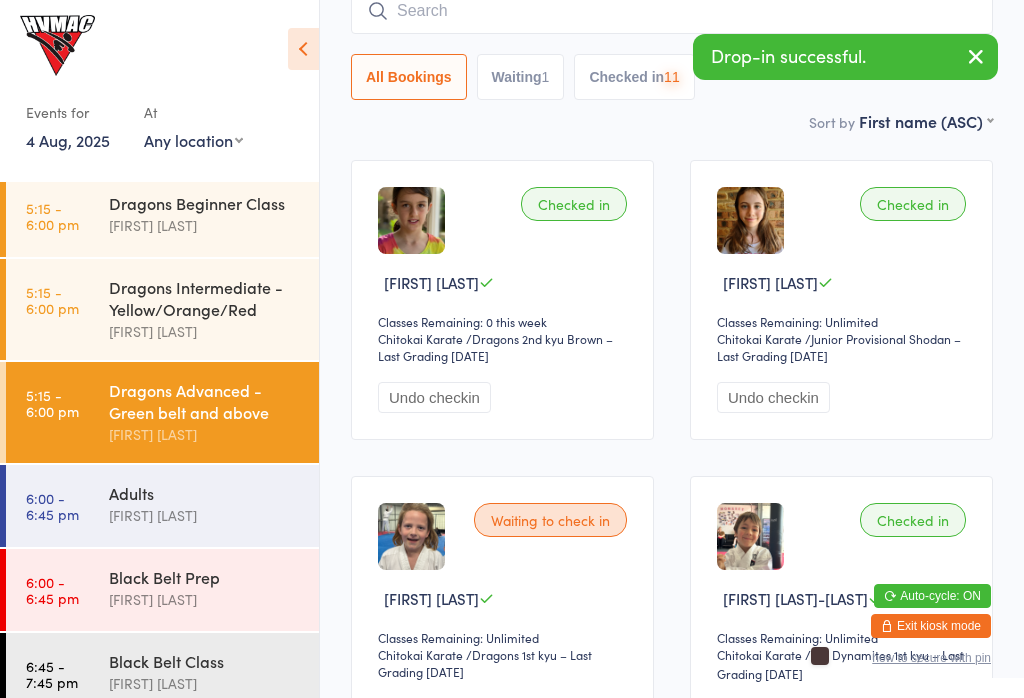 click on "[FIRST] [LAST]" at bounding box center [205, 599] 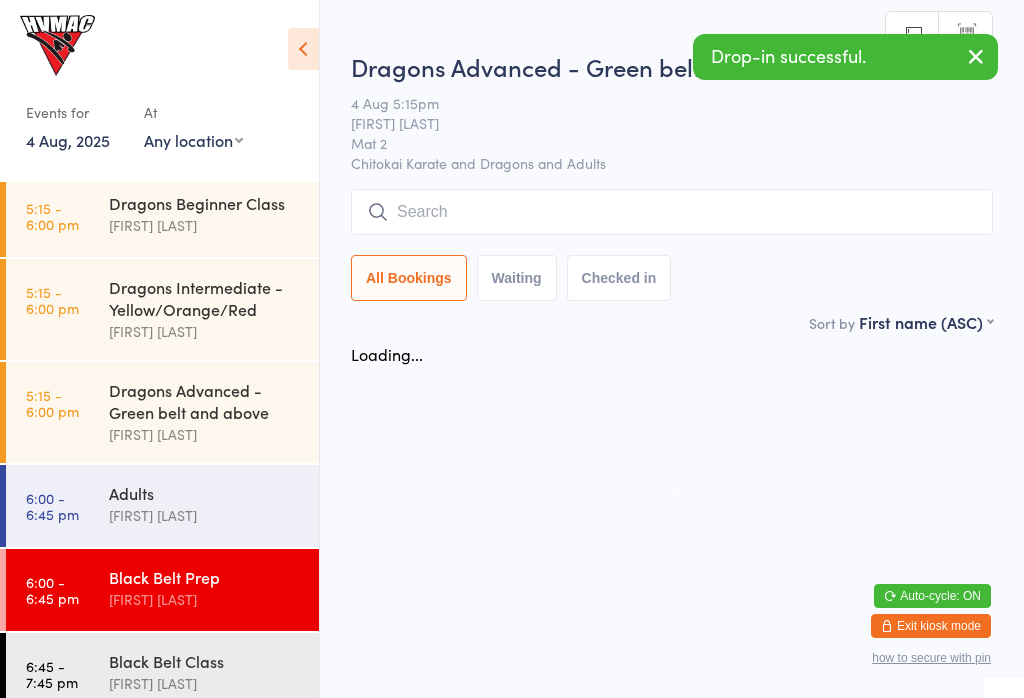 scroll, scrollTop: 0, scrollLeft: 0, axis: both 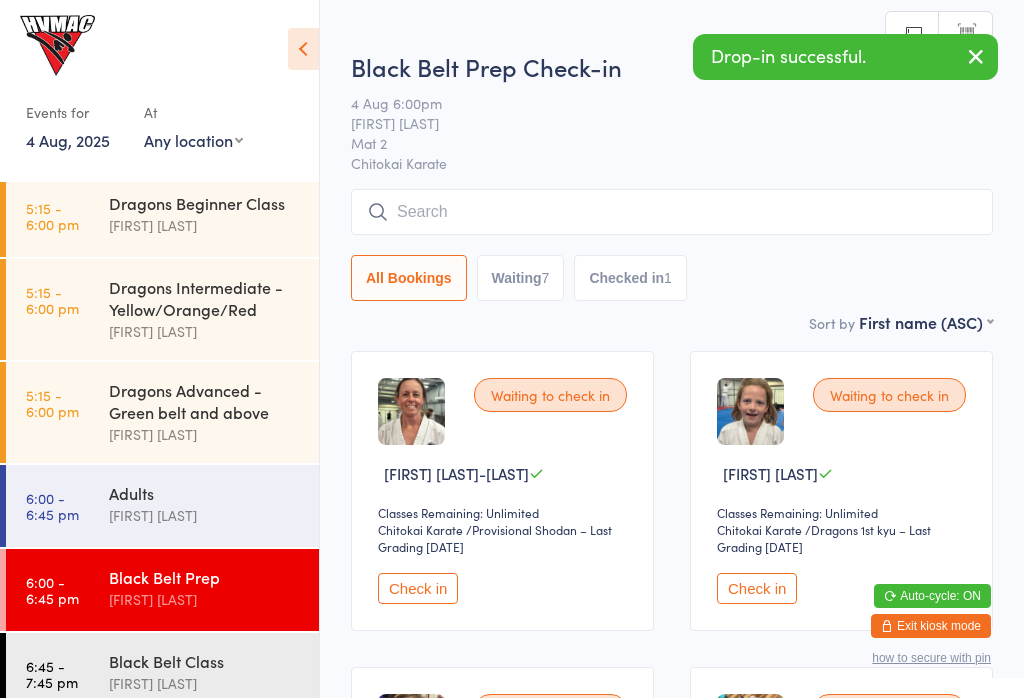 click at bounding box center [672, 212] 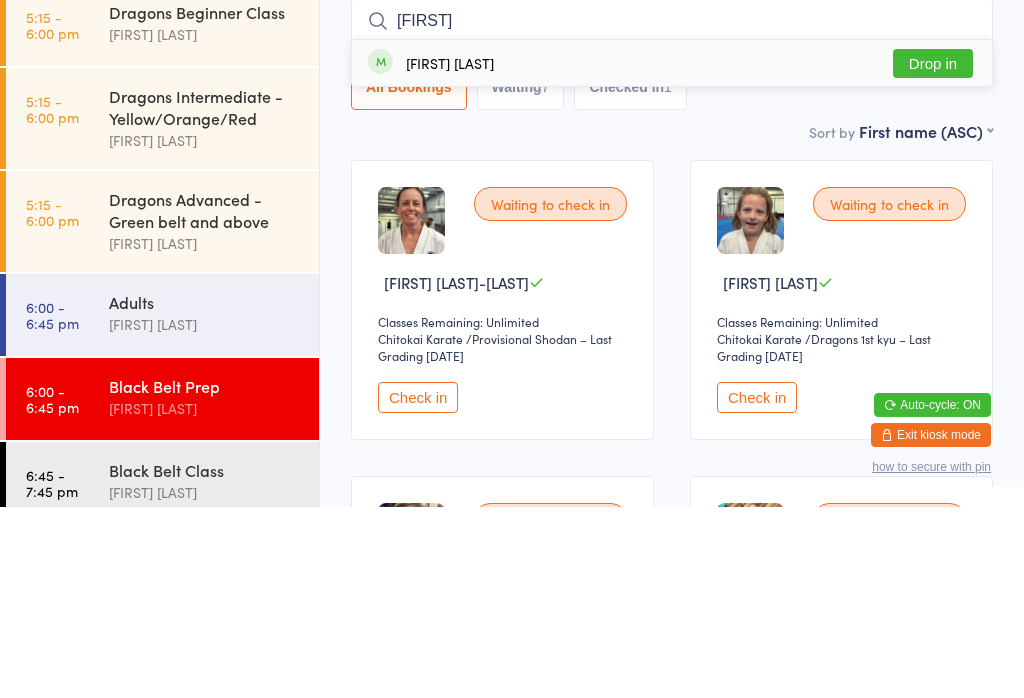 type on "[FIRST]" 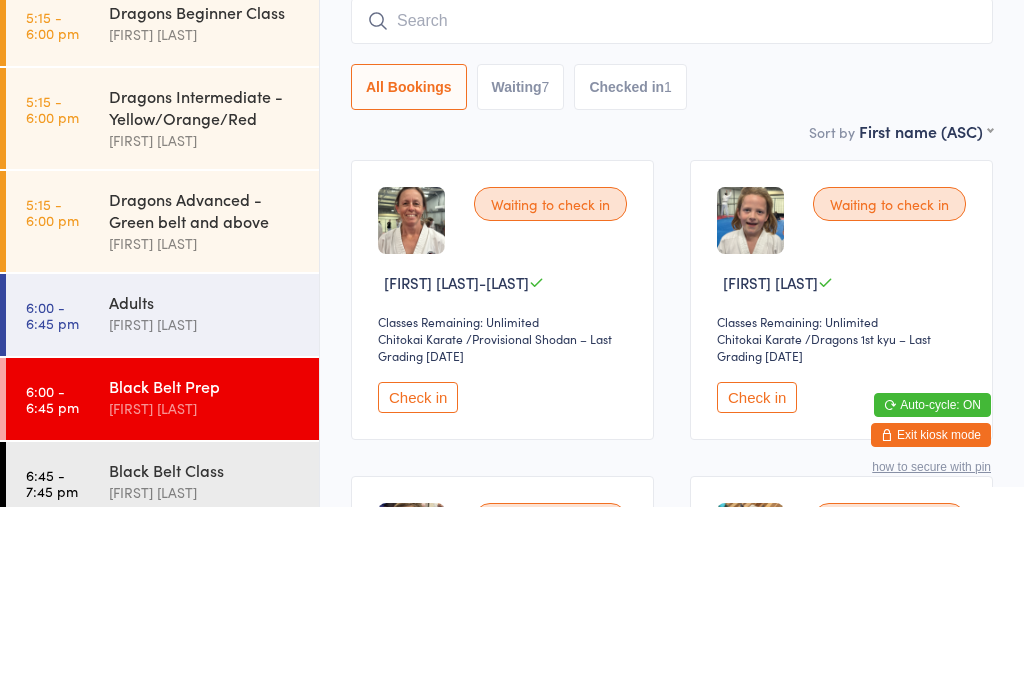 scroll, scrollTop: 191, scrollLeft: 0, axis: vertical 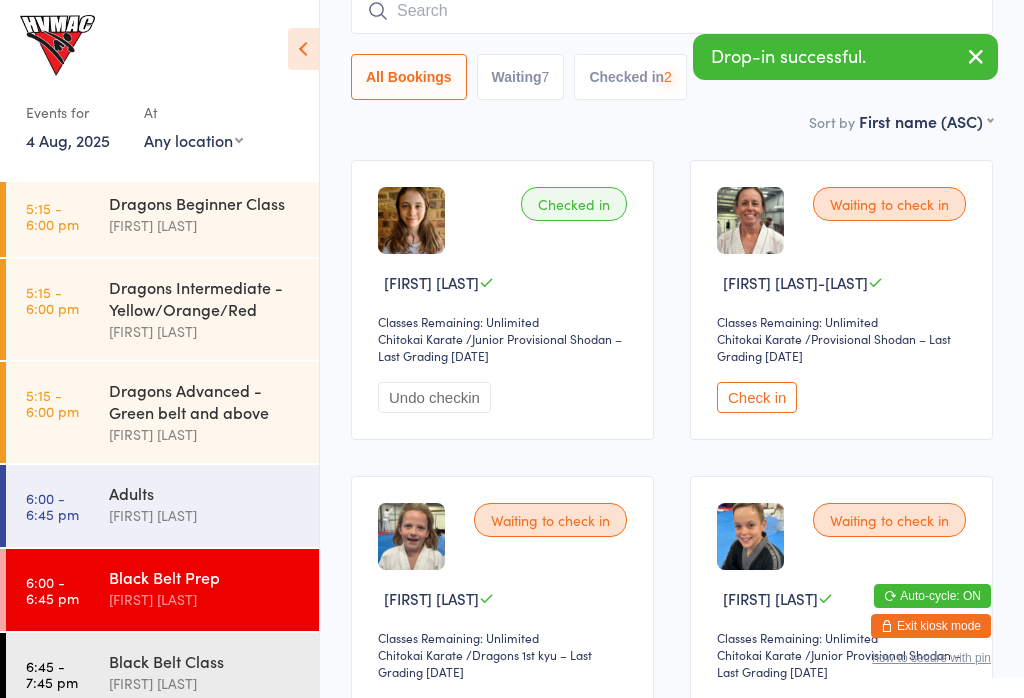 click on "Black Belt Class" at bounding box center (205, 661) 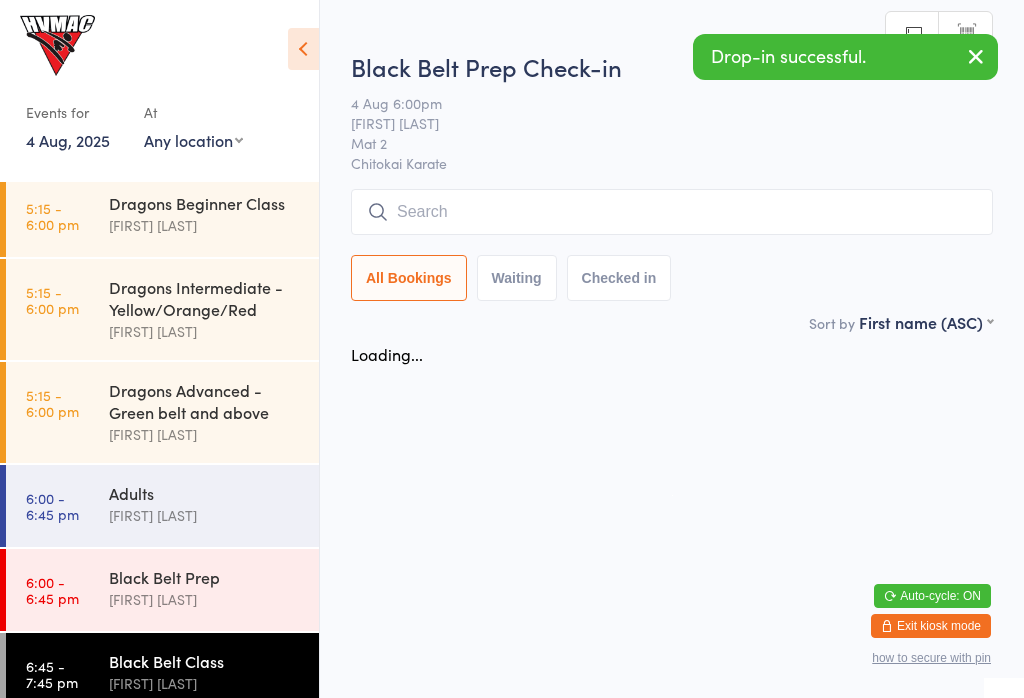 scroll, scrollTop: 0, scrollLeft: 0, axis: both 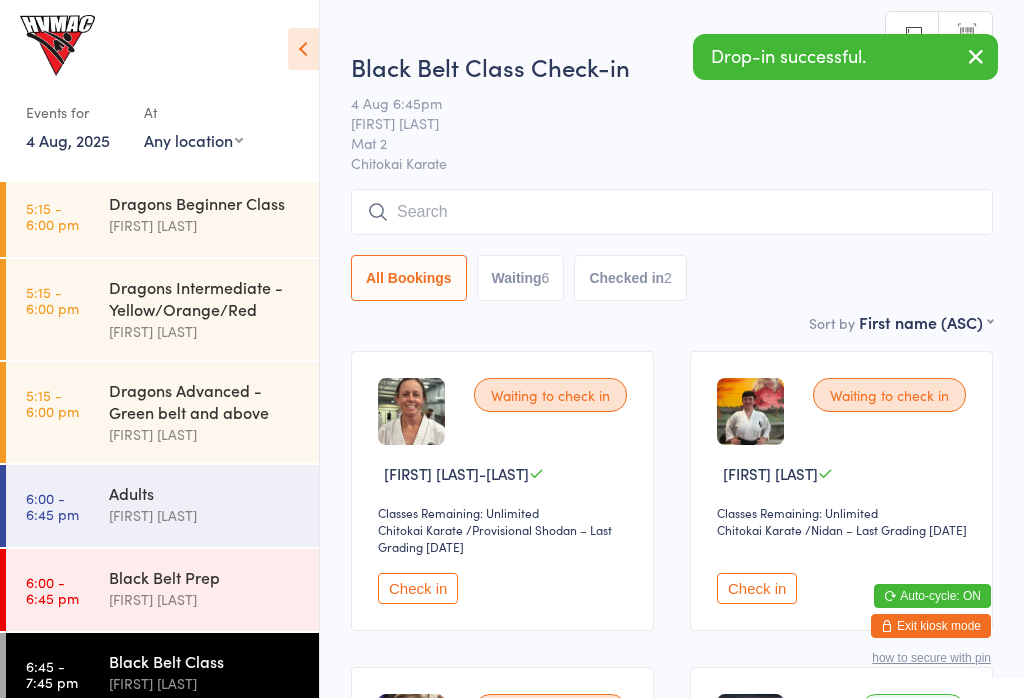 click at bounding box center [672, 212] 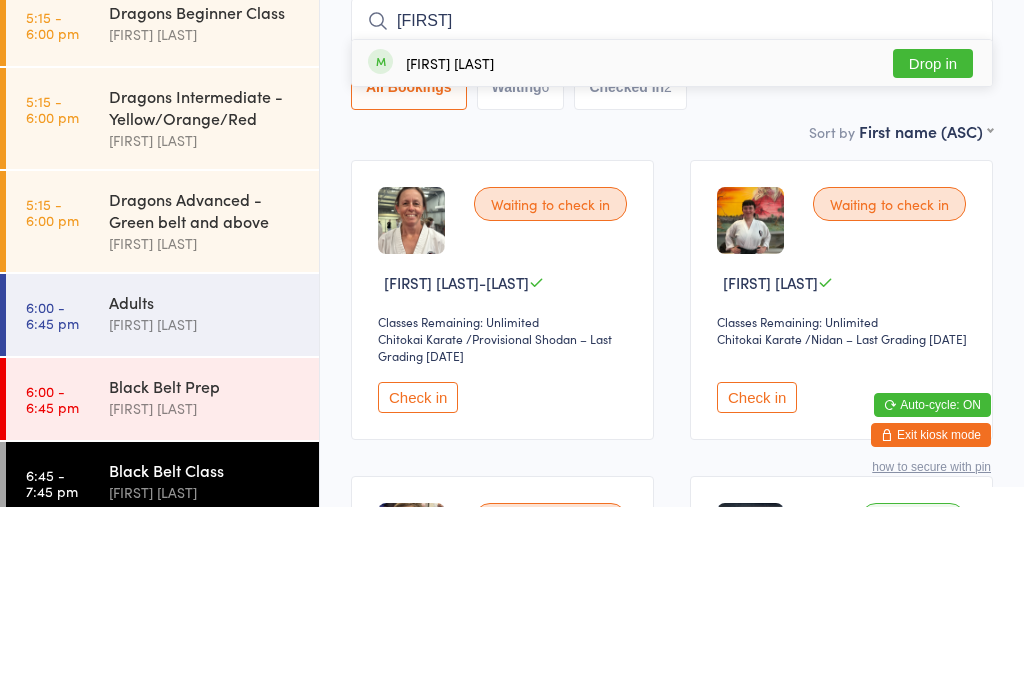 type on "[FIRST]" 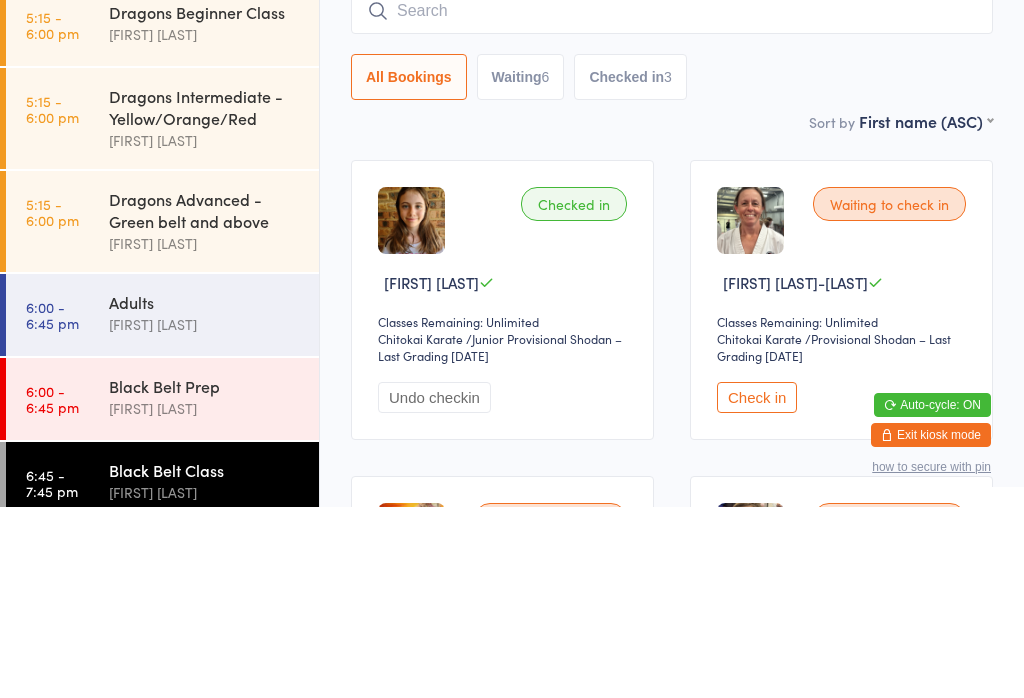click on "Checked in  3" at bounding box center [630, 268] 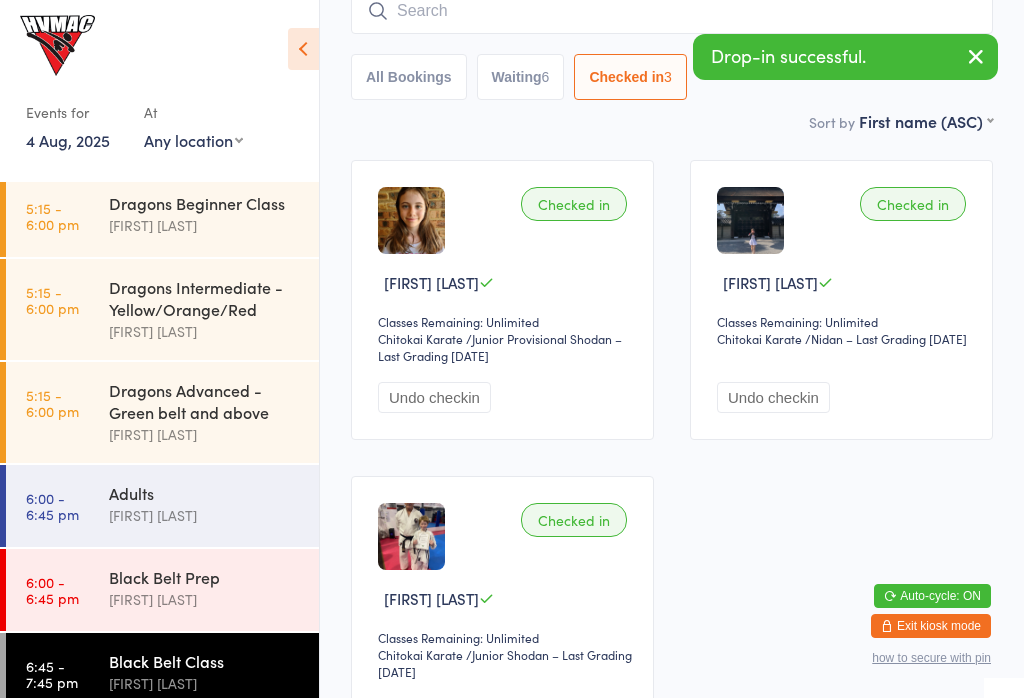click on "6:00 - 6:45 pm Black Belt Prep [FIRST] [LAST]" at bounding box center [162, 590] 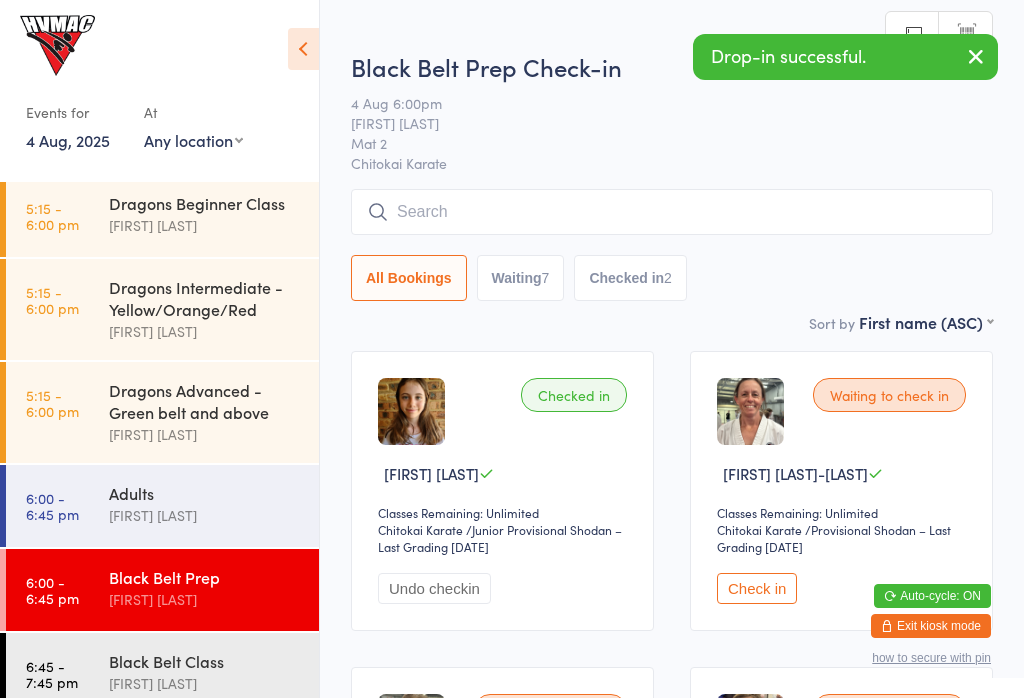 click on "Checked in  2" at bounding box center (630, 278) 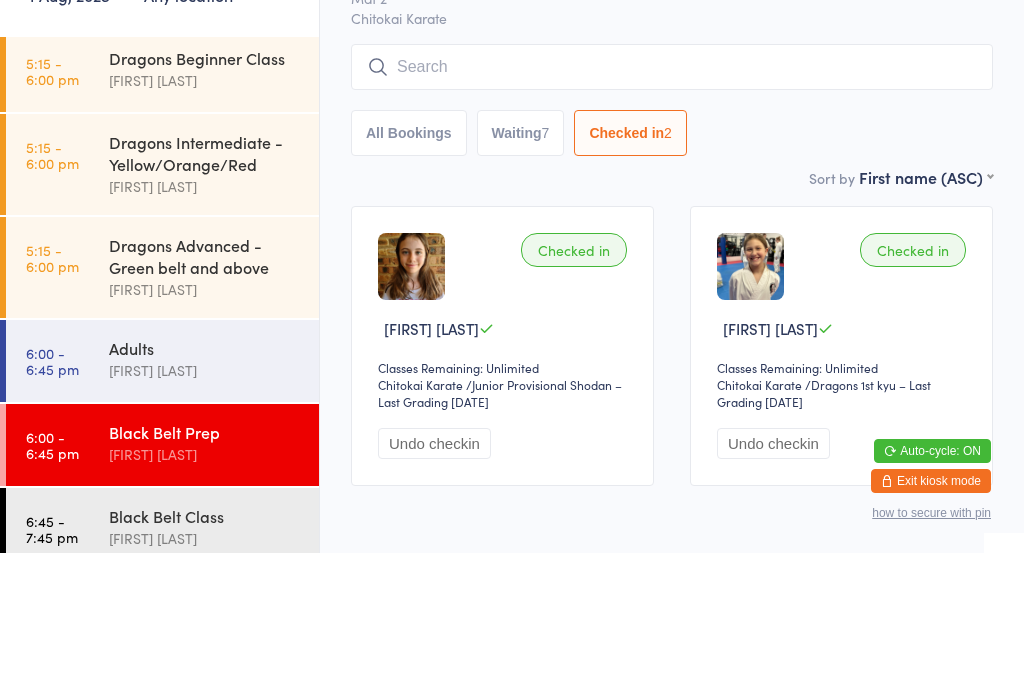 scroll, scrollTop: 64, scrollLeft: 0, axis: vertical 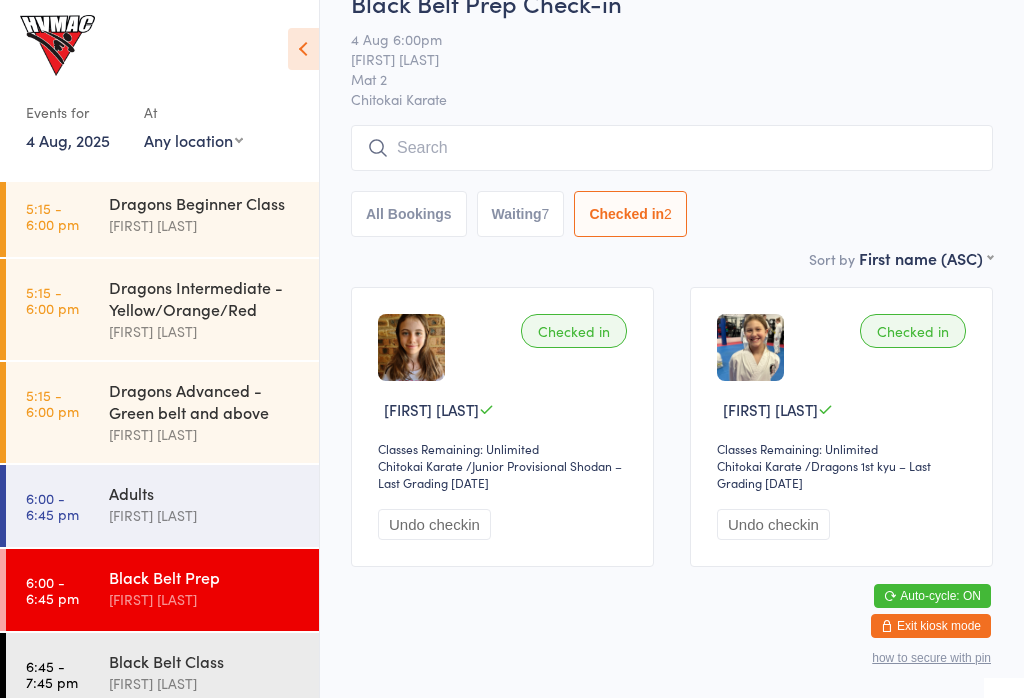 click on "[FIRST] [LAST]" at bounding box center [205, 225] 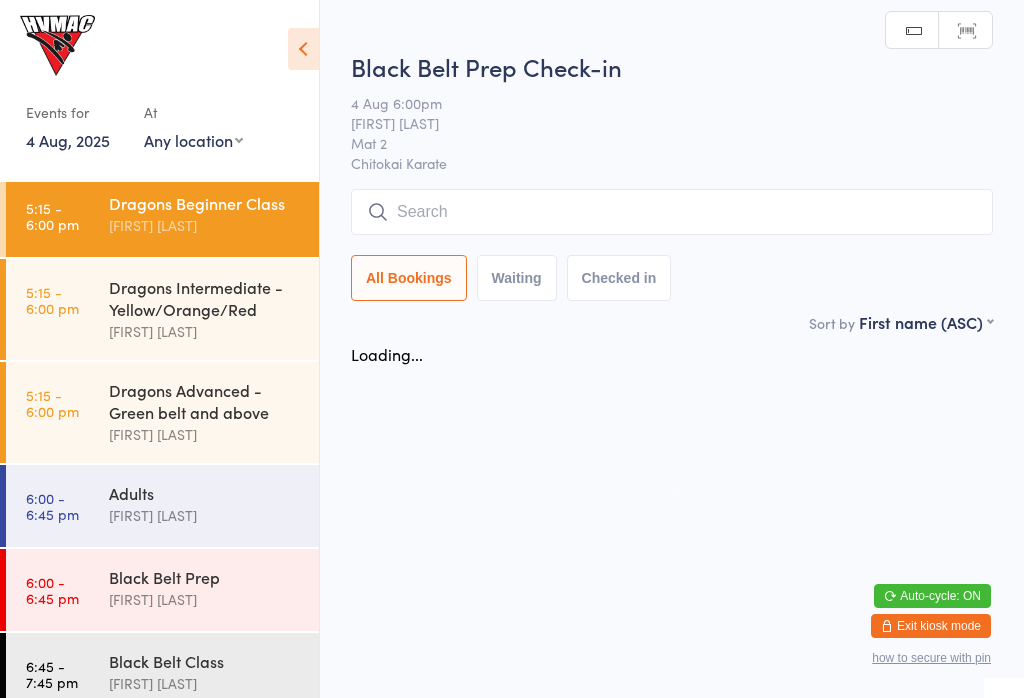 scroll, scrollTop: 0, scrollLeft: 0, axis: both 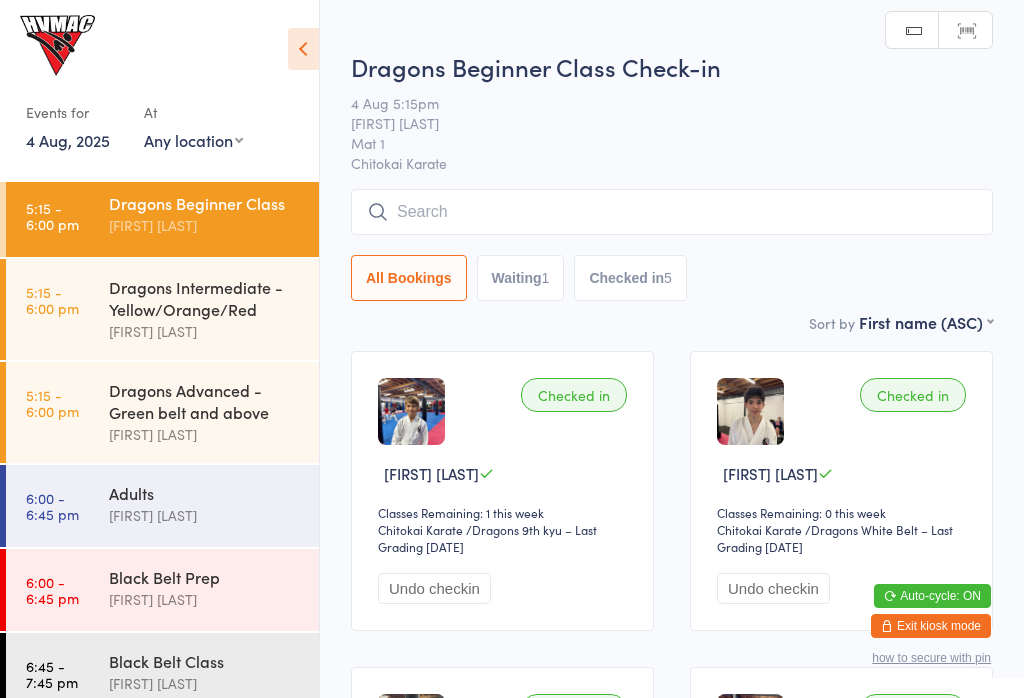 click on "5:15 - 6:00 pm Dragons Advanced - Green belt and above [FIRST] [LAST]" at bounding box center (162, 412) 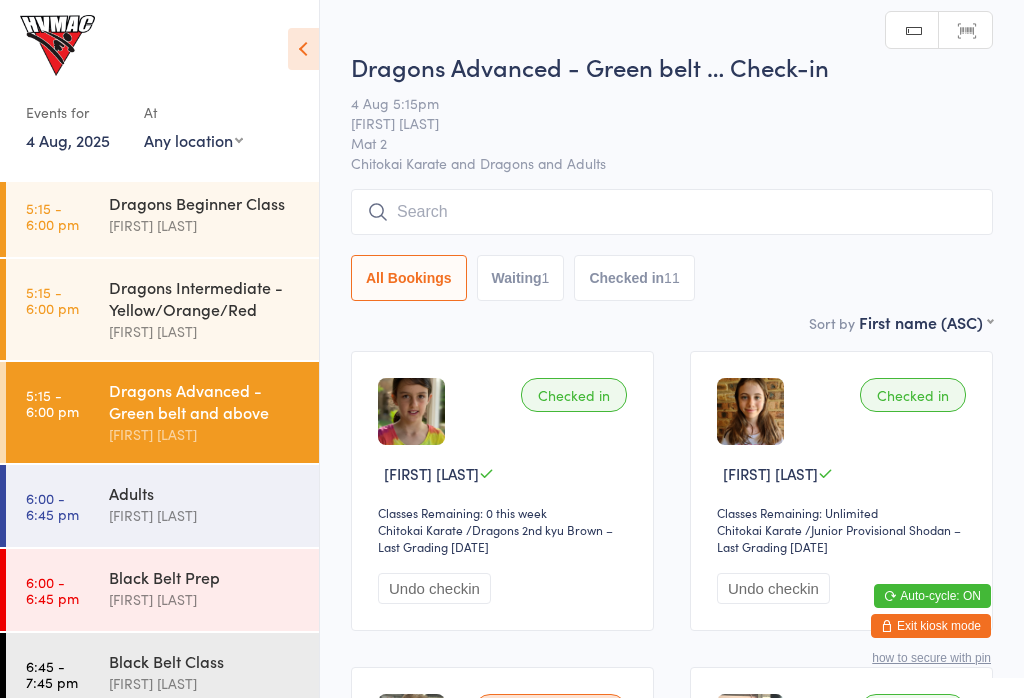 click at bounding box center (672, 212) 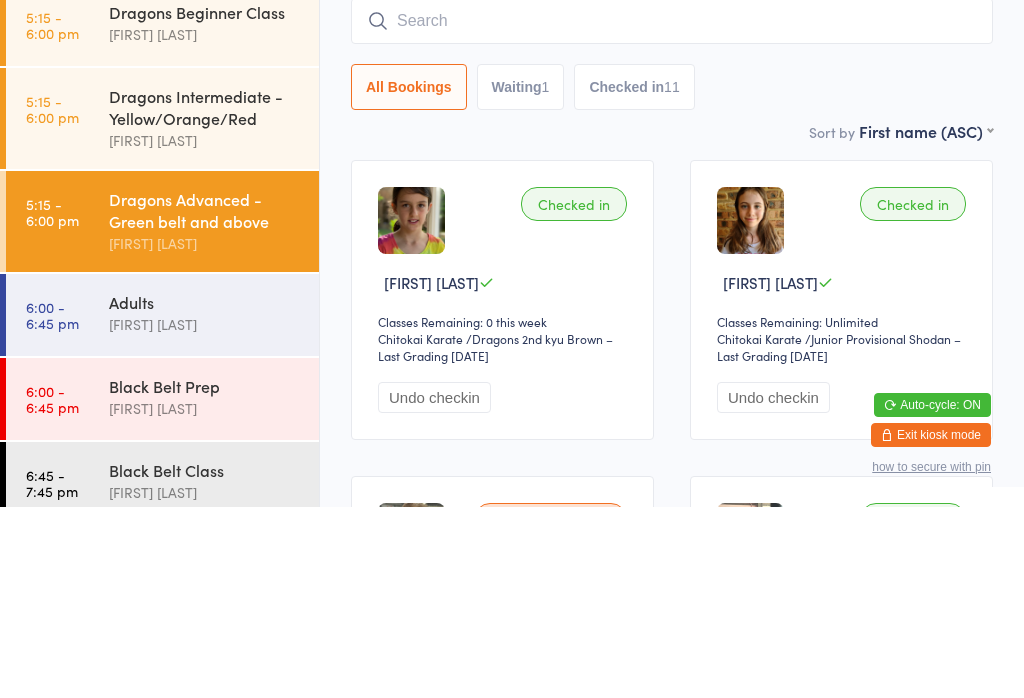 click on "Waiting  1" at bounding box center [521, 278] 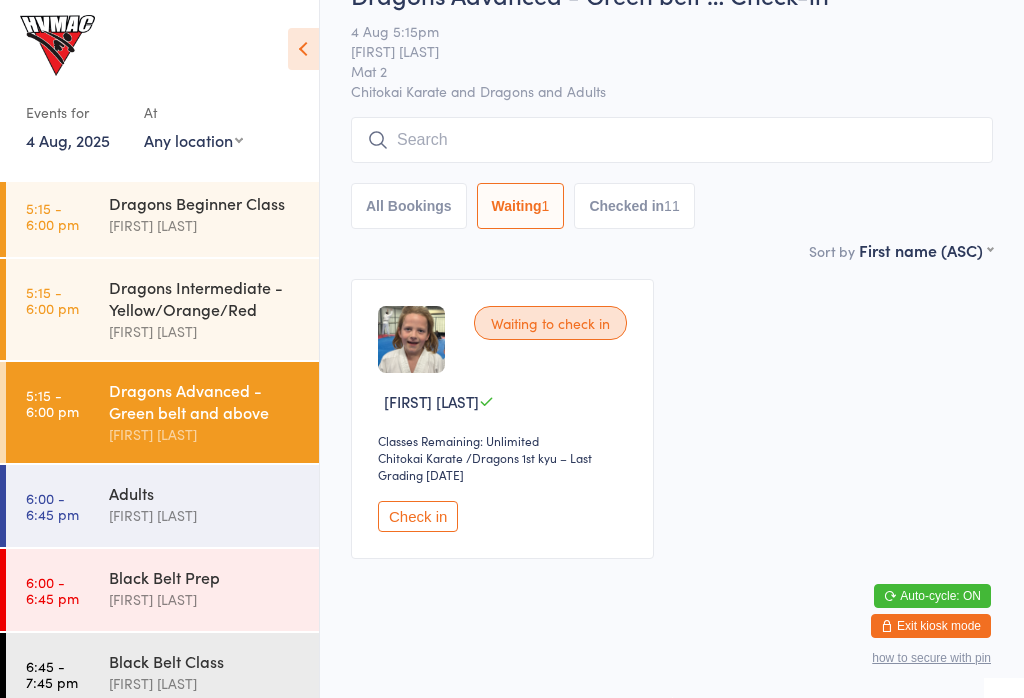 click on "All Bookings" at bounding box center [409, 206] 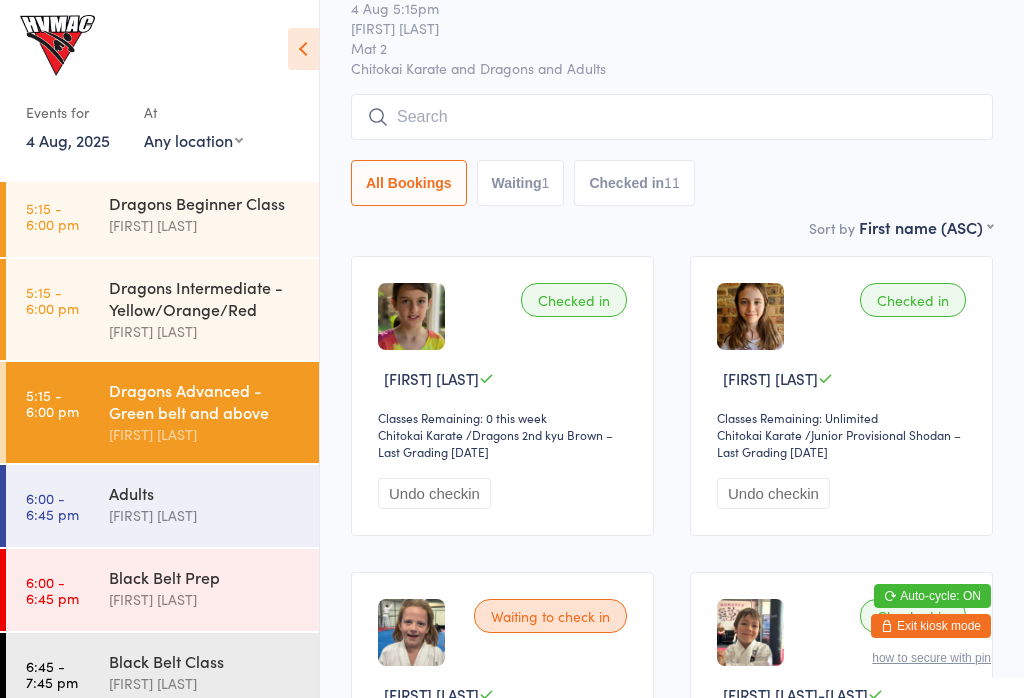 click at bounding box center (672, 117) 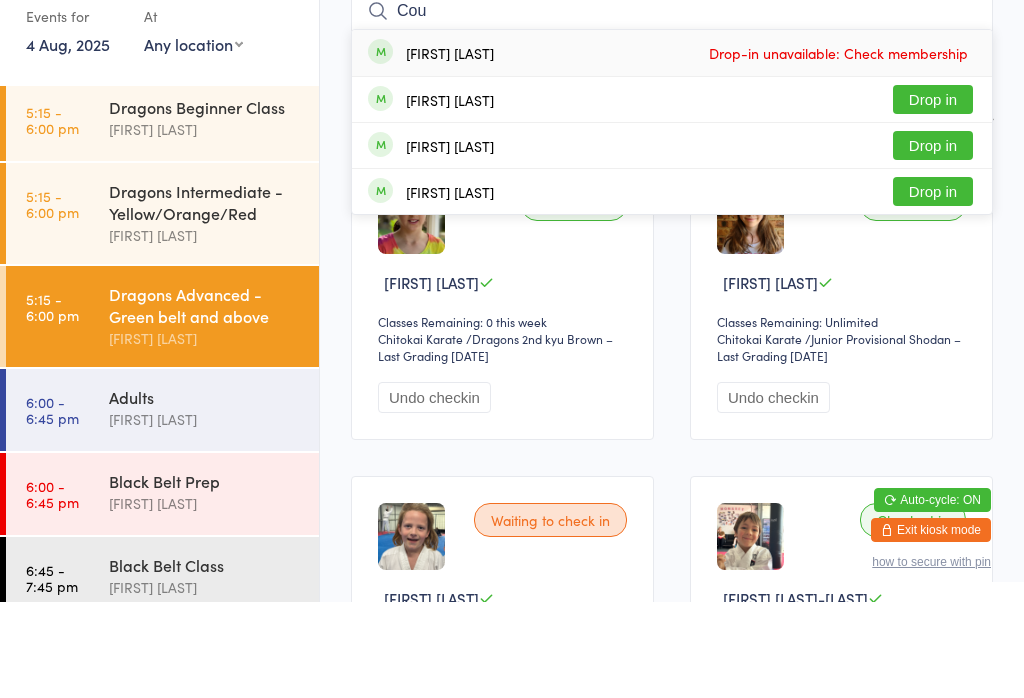 type on "Cou" 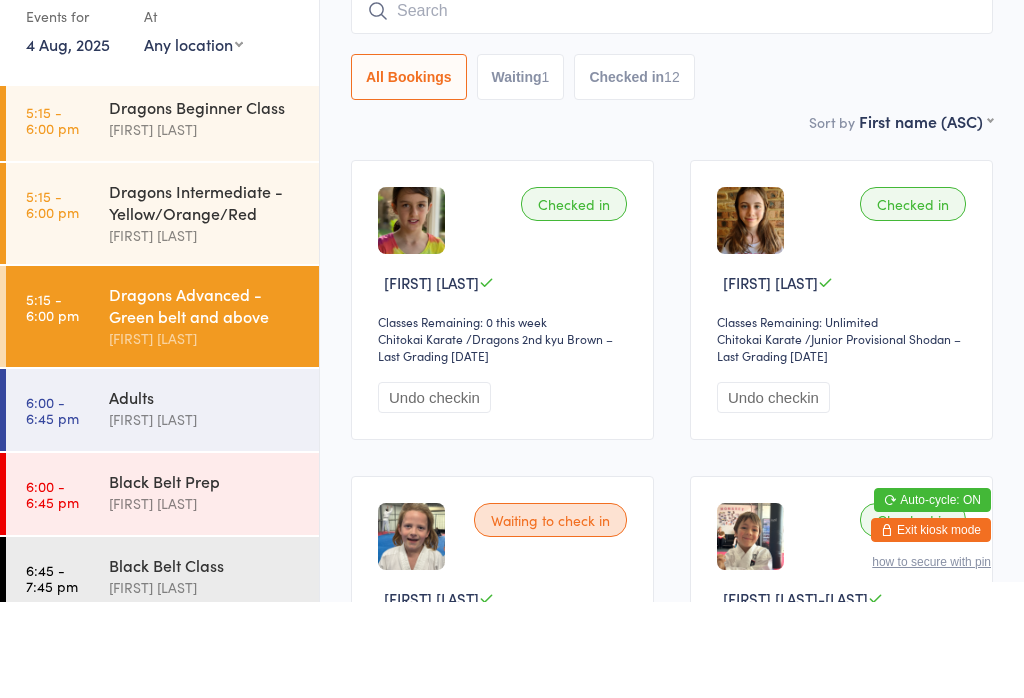click on "All Bookings Waiting  1 Checked in  12" at bounding box center [672, 173] 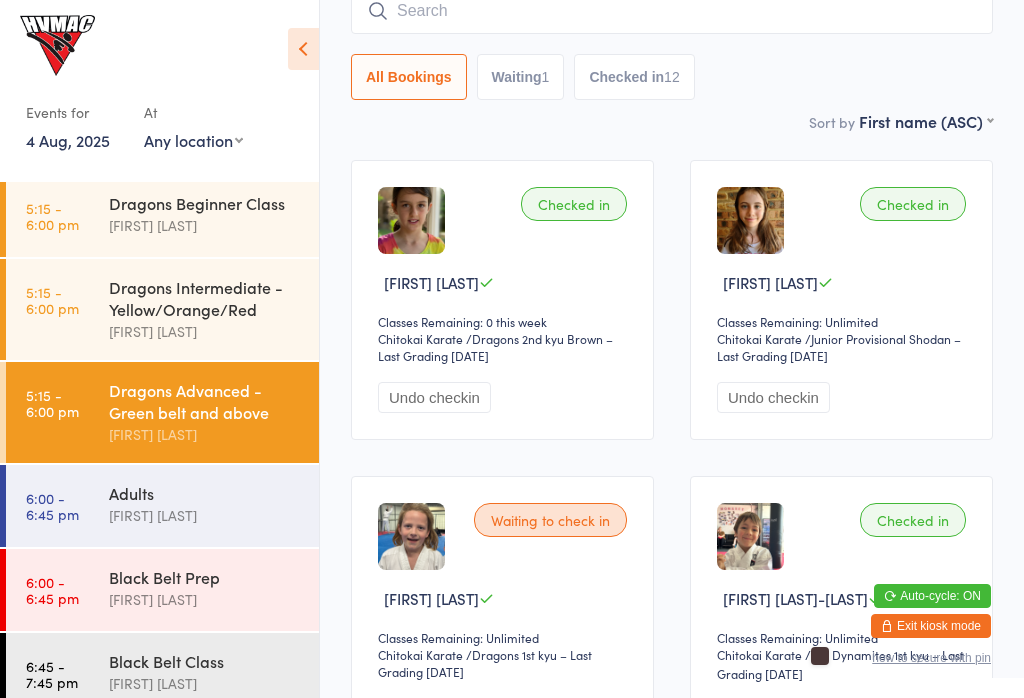 click on "5:15 - 6:00 pm Dragons Intermediate - Yellow/Orange/Red [FIRST] [LAST]" at bounding box center [162, 309] 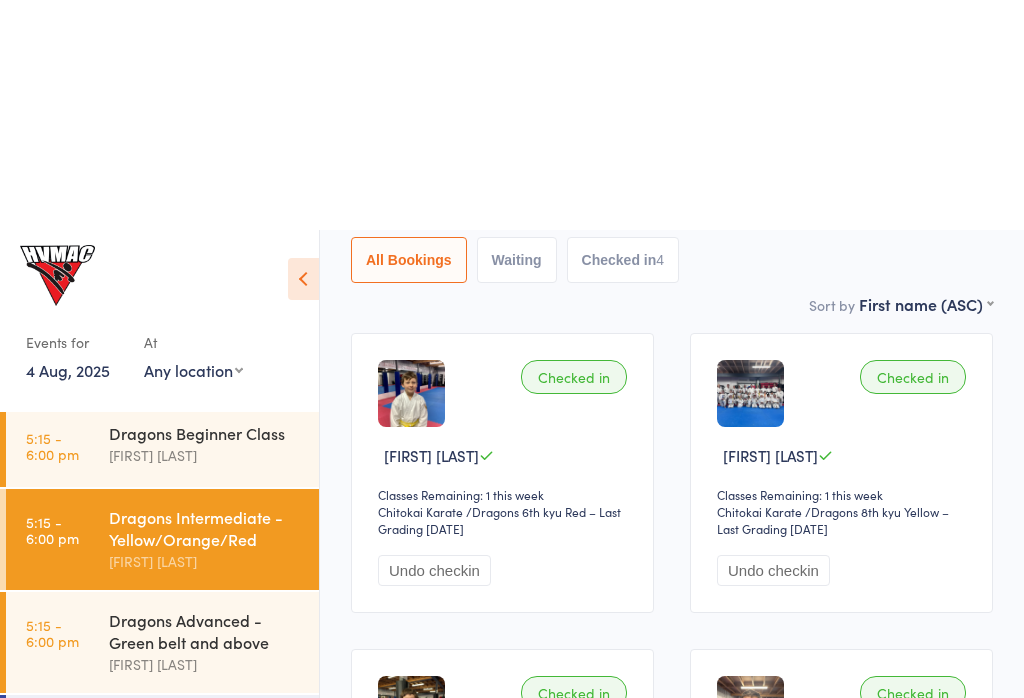 scroll, scrollTop: 0, scrollLeft: 0, axis: both 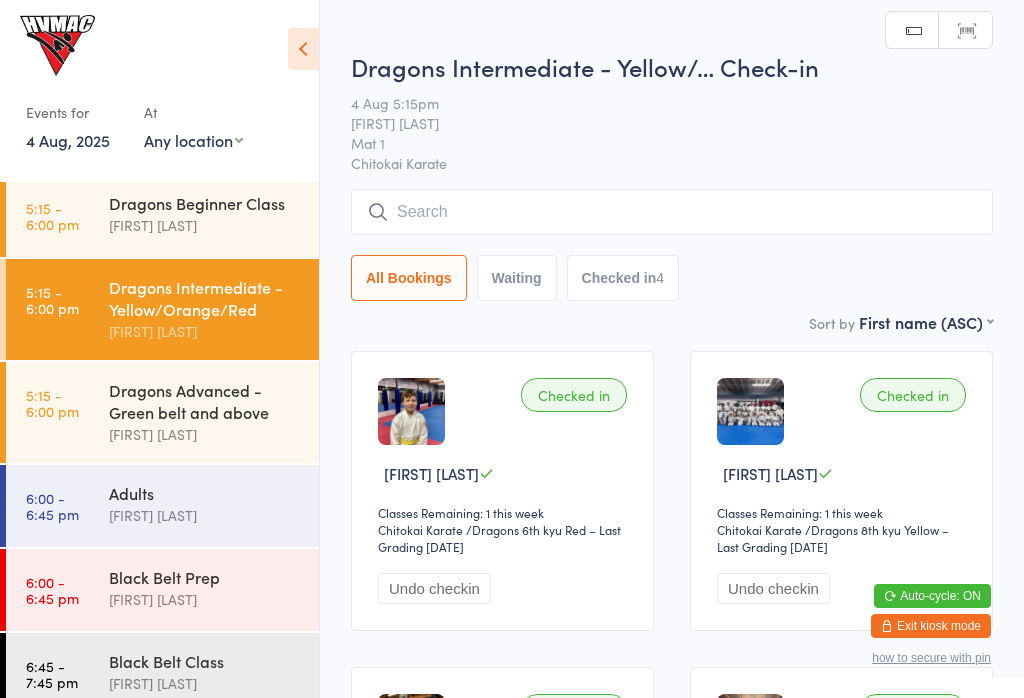 click at bounding box center [672, 212] 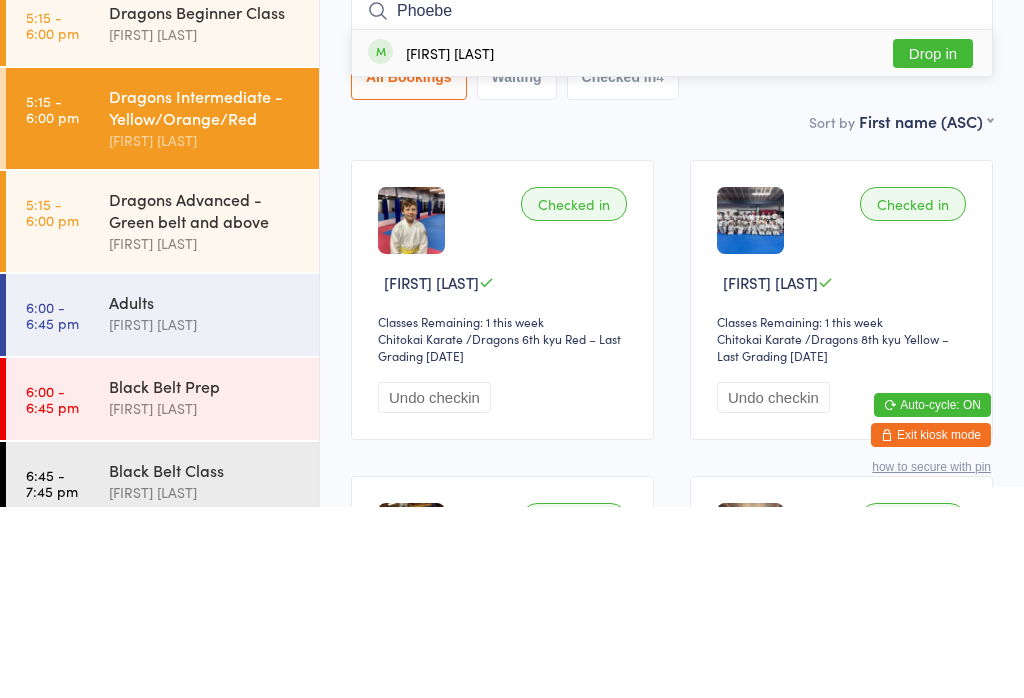 type on "Phoebe" 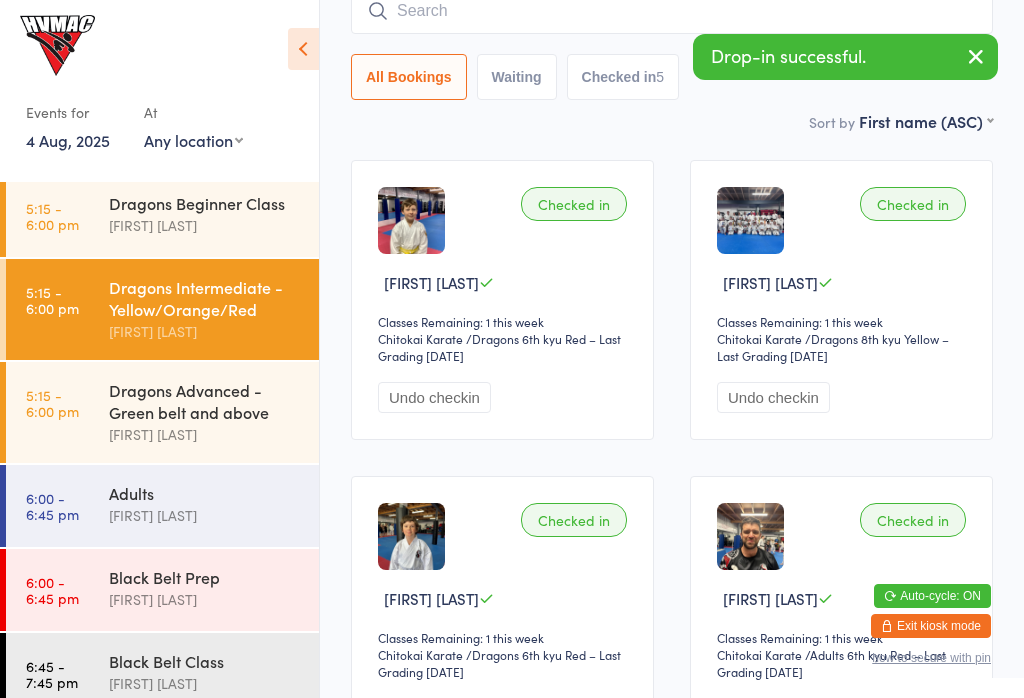 scroll, scrollTop: 0, scrollLeft: 0, axis: both 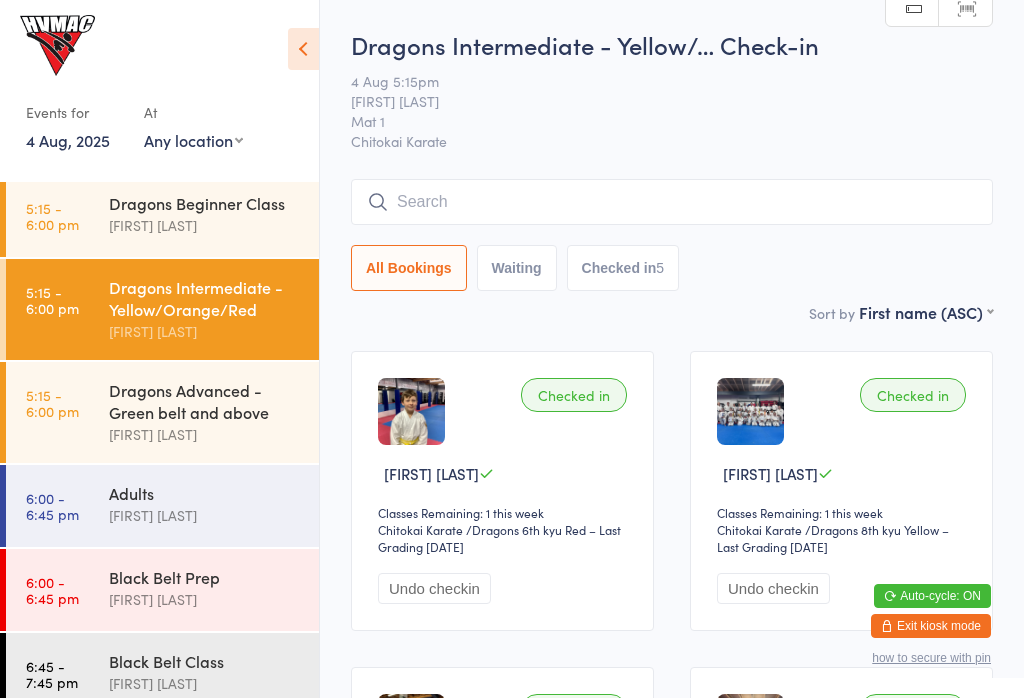 click on "Chitokai Karate" at bounding box center (672, 141) 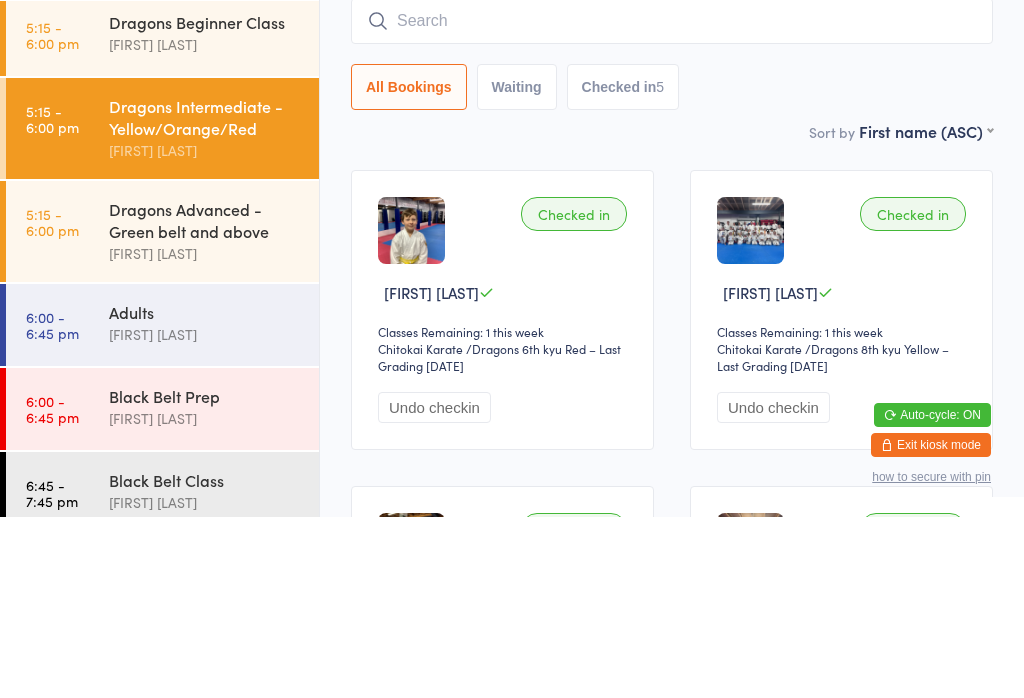click on "Dragons Advanced - Green belt and above" at bounding box center (205, 401) 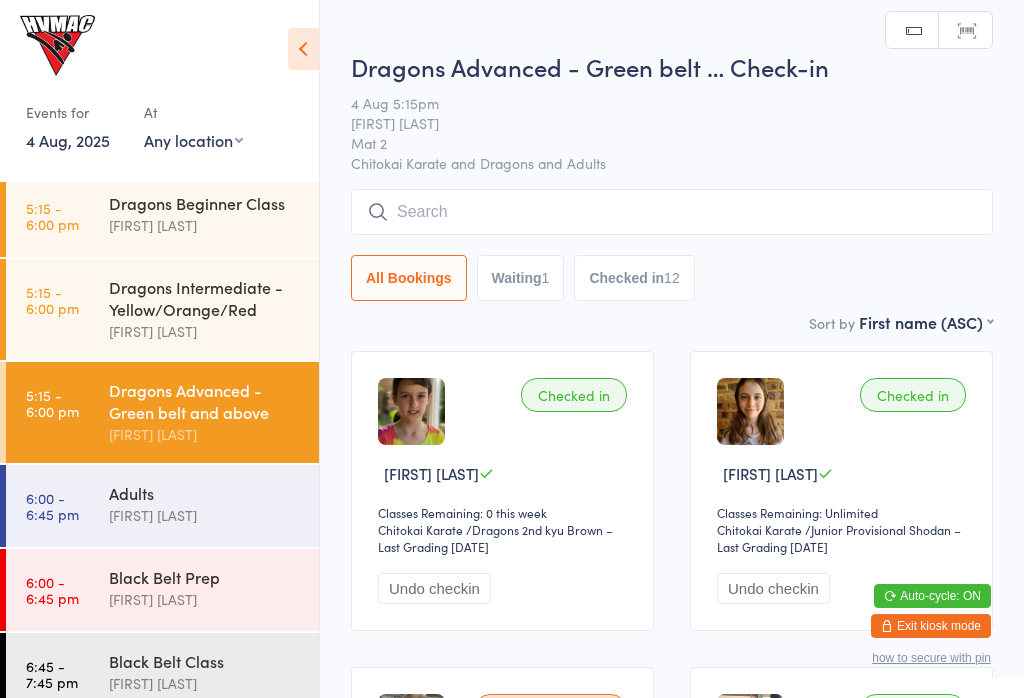 click at bounding box center [672, 212] 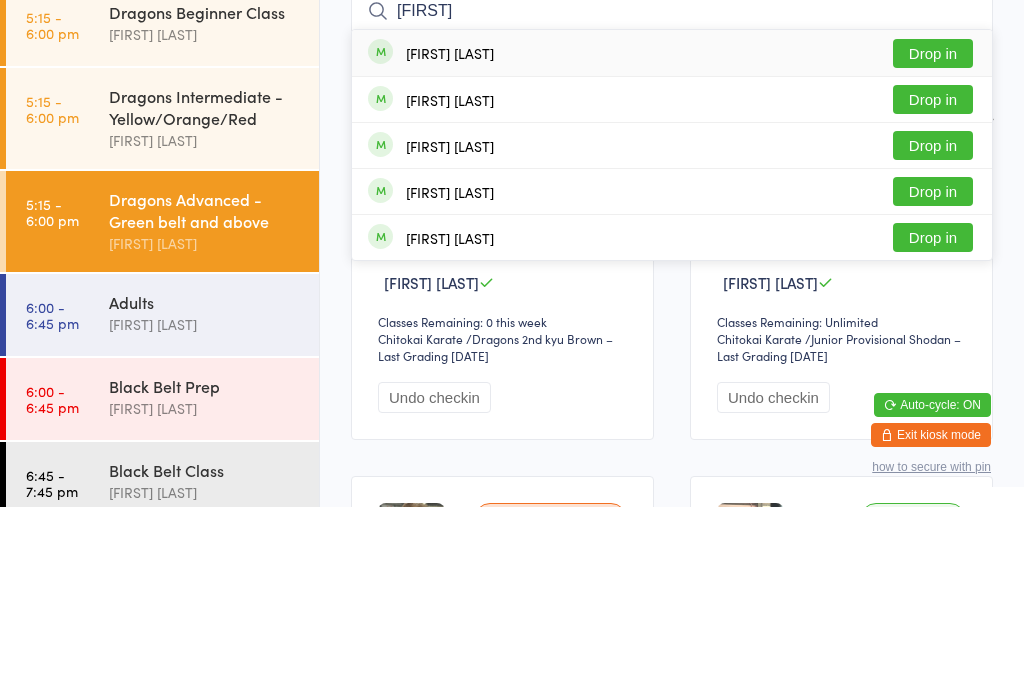 type on "[FIRST]" 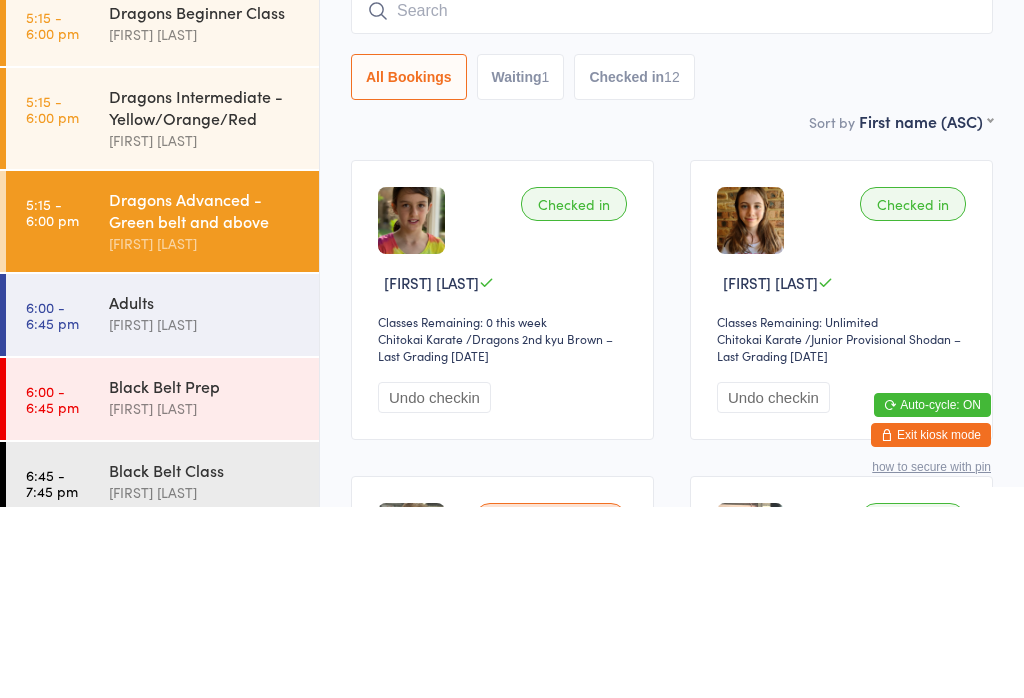 scroll, scrollTop: 191, scrollLeft: 0, axis: vertical 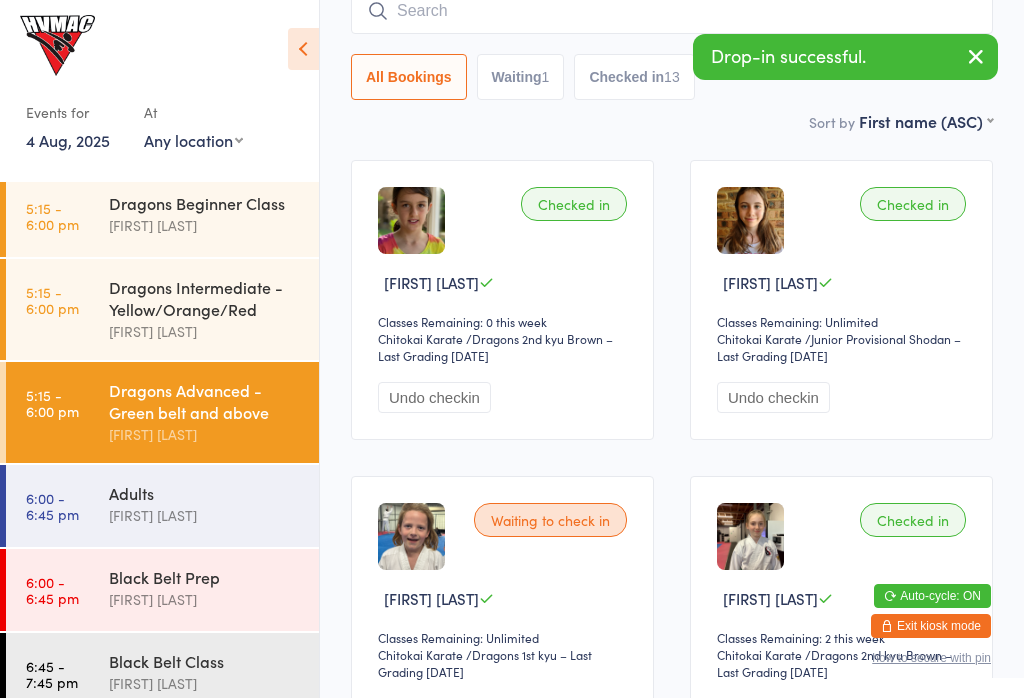 click on "Waiting  1" at bounding box center [521, 77] 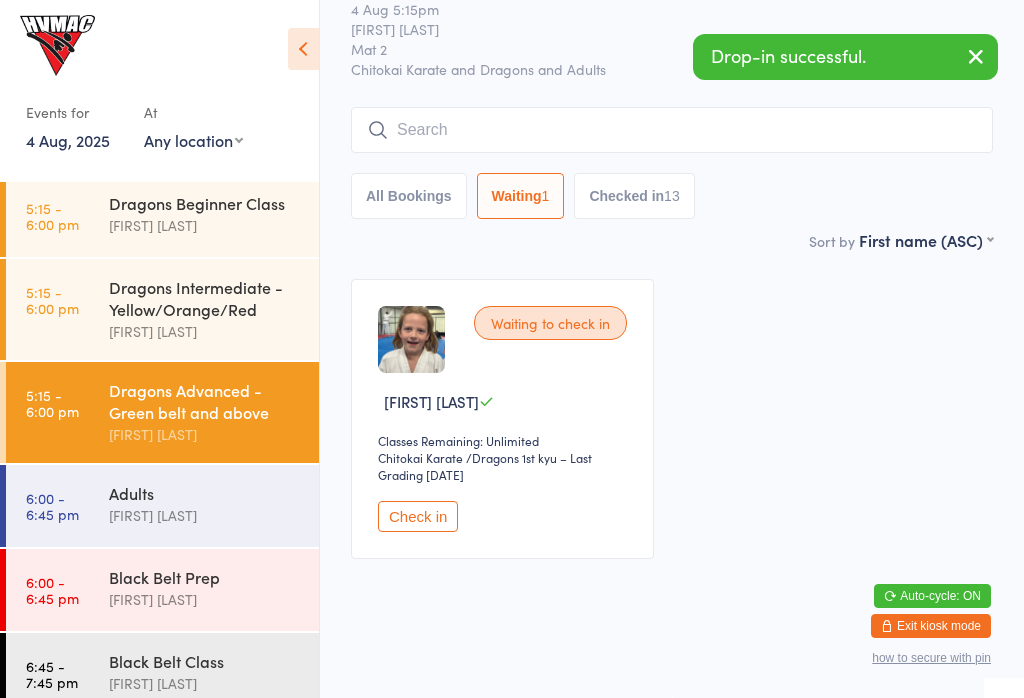 scroll, scrollTop: 95, scrollLeft: 0, axis: vertical 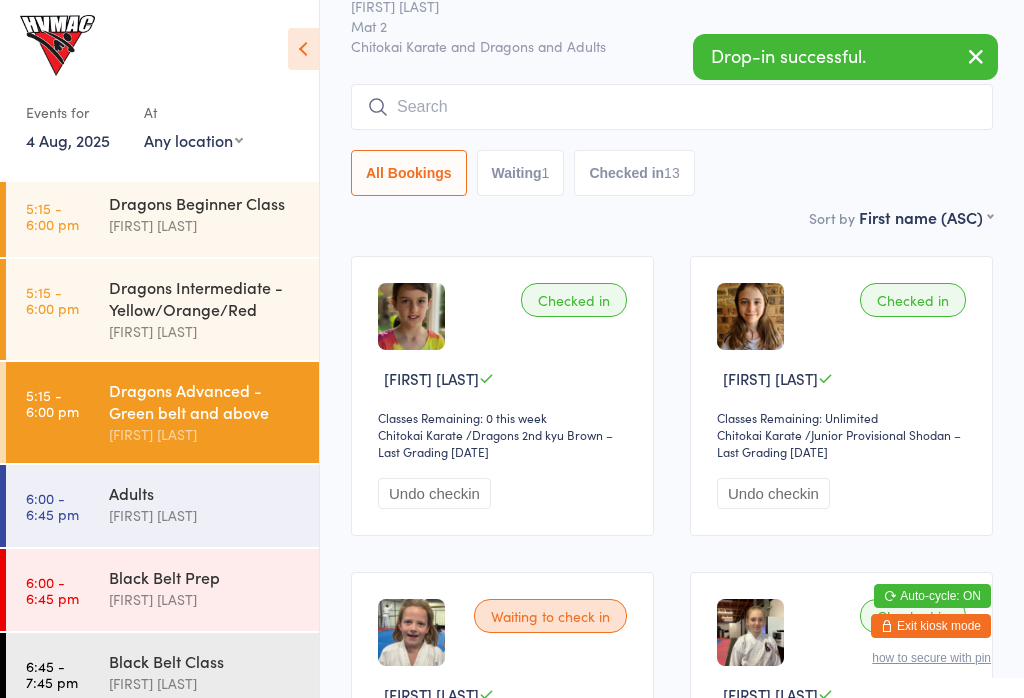 click at bounding box center (672, 107) 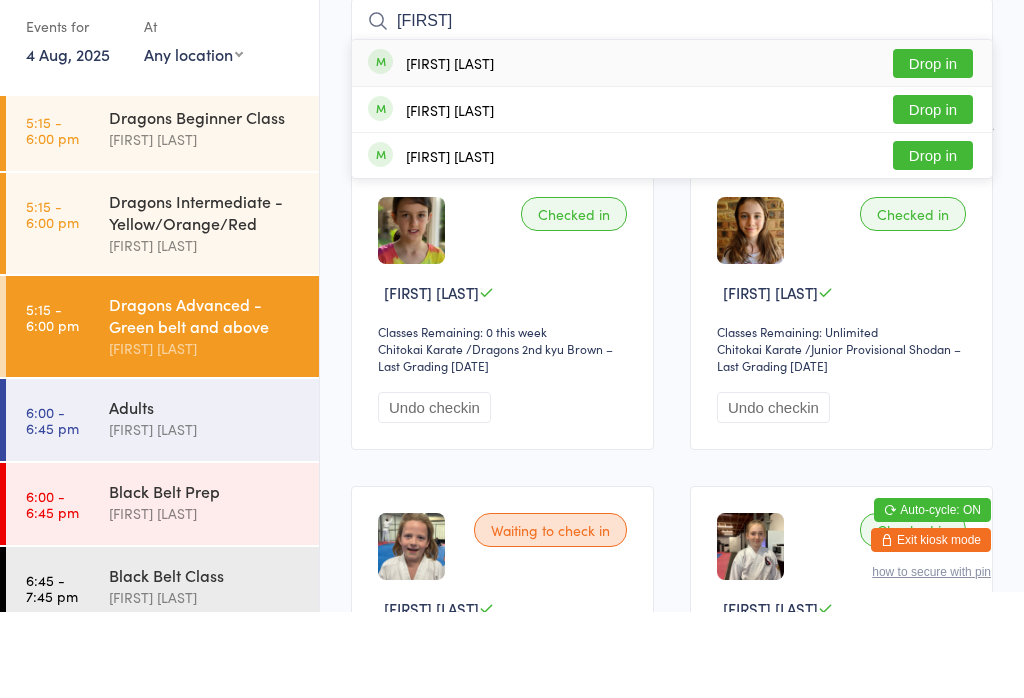 type on "[FIRST]" 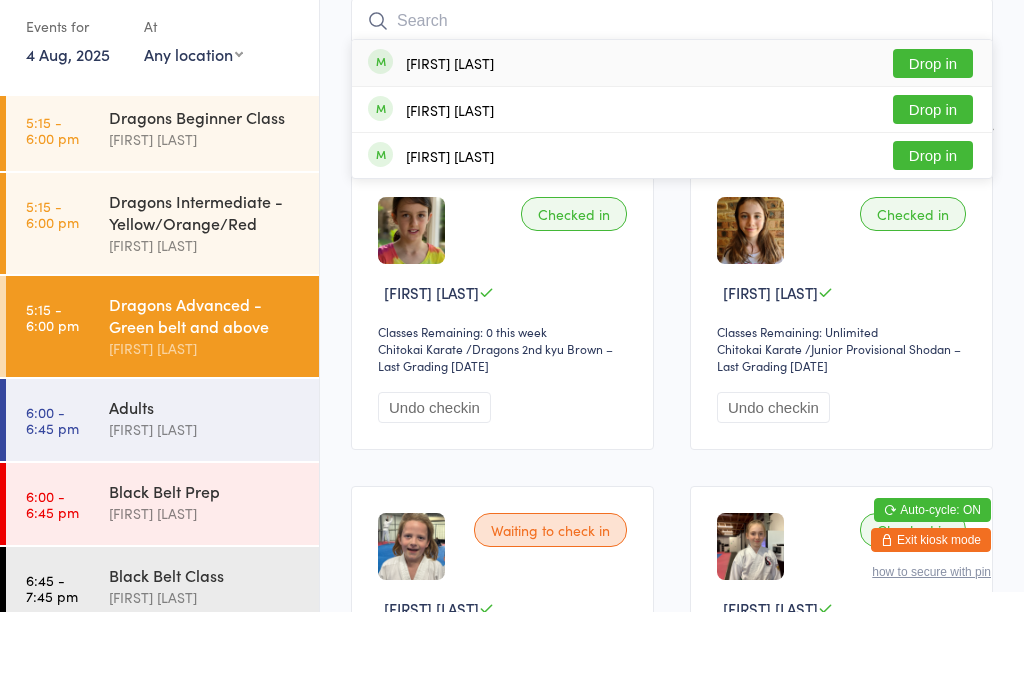 scroll, scrollTop: 181, scrollLeft: 0, axis: vertical 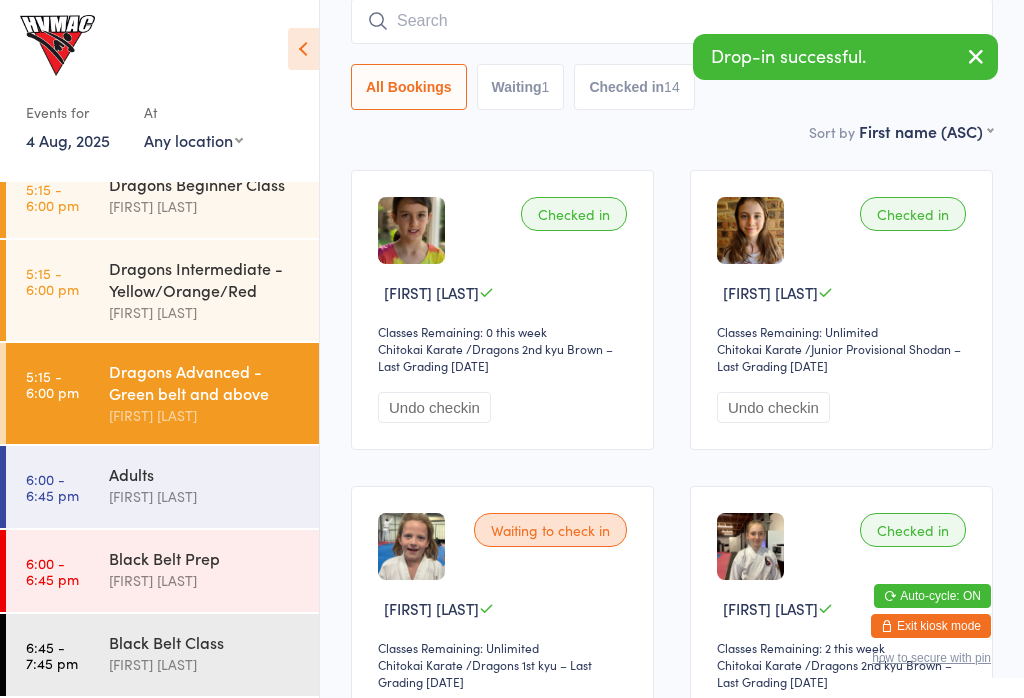 click on "6:00 - 6:45 pm Black Belt Prep [FIRST] [LAST]" at bounding box center [162, 571] 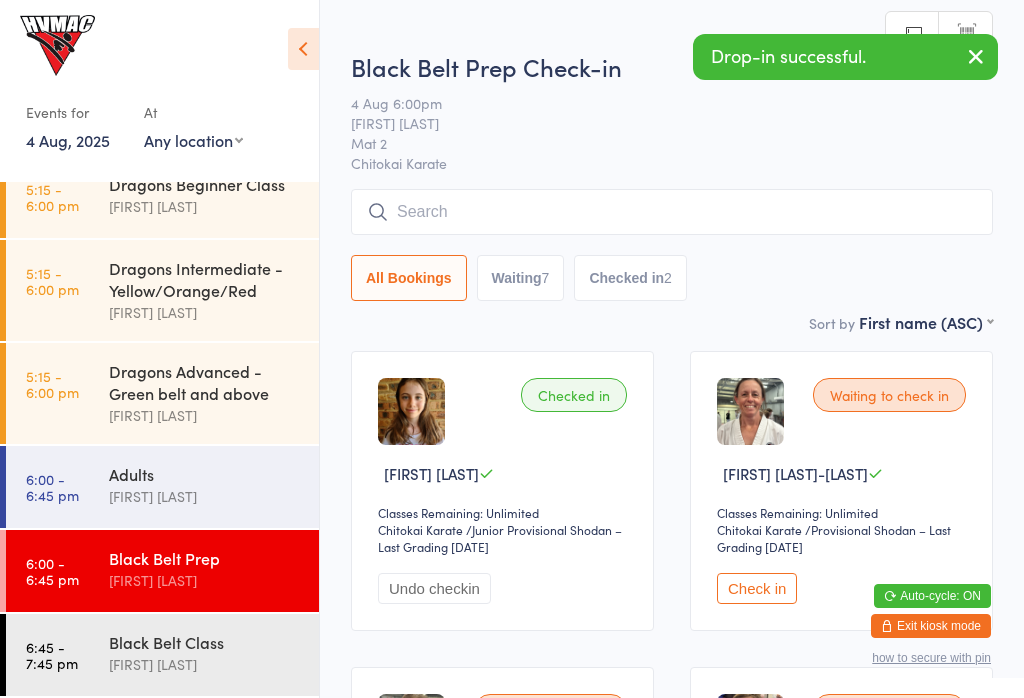 click at bounding box center [672, 212] 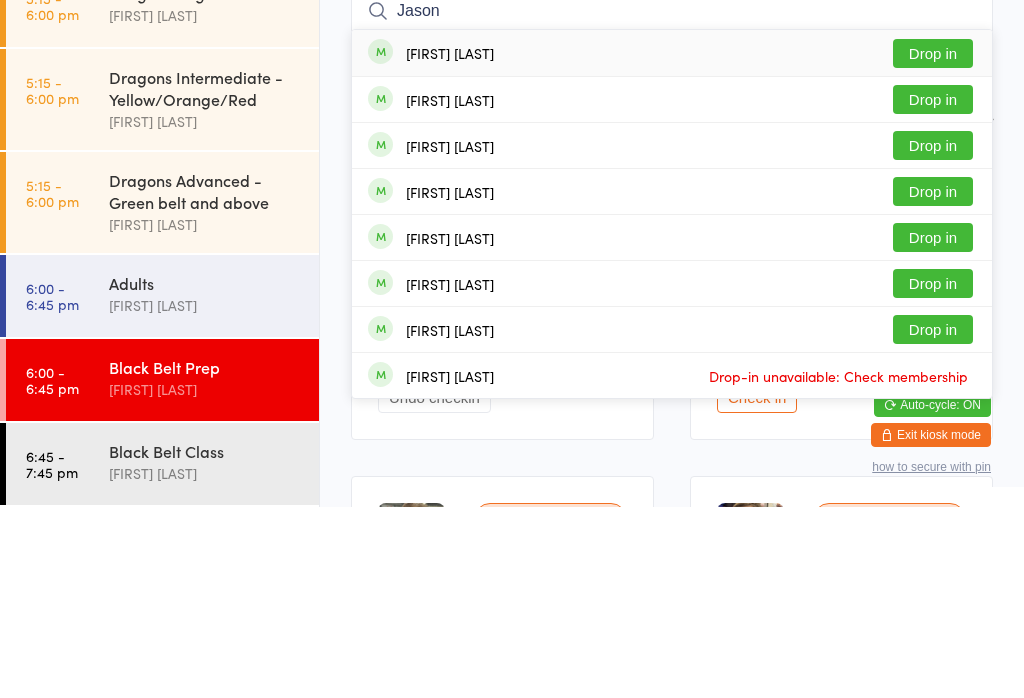 type on "Jason" 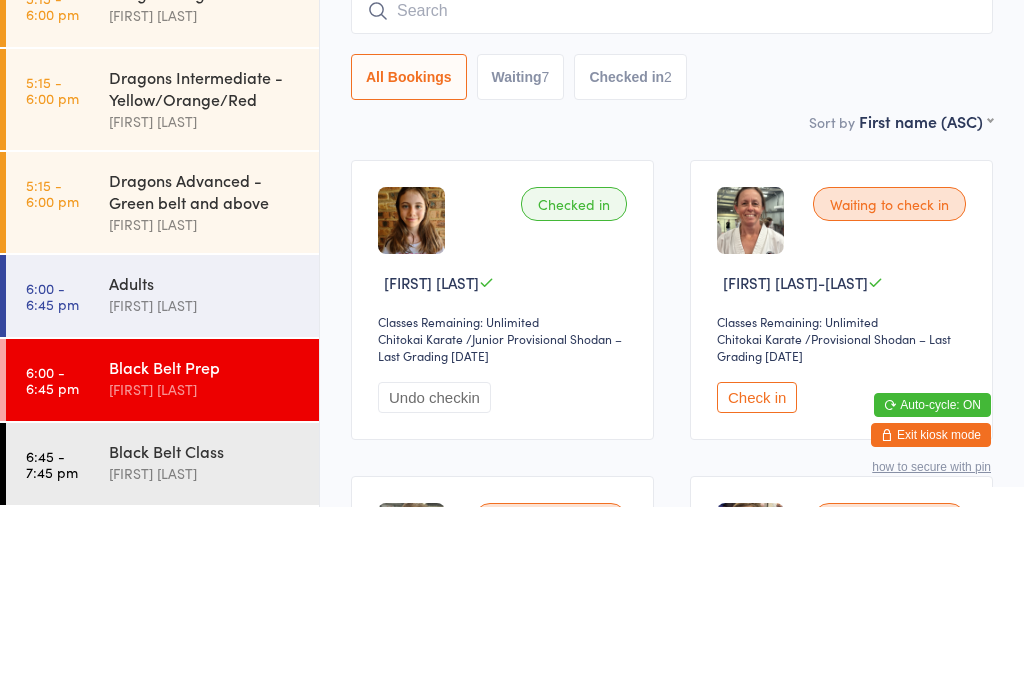 scroll, scrollTop: 191, scrollLeft: 0, axis: vertical 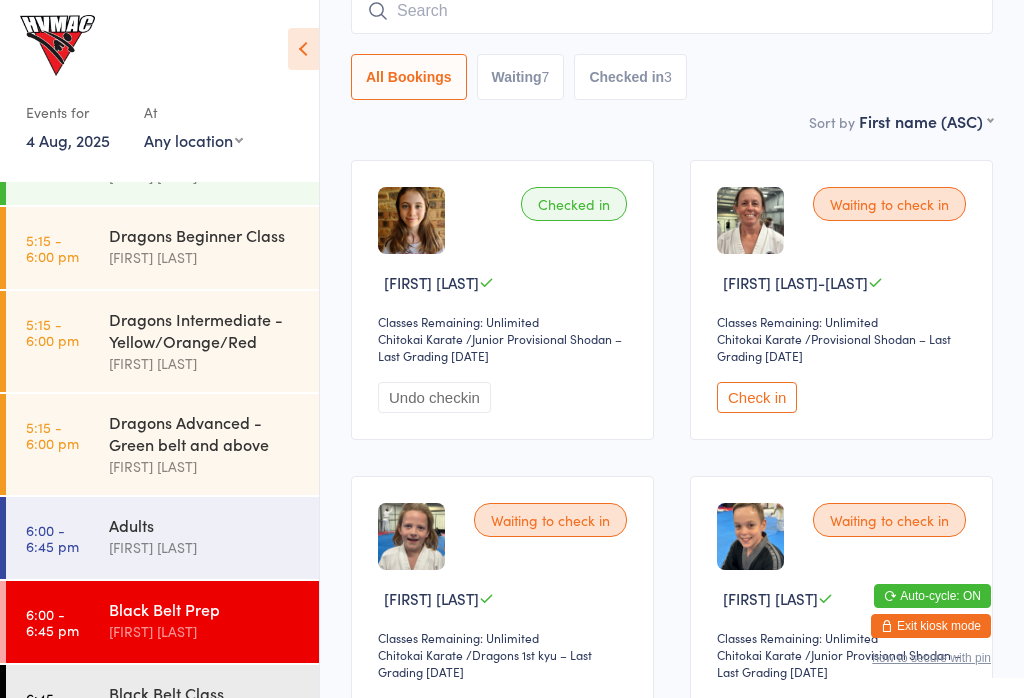 click on "Dragons Beginner Class [FIRST] [LAST]" at bounding box center [214, 246] 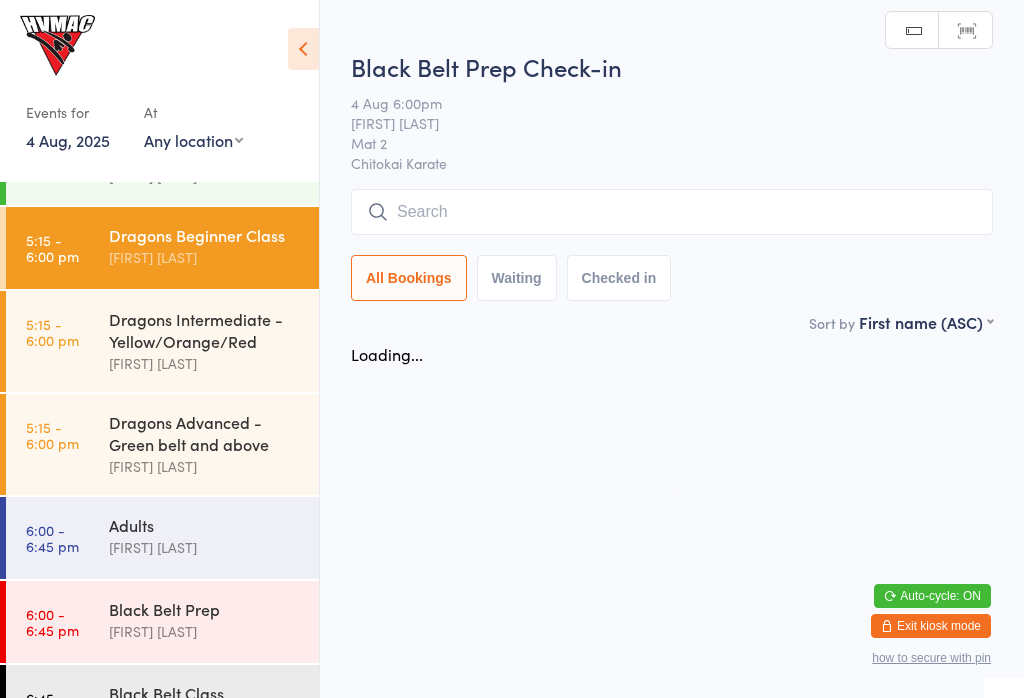 scroll, scrollTop: 0, scrollLeft: 0, axis: both 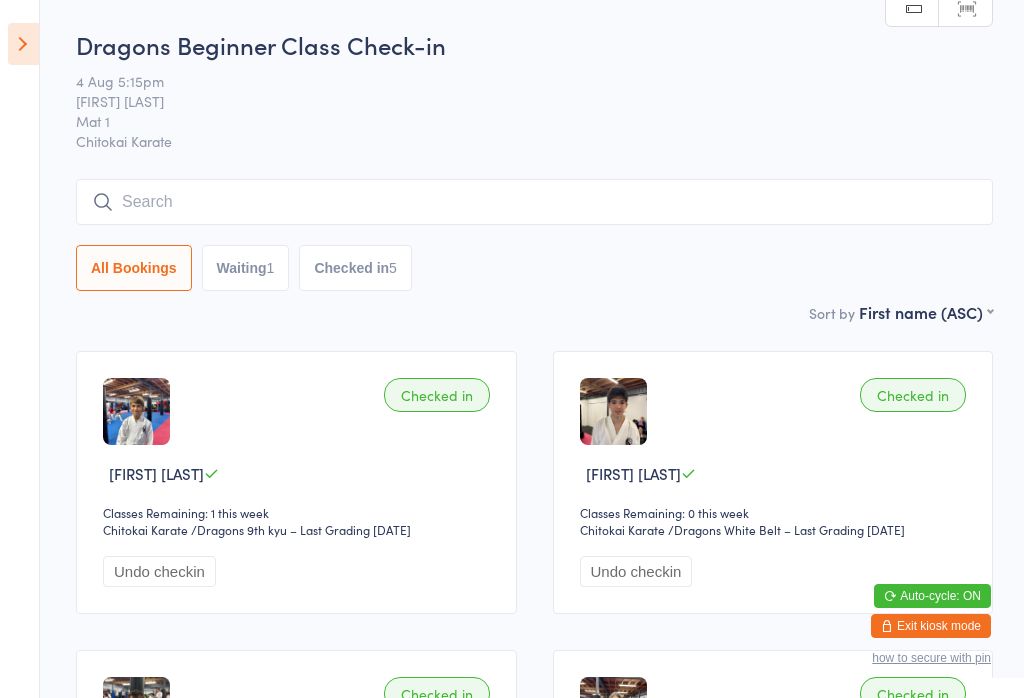 click at bounding box center [23, 44] 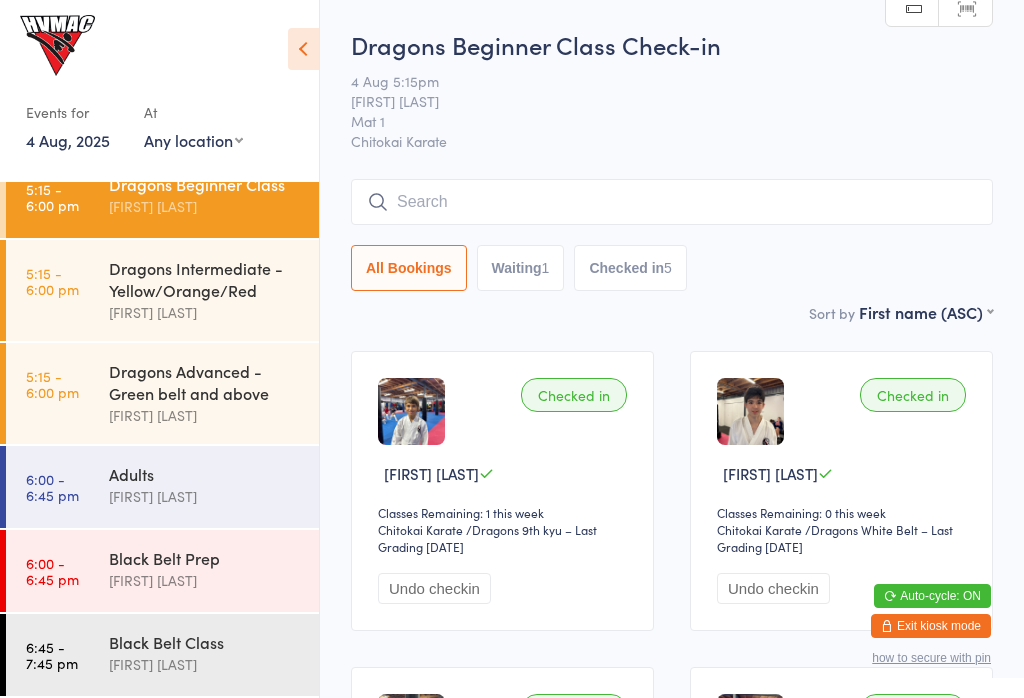 scroll, scrollTop: 225, scrollLeft: 0, axis: vertical 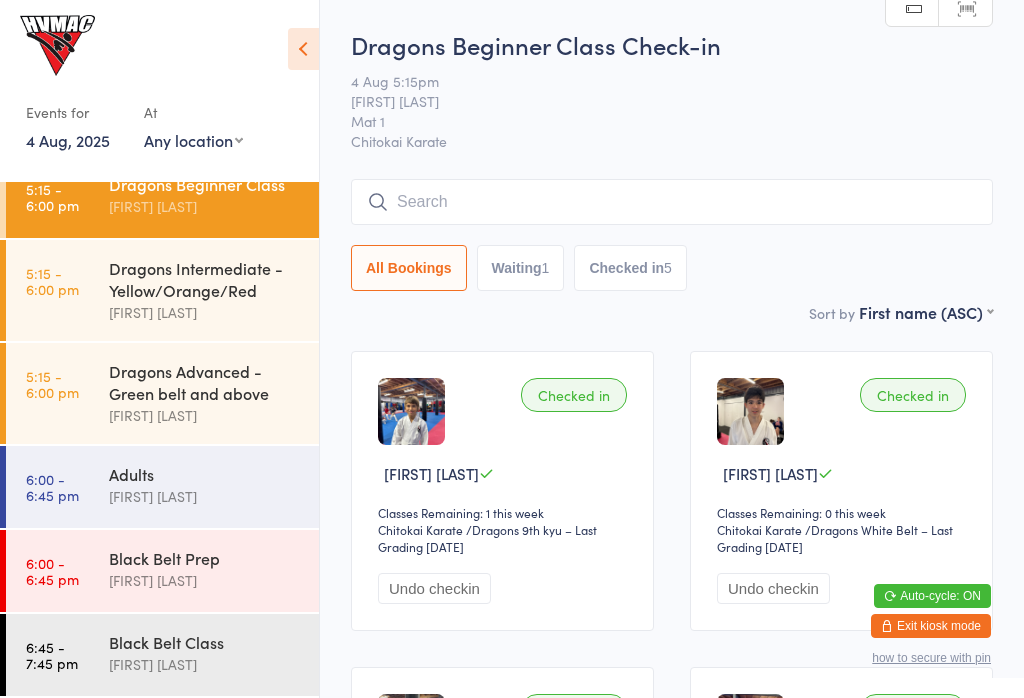 click at bounding box center [303, 49] 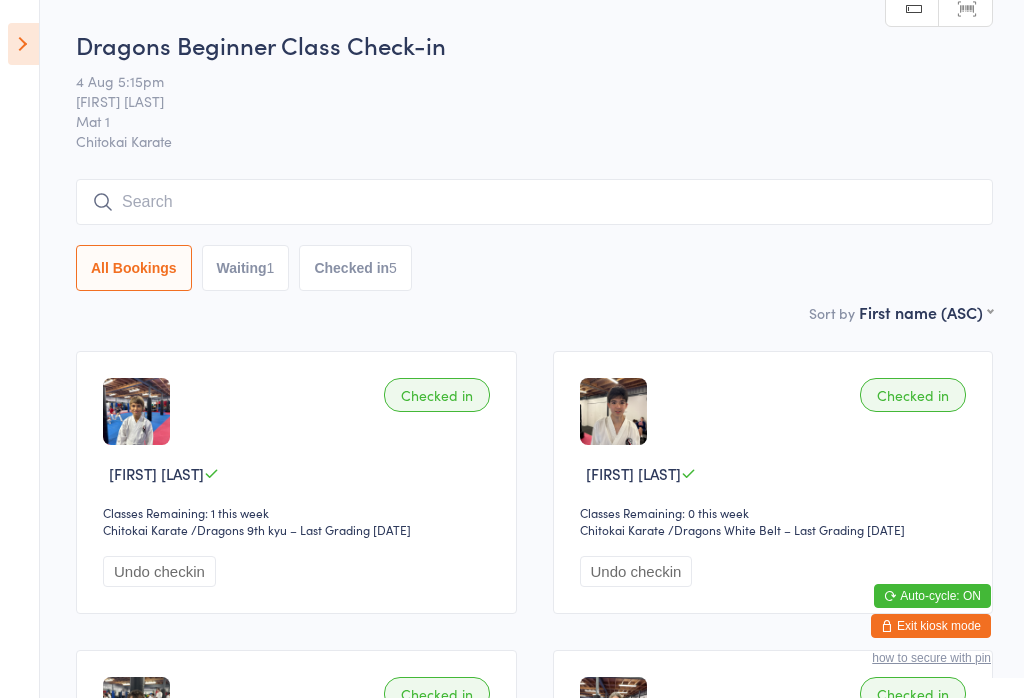 click at bounding box center [23, 44] 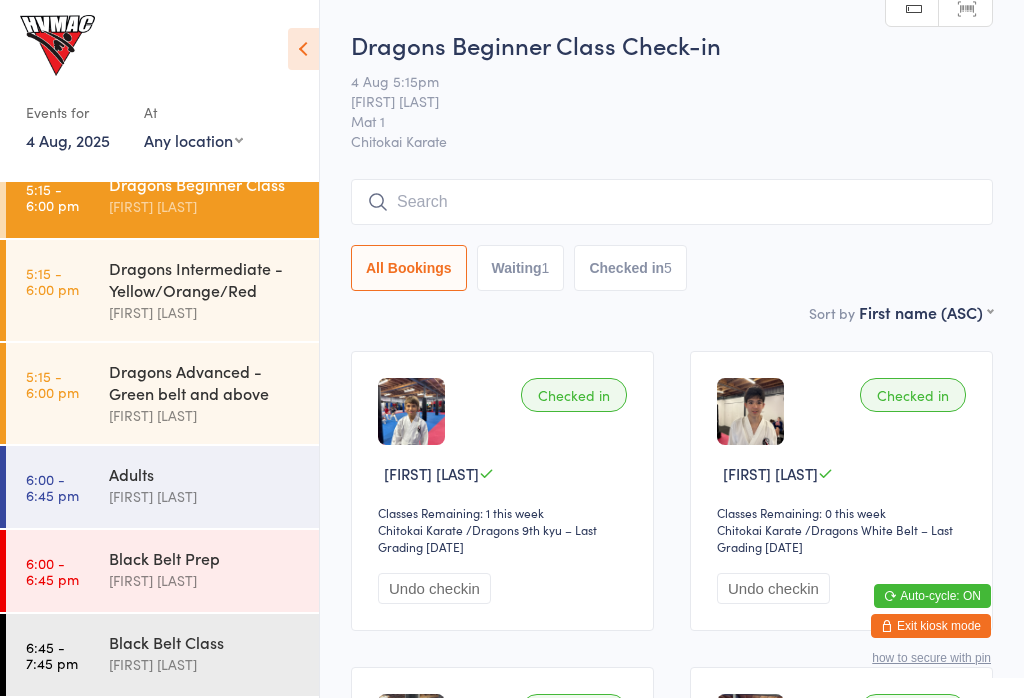 click on "Black Belt Prep" at bounding box center (205, 558) 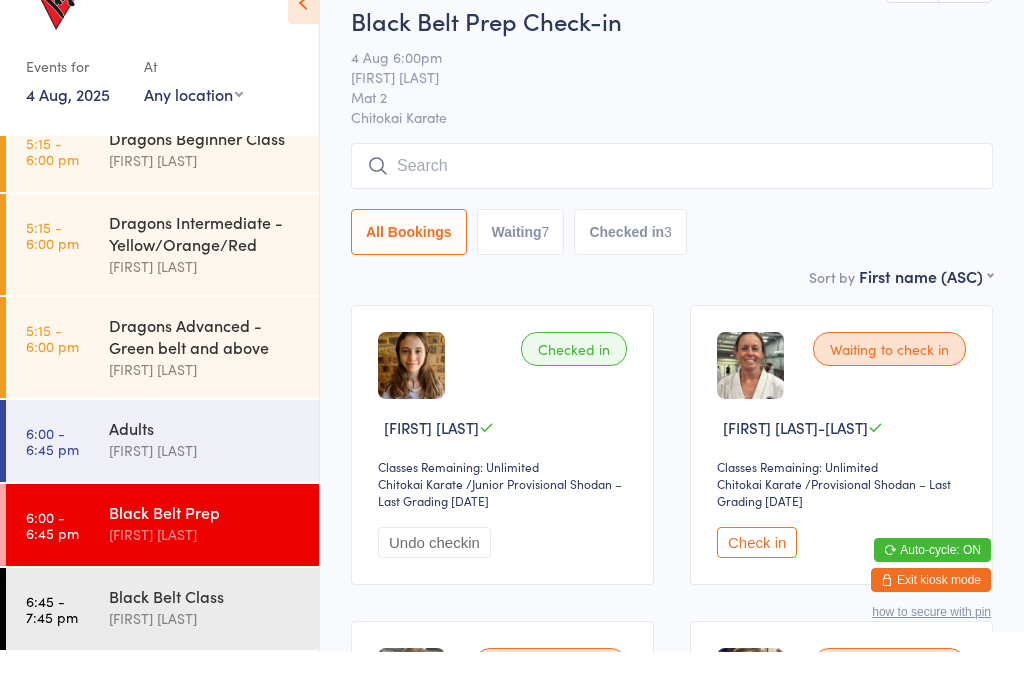 scroll, scrollTop: 116, scrollLeft: 0, axis: vertical 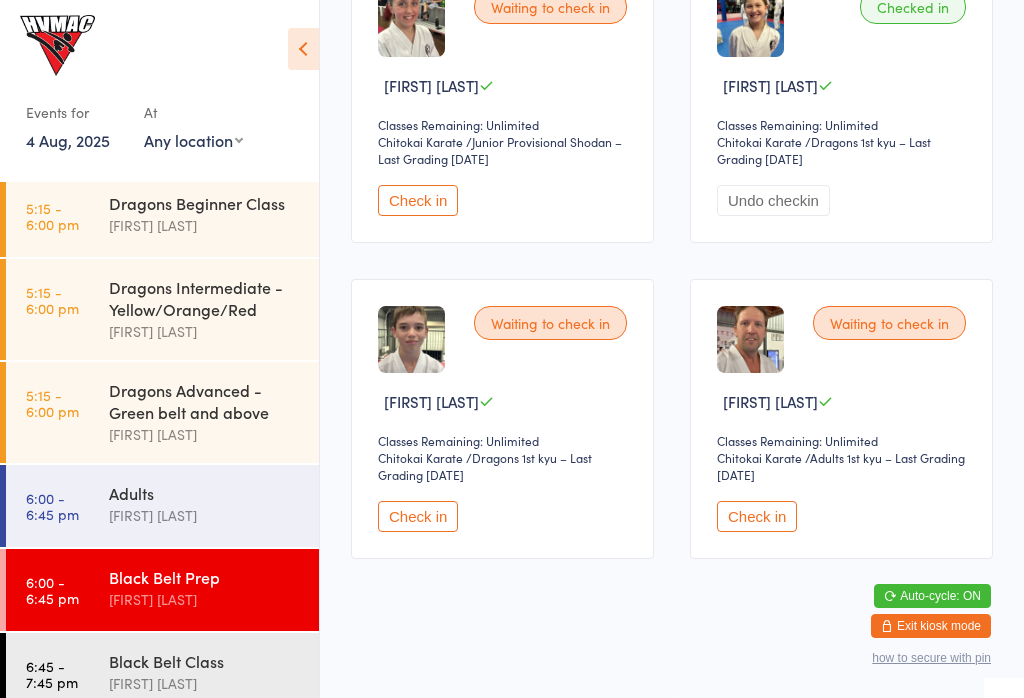 click on "Check in" at bounding box center [757, 516] 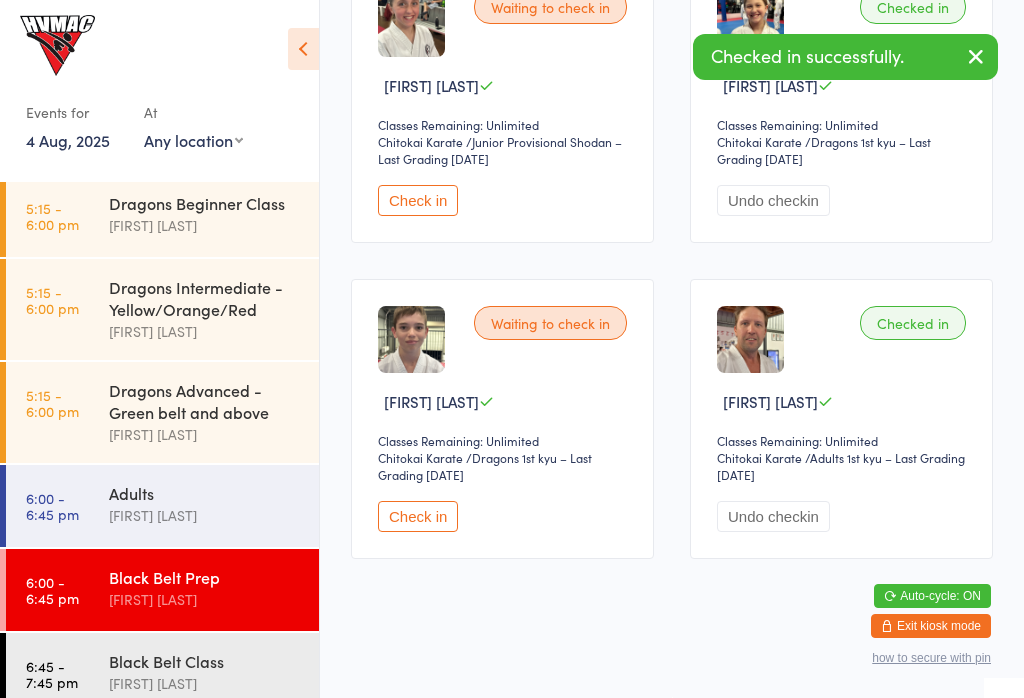 click on "Adults" at bounding box center (205, 493) 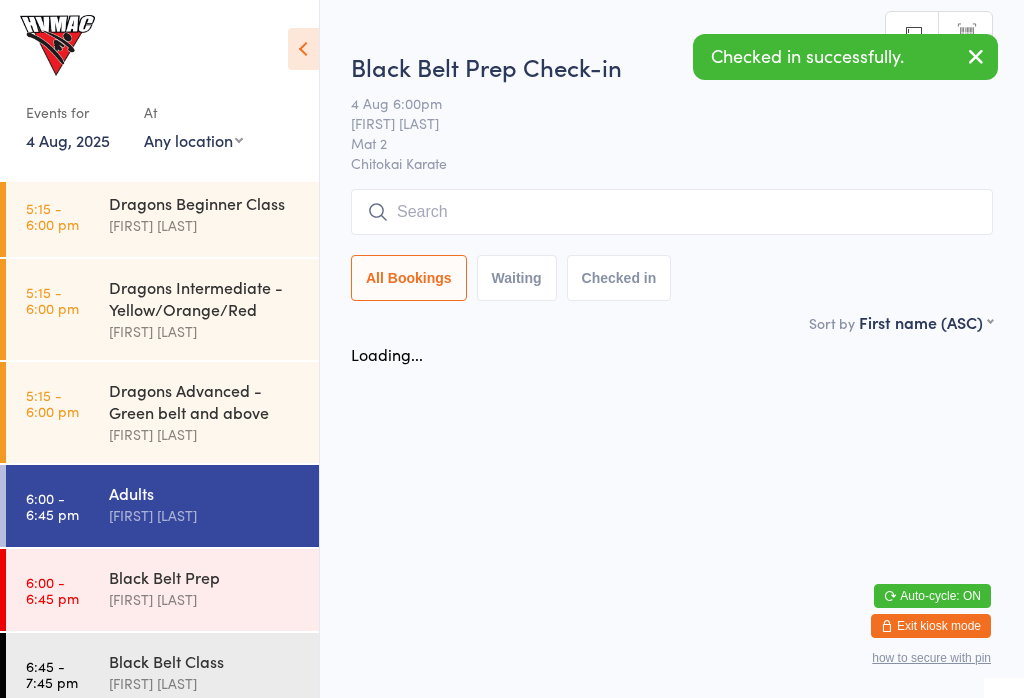scroll, scrollTop: 0, scrollLeft: 0, axis: both 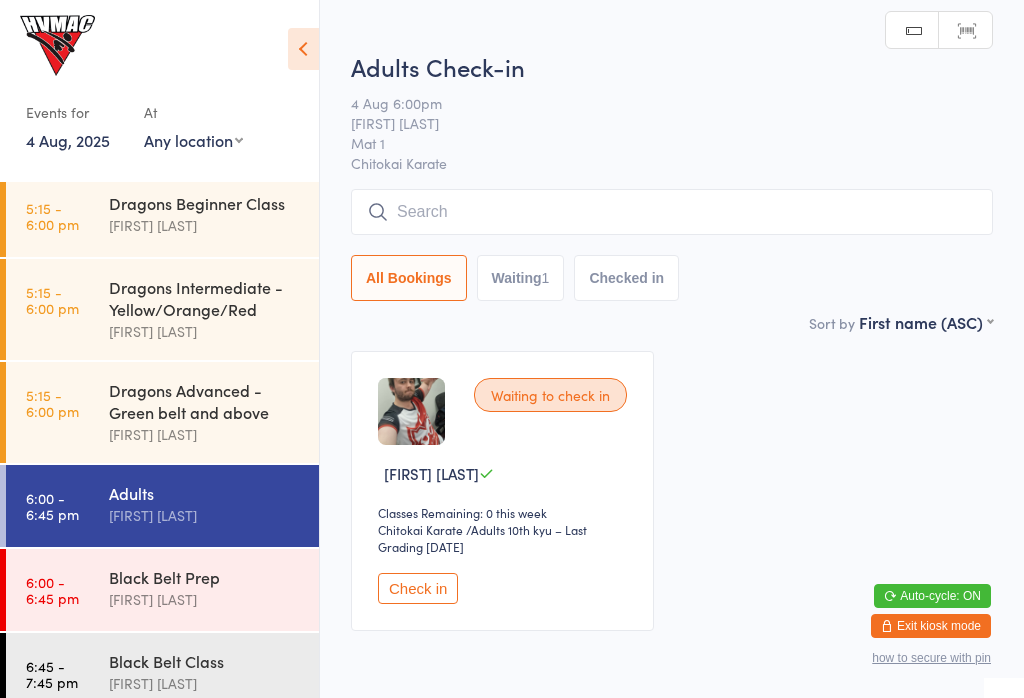 click on "Black Belt Class" at bounding box center [205, 661] 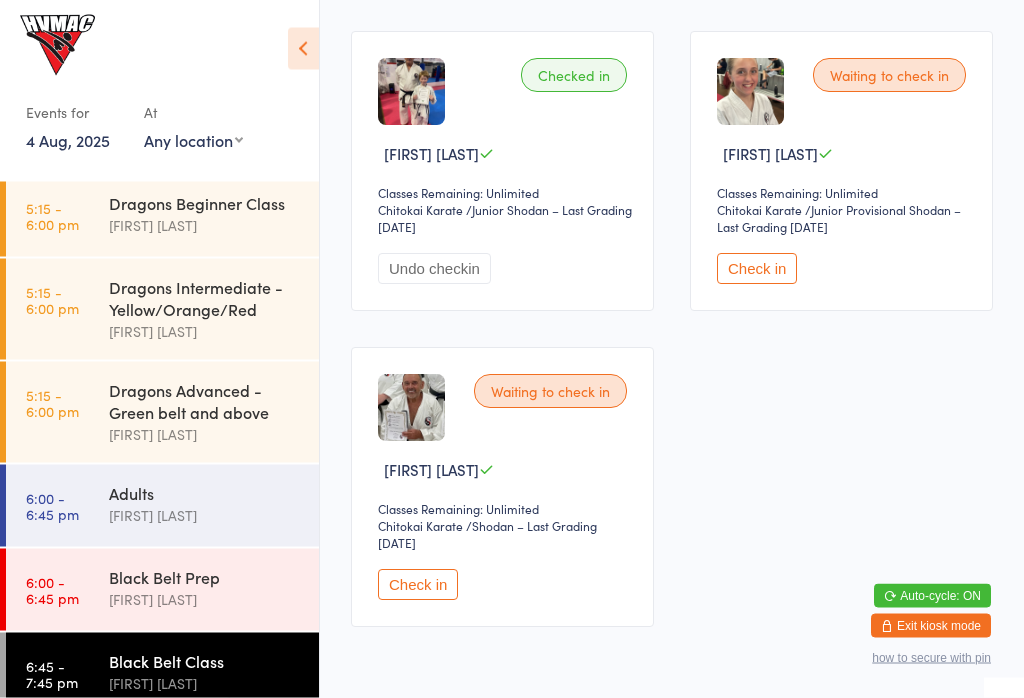scroll, scrollTop: 1268, scrollLeft: 0, axis: vertical 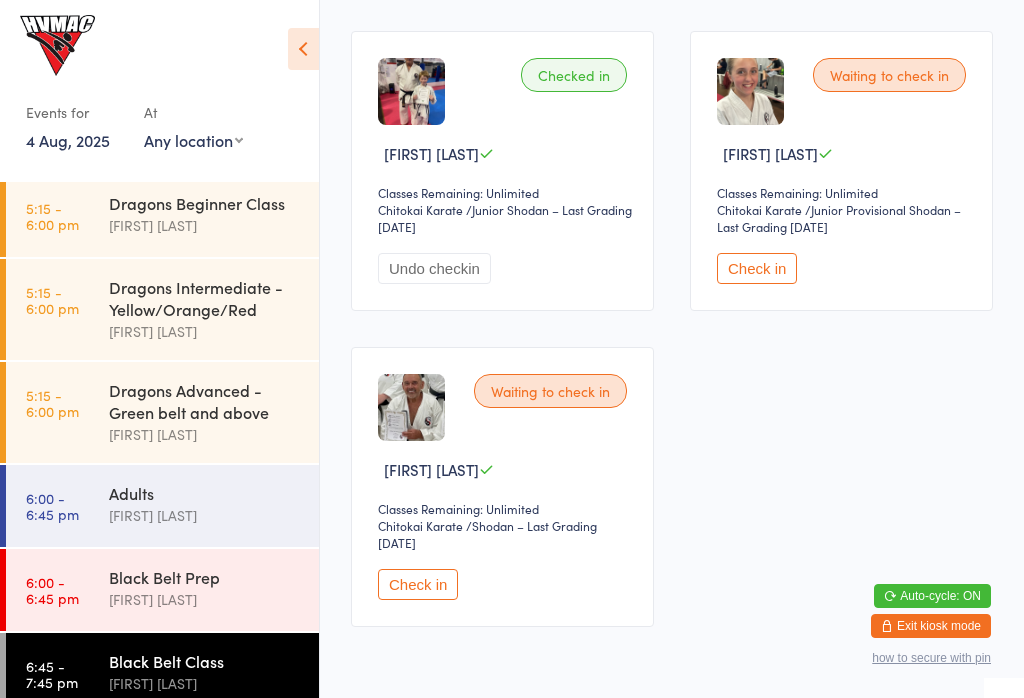 click on "Black Belt Prep" at bounding box center (205, 577) 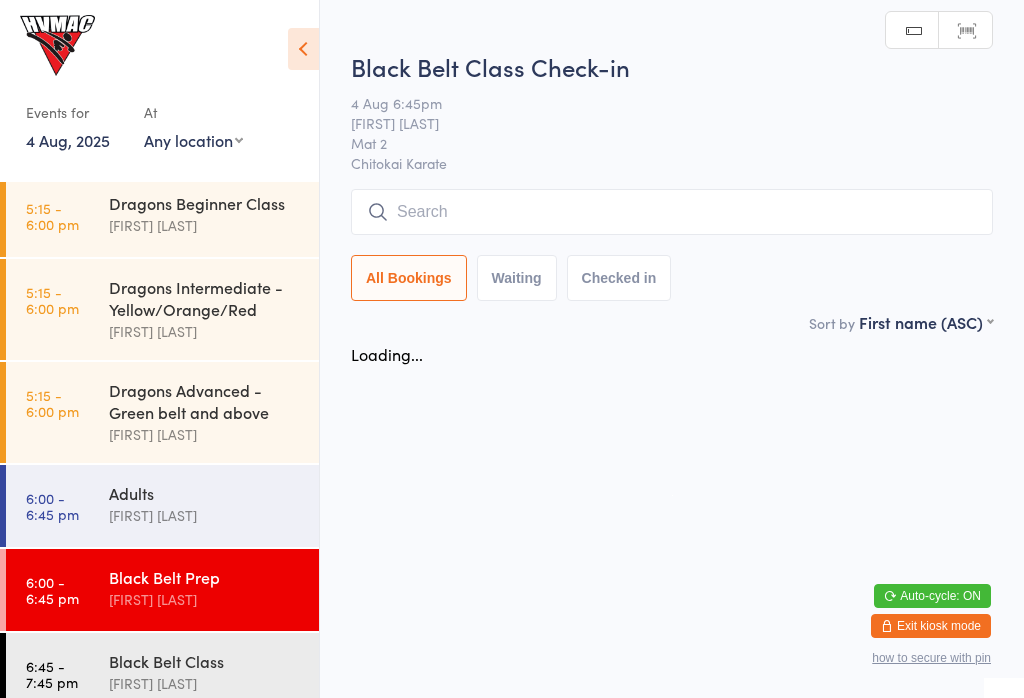 scroll, scrollTop: 0, scrollLeft: 0, axis: both 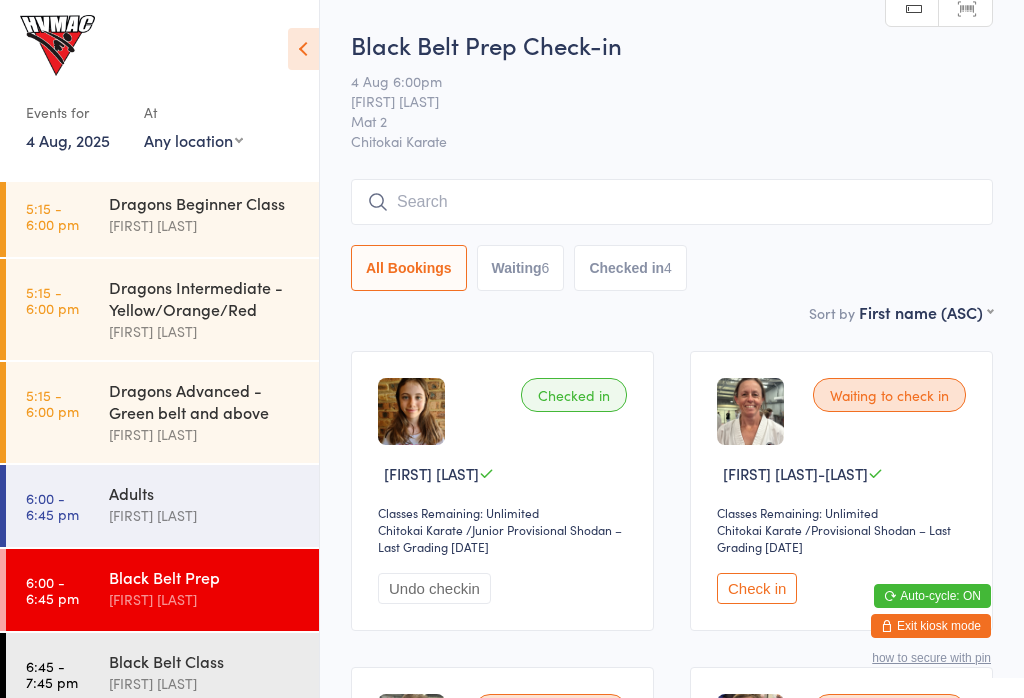 click on "Black Belt Class" at bounding box center [205, 661] 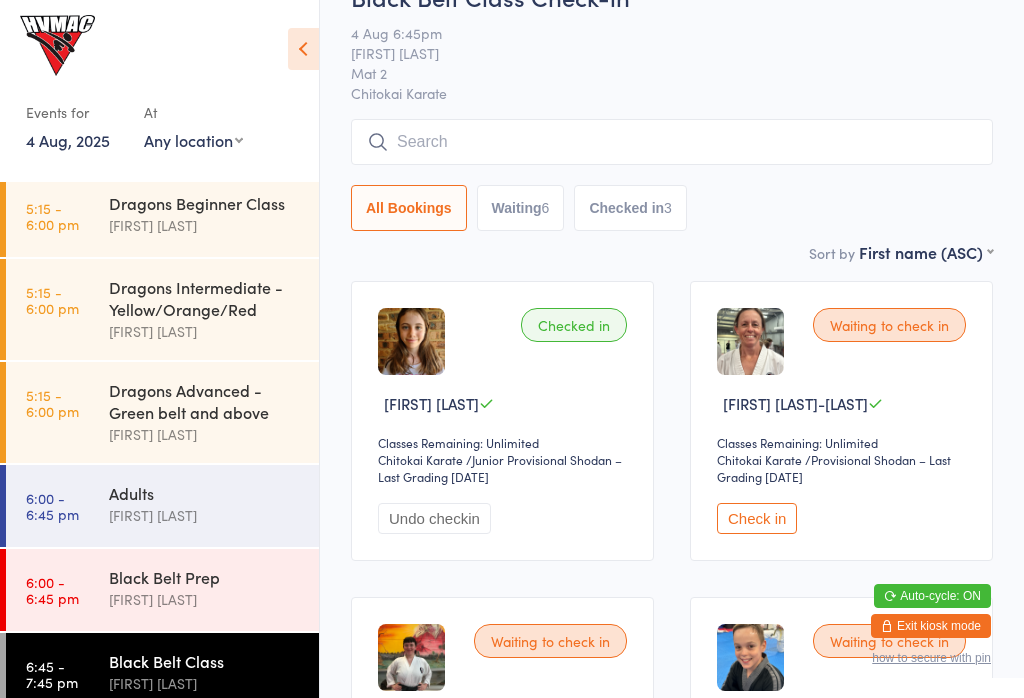 scroll, scrollTop: 53, scrollLeft: 0, axis: vertical 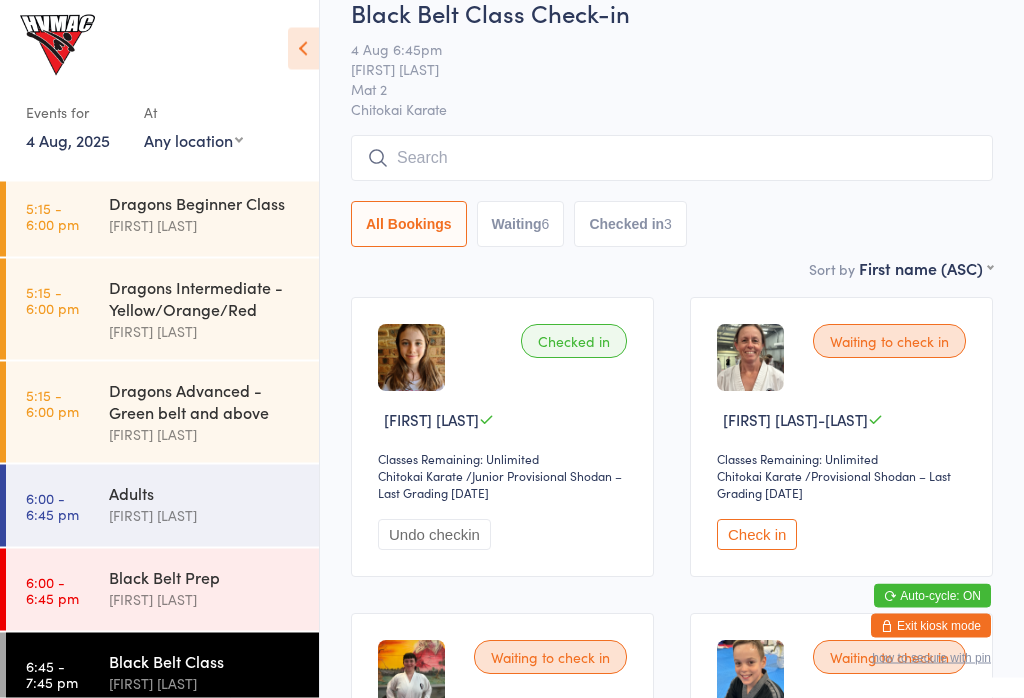 click at bounding box center (672, 159) 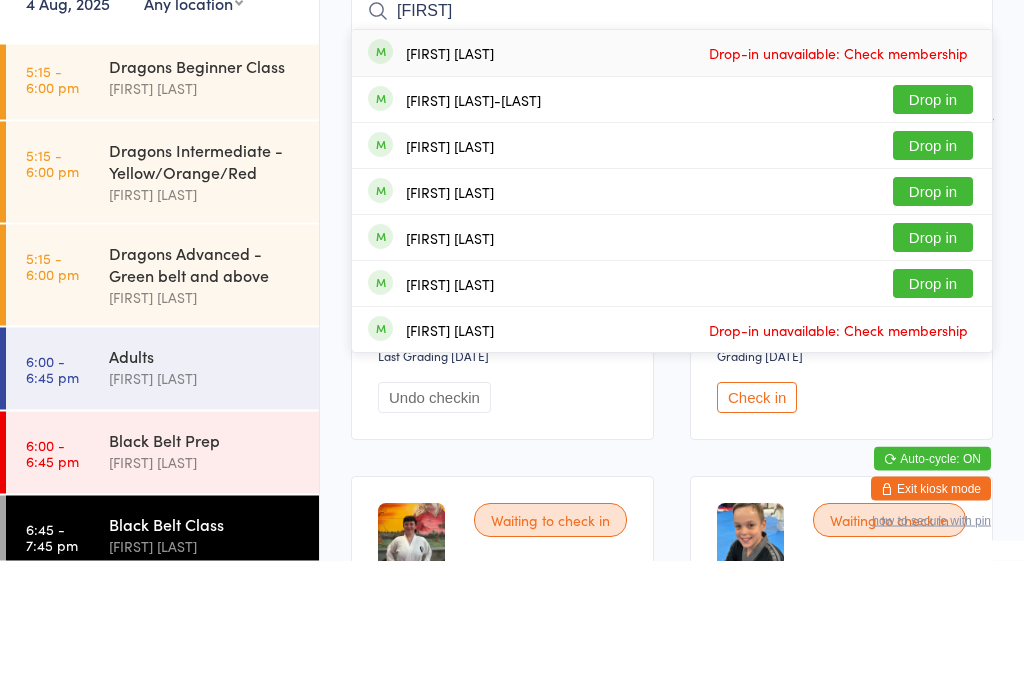 type on "[FIRST]" 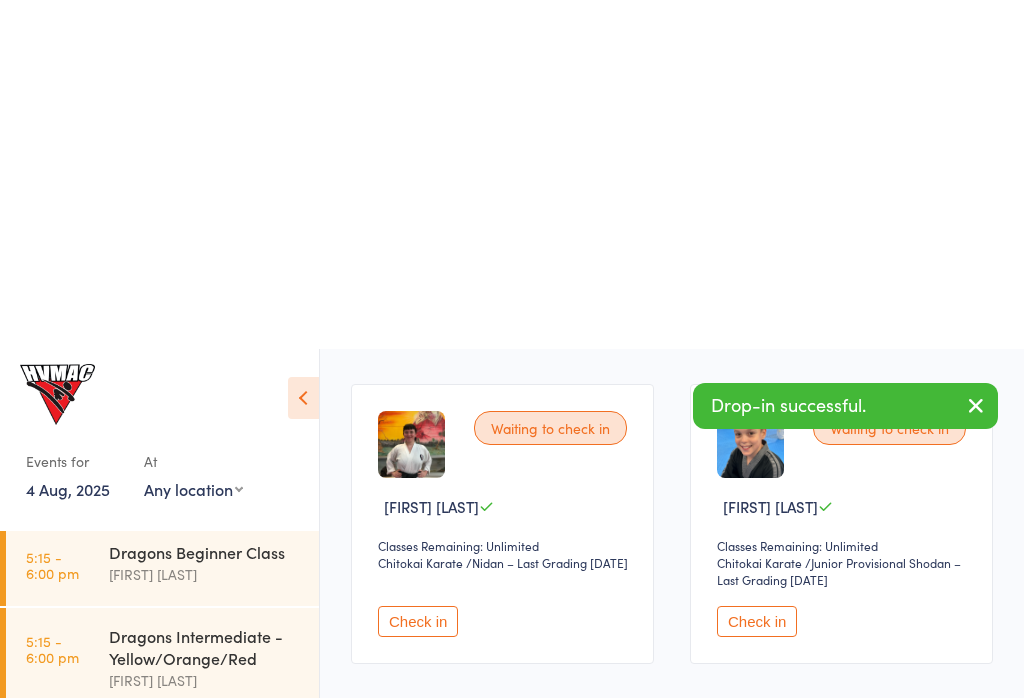 scroll, scrollTop: 0, scrollLeft: 0, axis: both 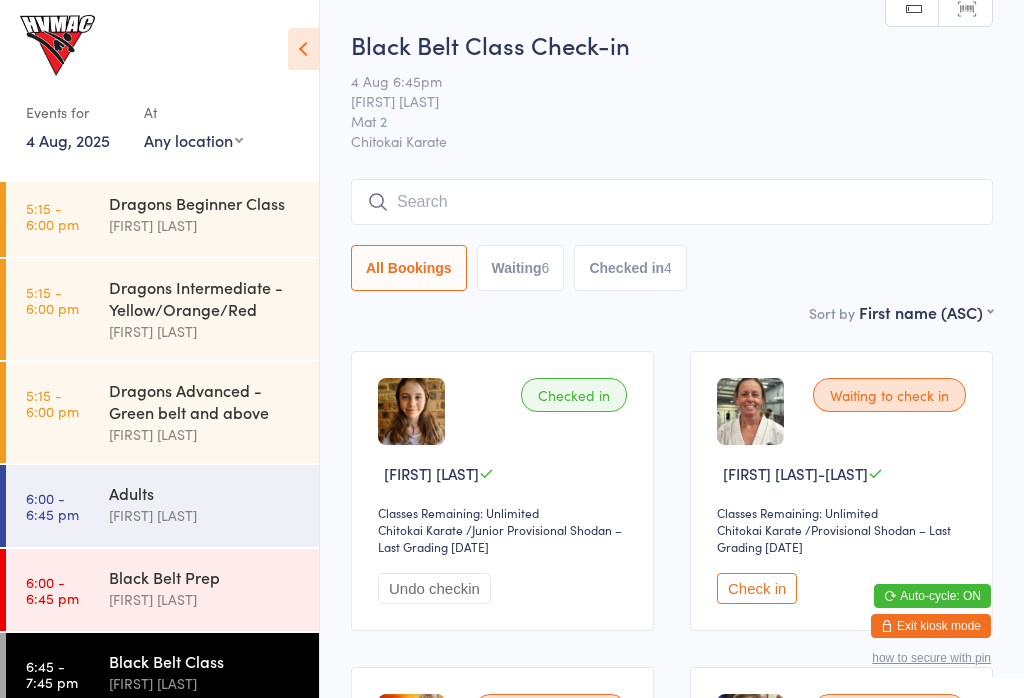 click on "Black Belt Prep" at bounding box center [205, 577] 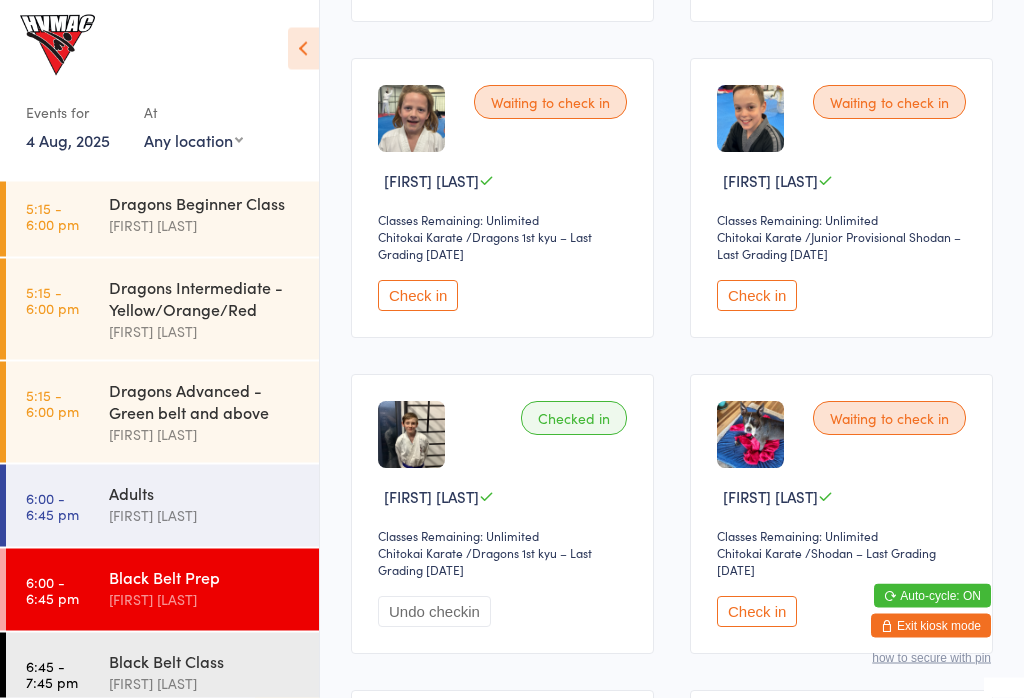 scroll, scrollTop: 609, scrollLeft: 0, axis: vertical 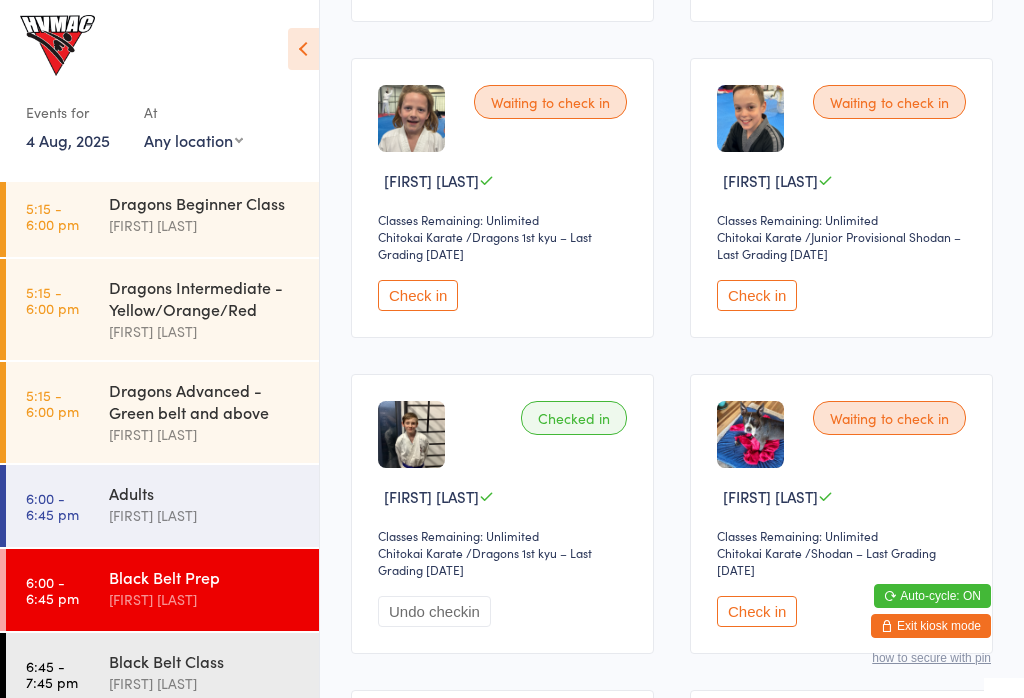 click on "Check in" at bounding box center (757, 611) 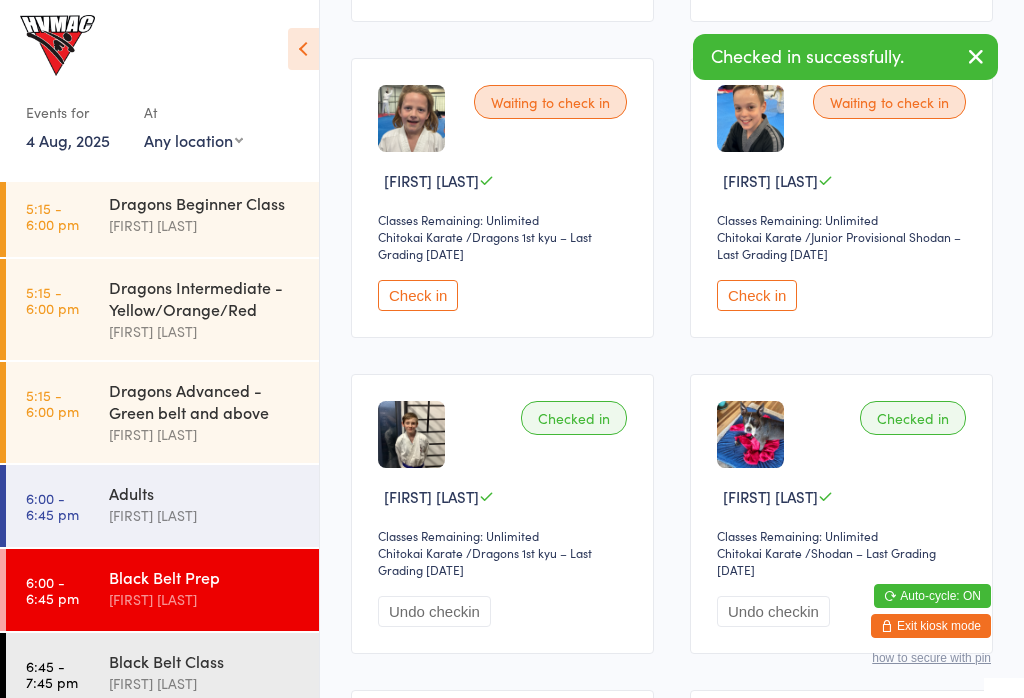 click on "[FIRST] [LAST]" at bounding box center [205, 683] 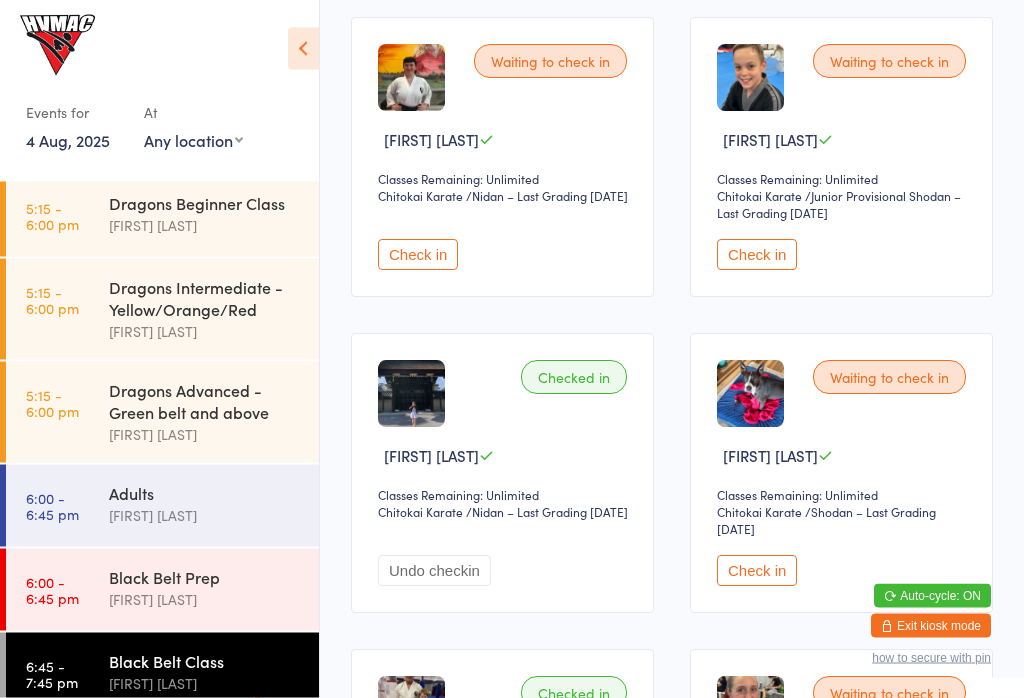 click on "Check in" at bounding box center [757, 571] 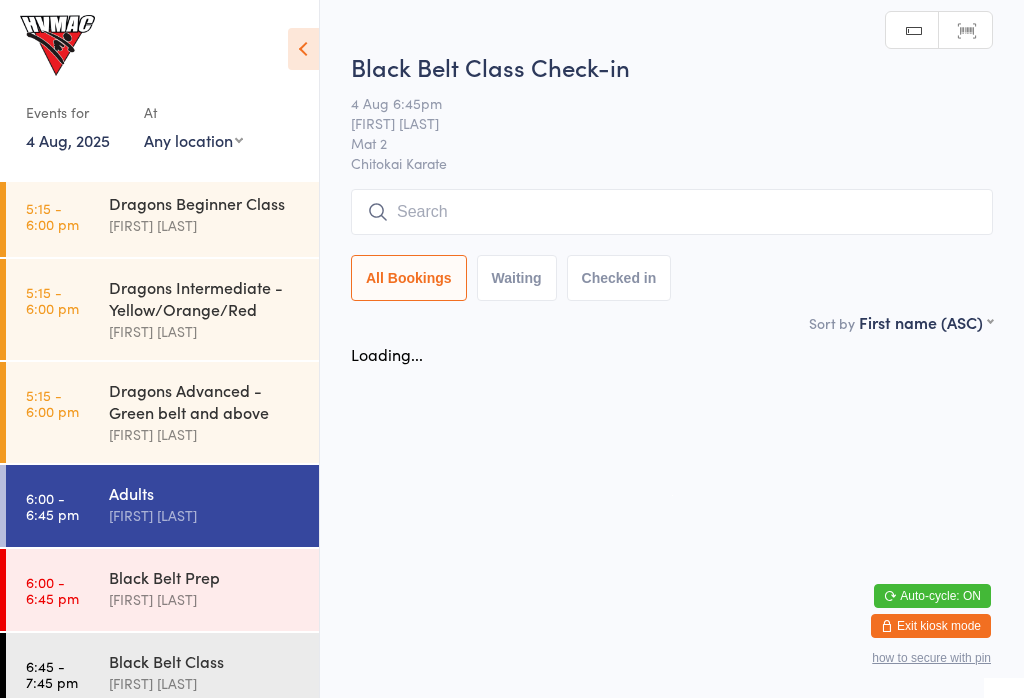 scroll, scrollTop: 0, scrollLeft: 0, axis: both 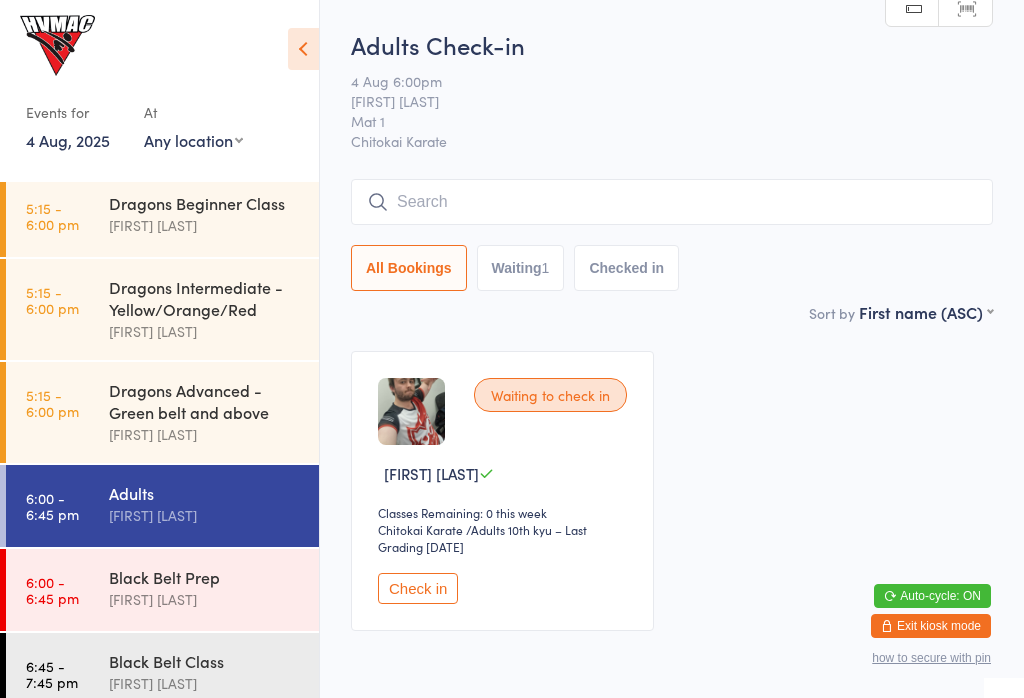 click on "[FIRST] [LAST]" at bounding box center (205, 599) 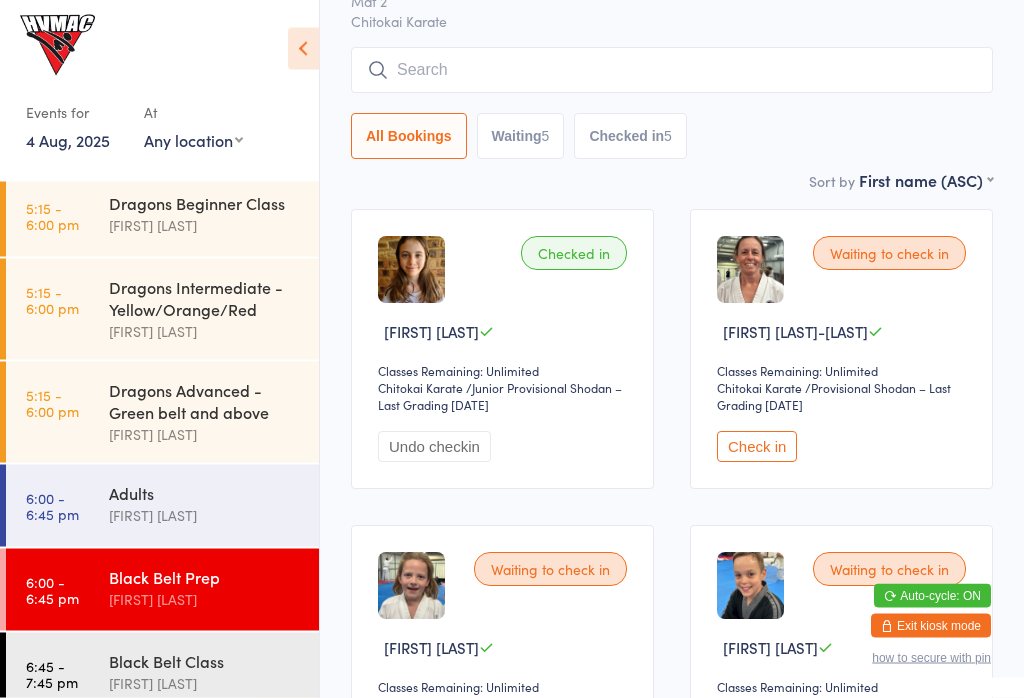 scroll, scrollTop: 172, scrollLeft: 0, axis: vertical 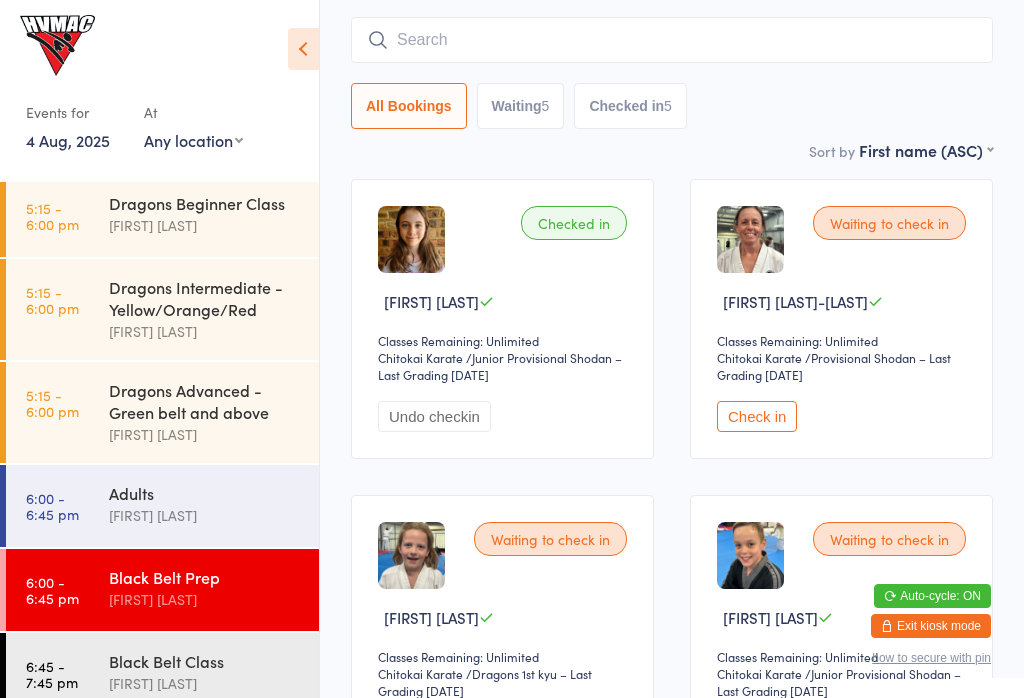 click on "Check in" at bounding box center (757, 416) 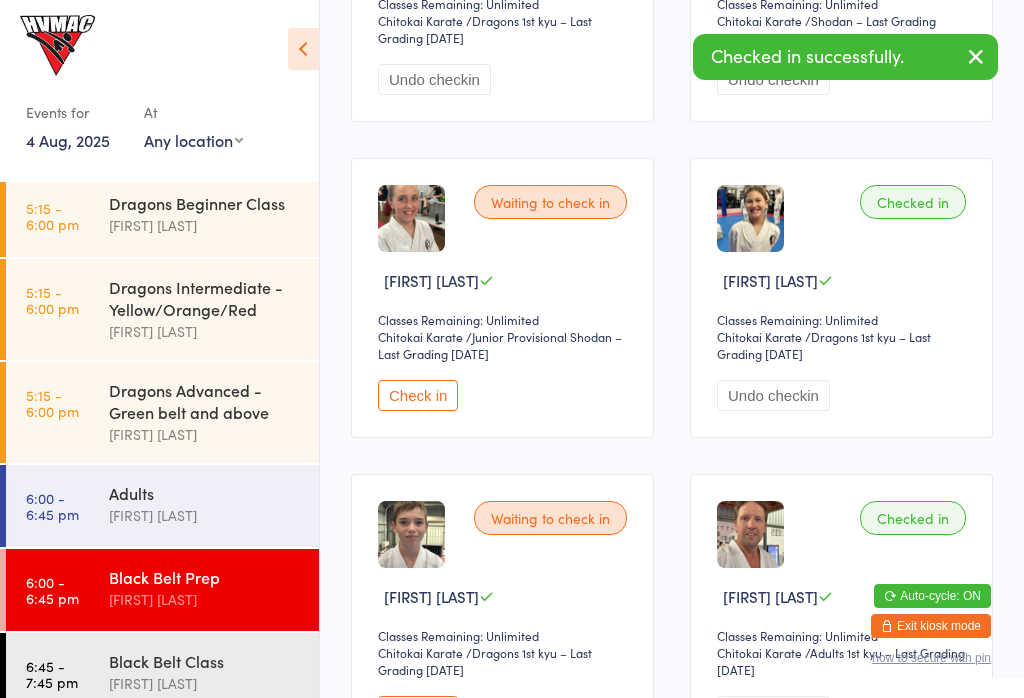 scroll, scrollTop: 1165, scrollLeft: 0, axis: vertical 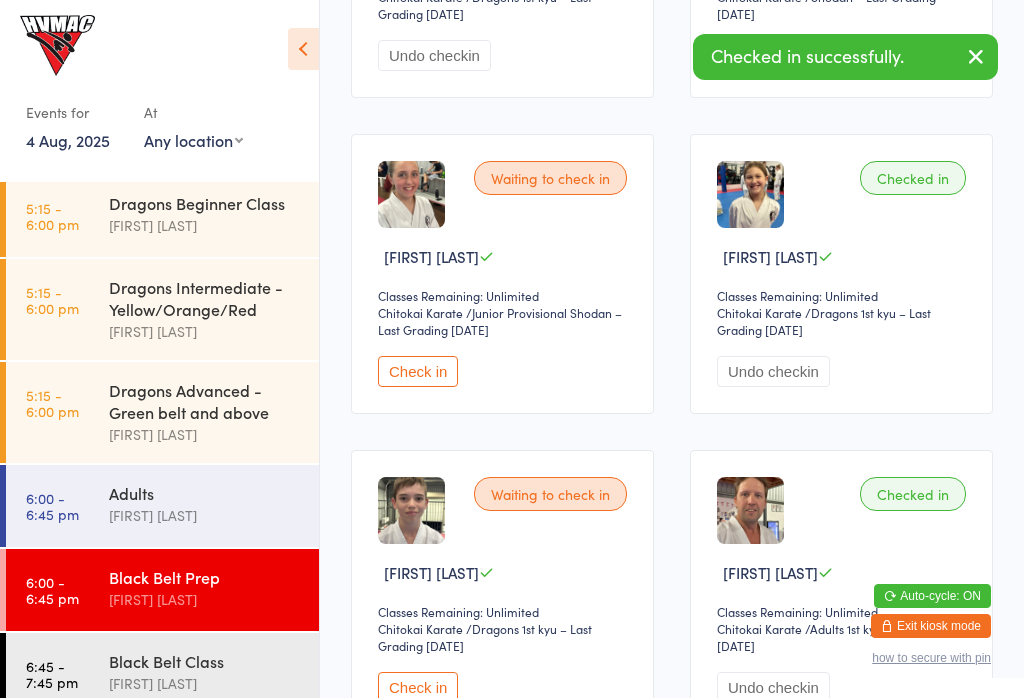 click on "Check in" at bounding box center (418, 371) 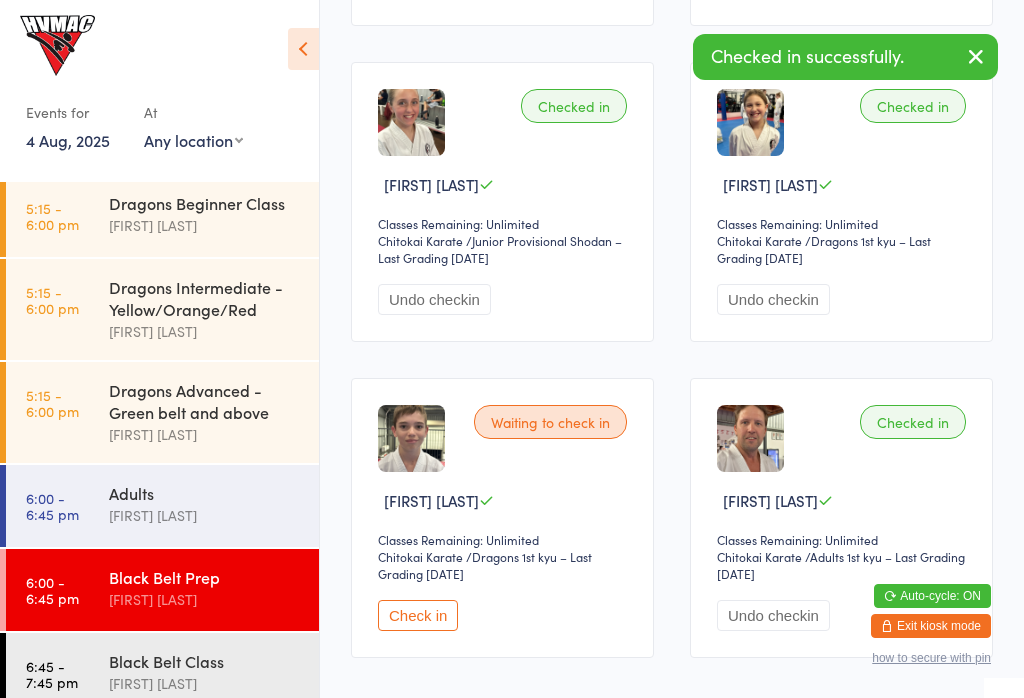scroll, scrollTop: 1344, scrollLeft: 0, axis: vertical 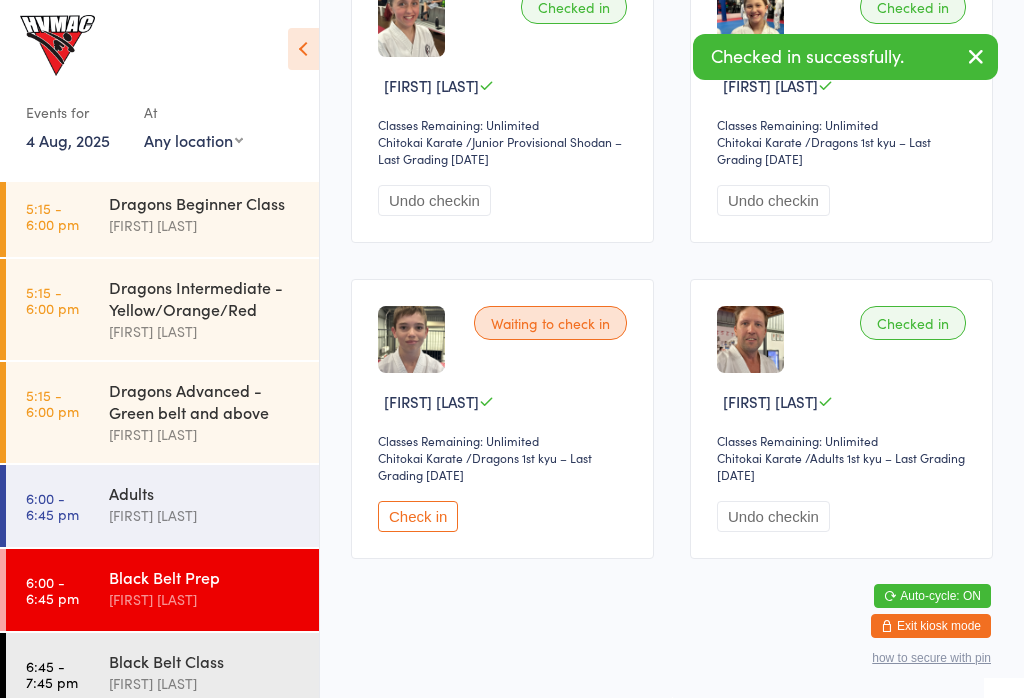 click on "[FIRST] [LAST]" at bounding box center (205, 683) 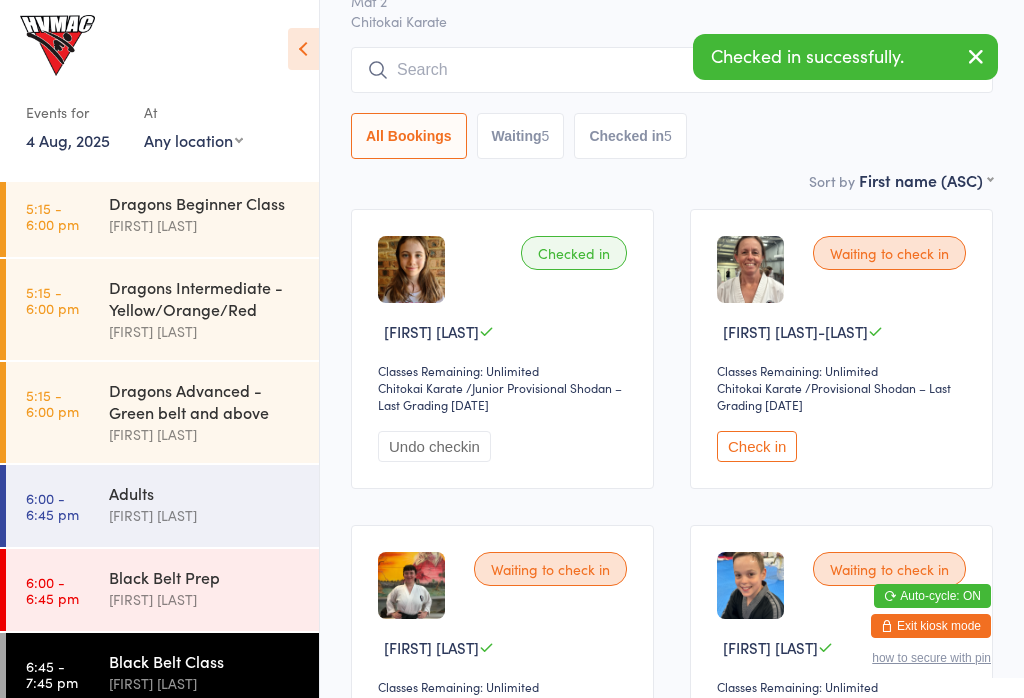 scroll, scrollTop: 160, scrollLeft: 0, axis: vertical 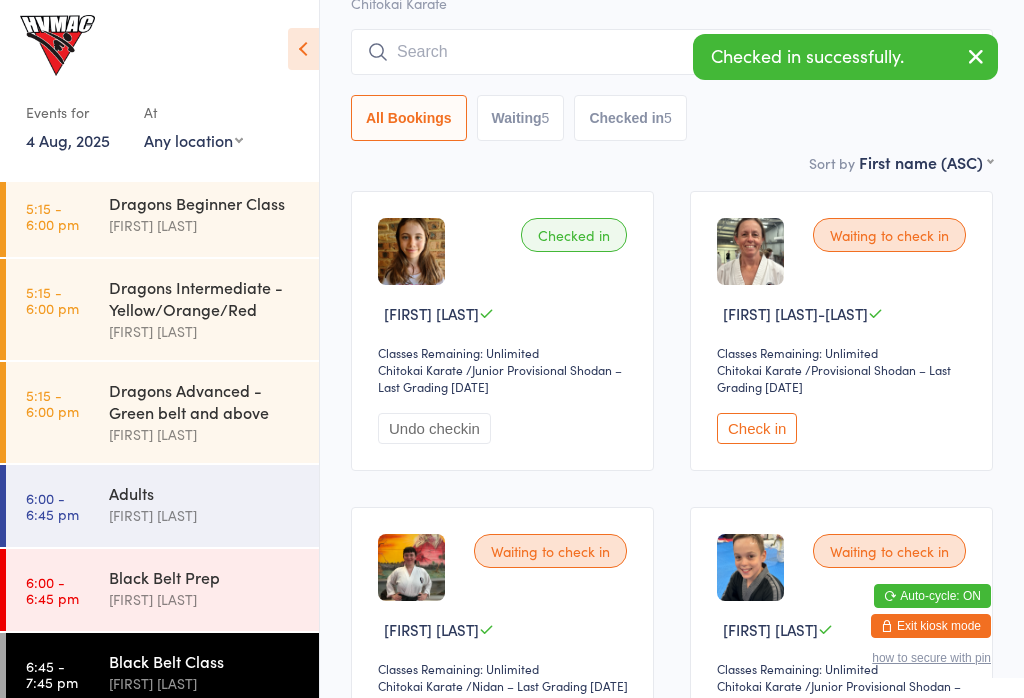 click on "Check in" at bounding box center [757, 428] 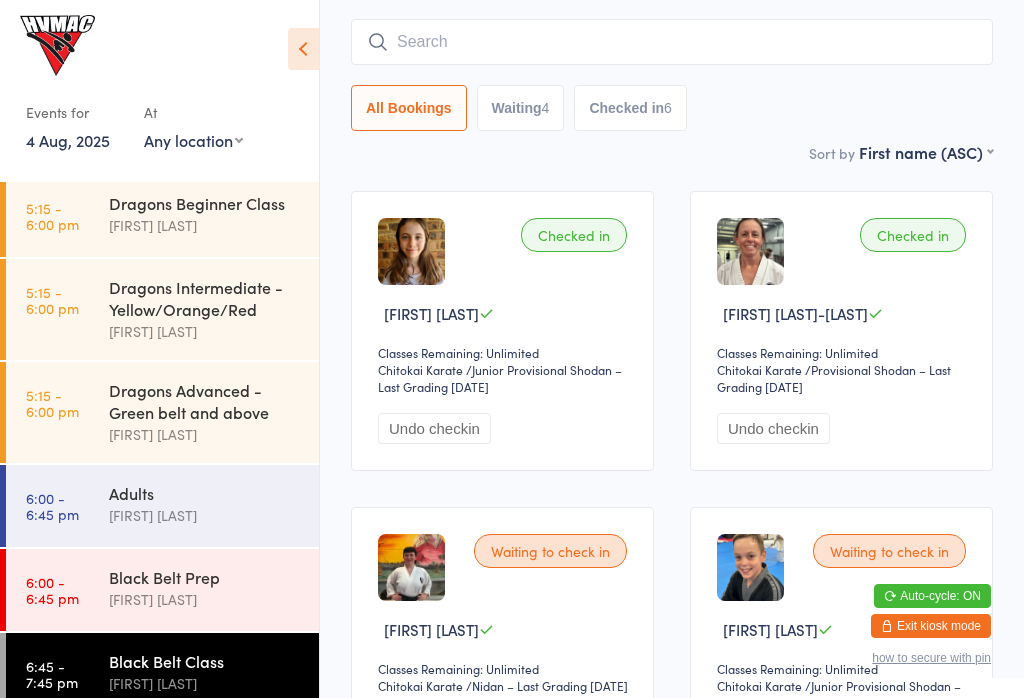 click on "Black Belt Prep" at bounding box center [205, 577] 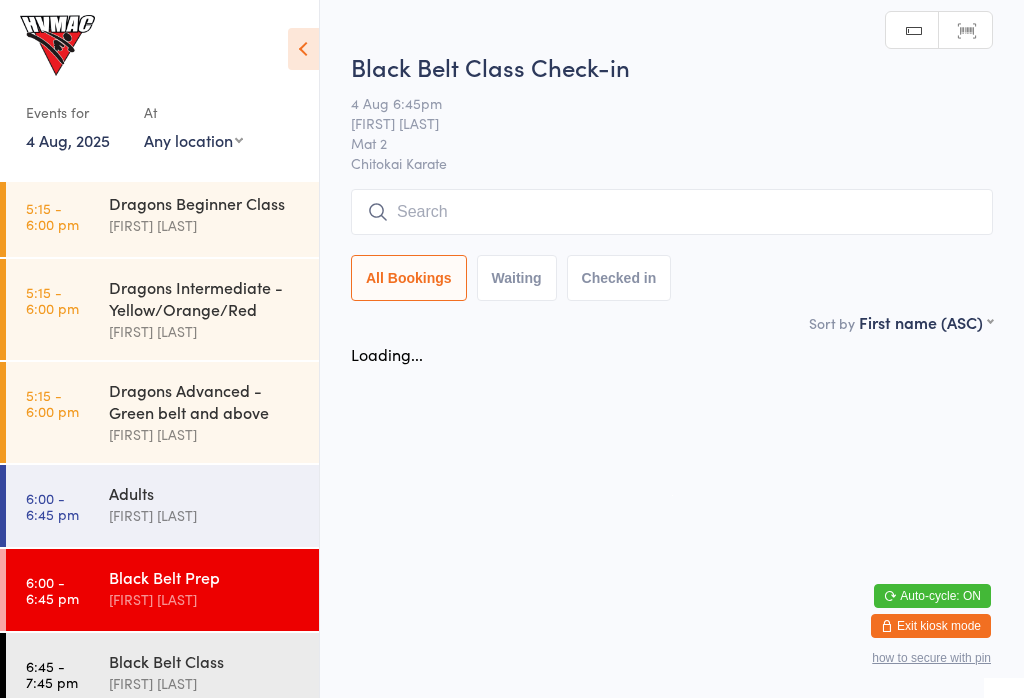scroll, scrollTop: 0, scrollLeft: 0, axis: both 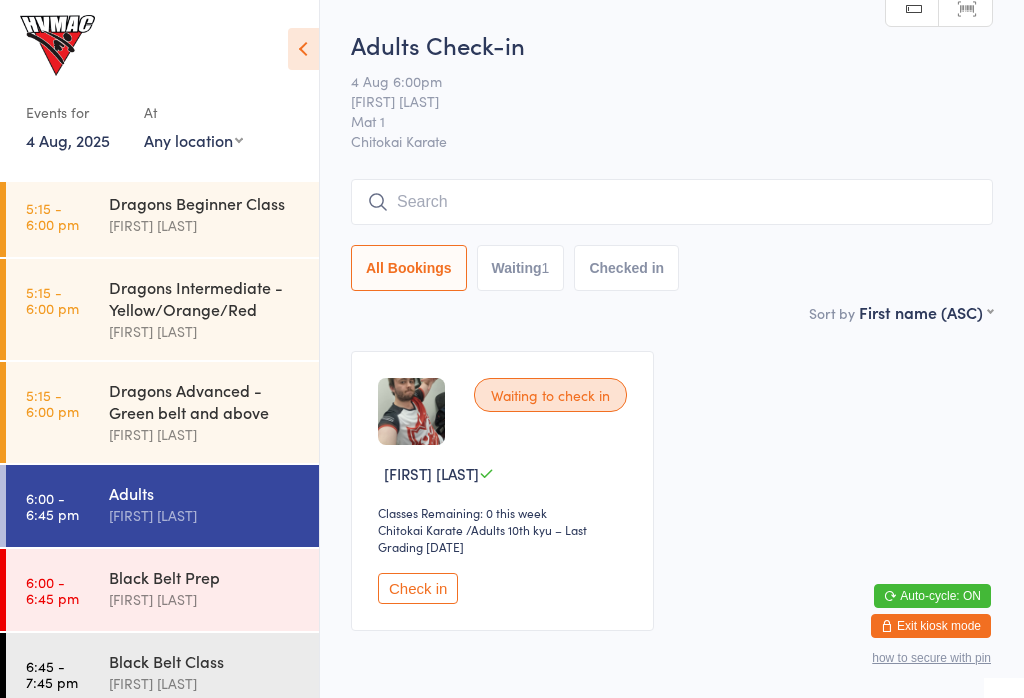 click on "[FIRST] [LAST]" at bounding box center [205, 599] 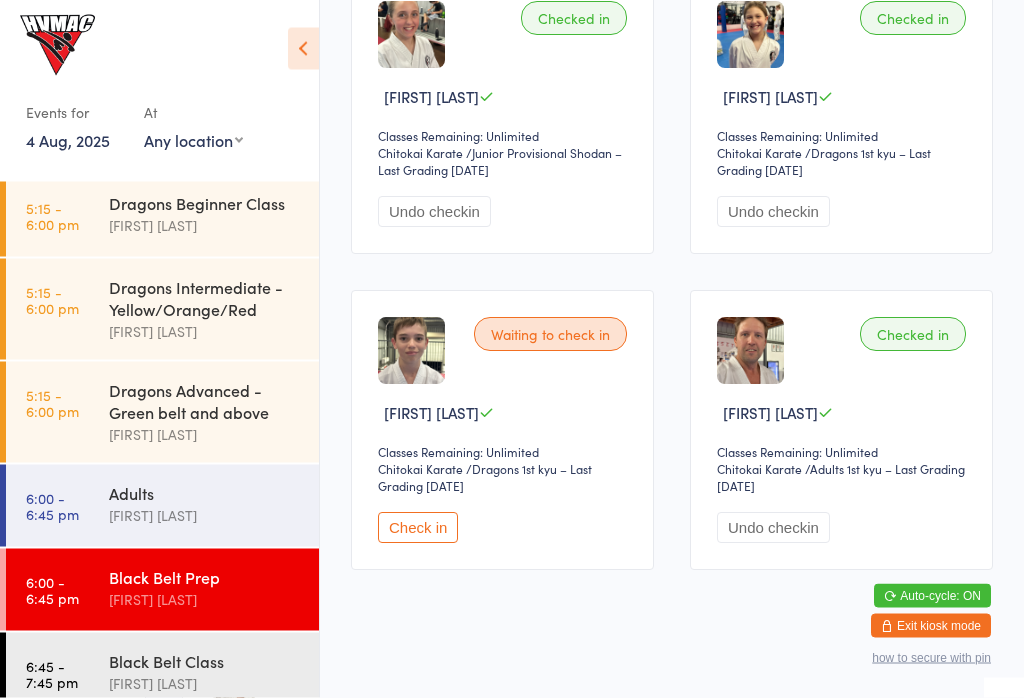 scroll, scrollTop: 1344, scrollLeft: 0, axis: vertical 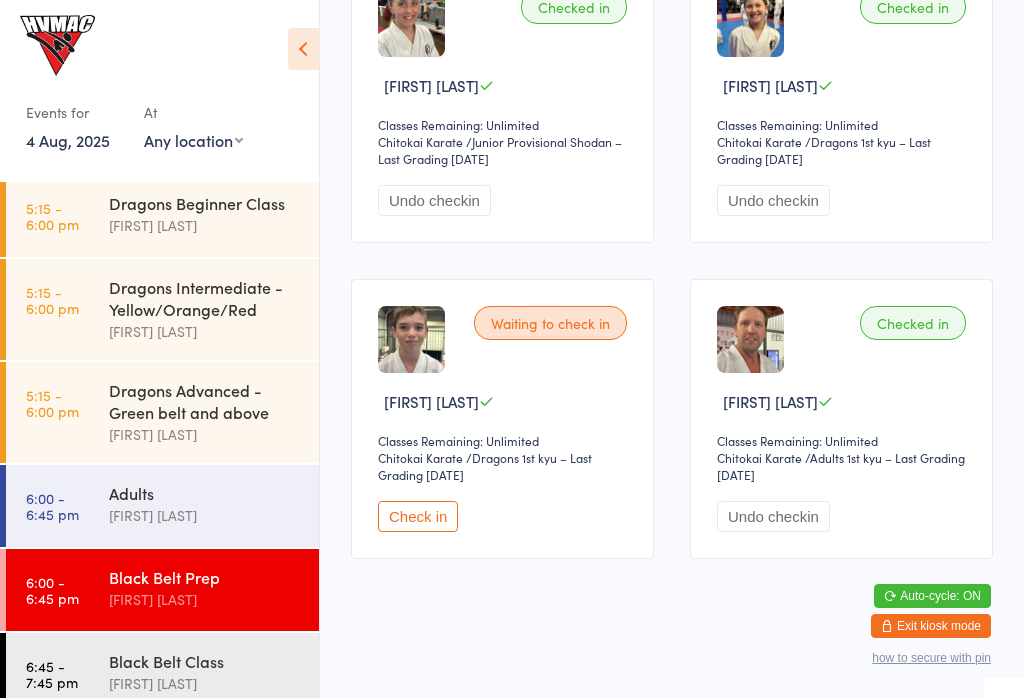 click on "Check in" at bounding box center [418, 516] 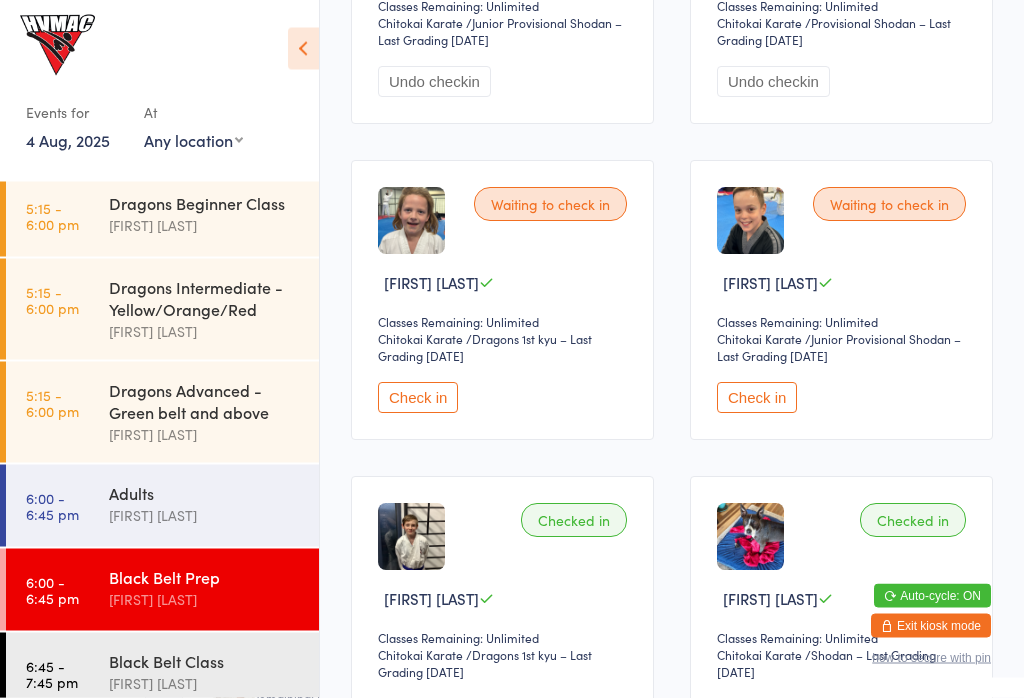 scroll, scrollTop: 443, scrollLeft: 0, axis: vertical 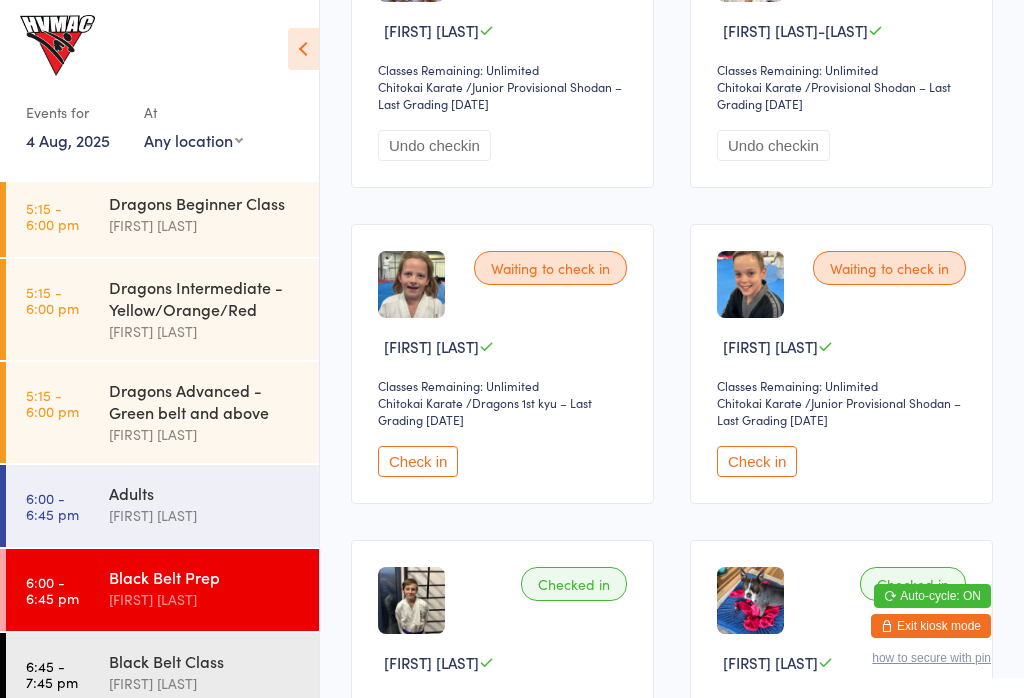 click on "Check in" at bounding box center [757, 461] 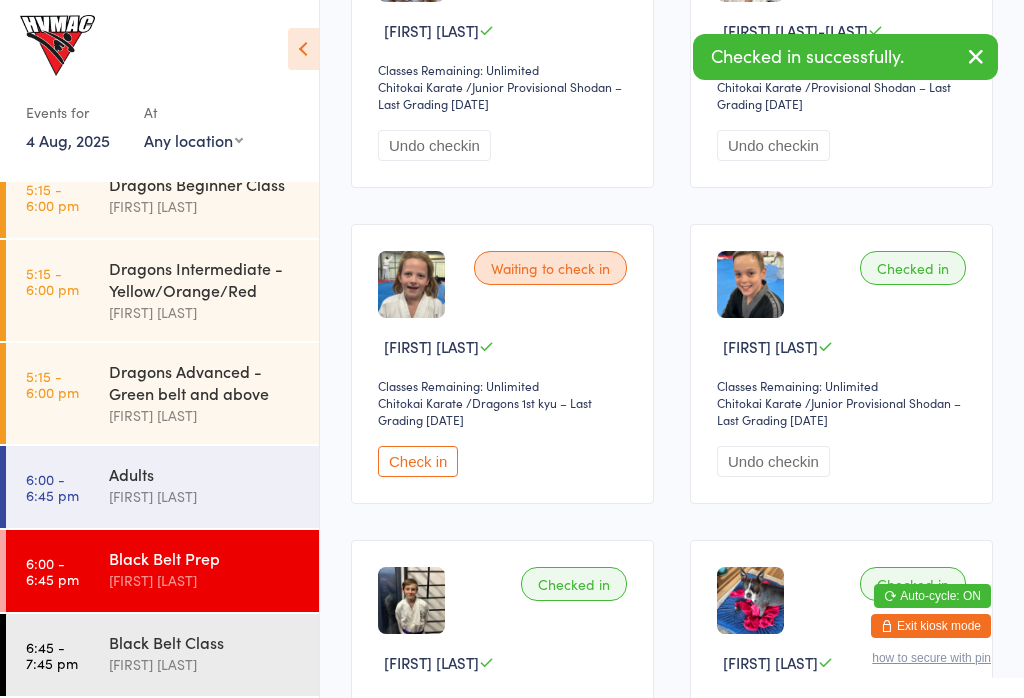 scroll, scrollTop: 225, scrollLeft: 0, axis: vertical 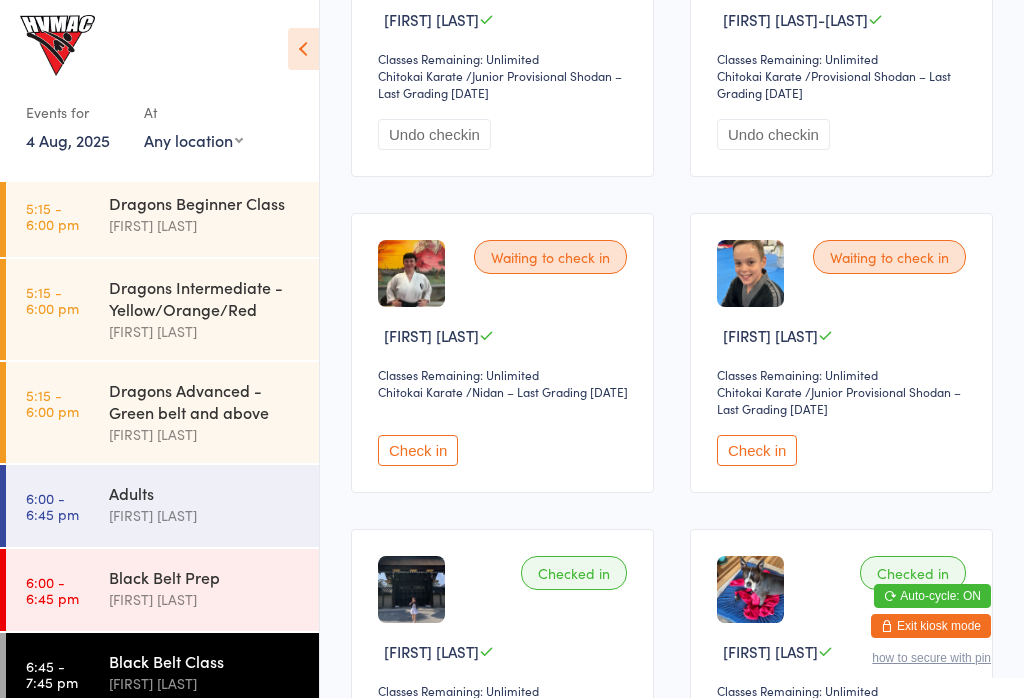 click on "Check in" at bounding box center [757, 450] 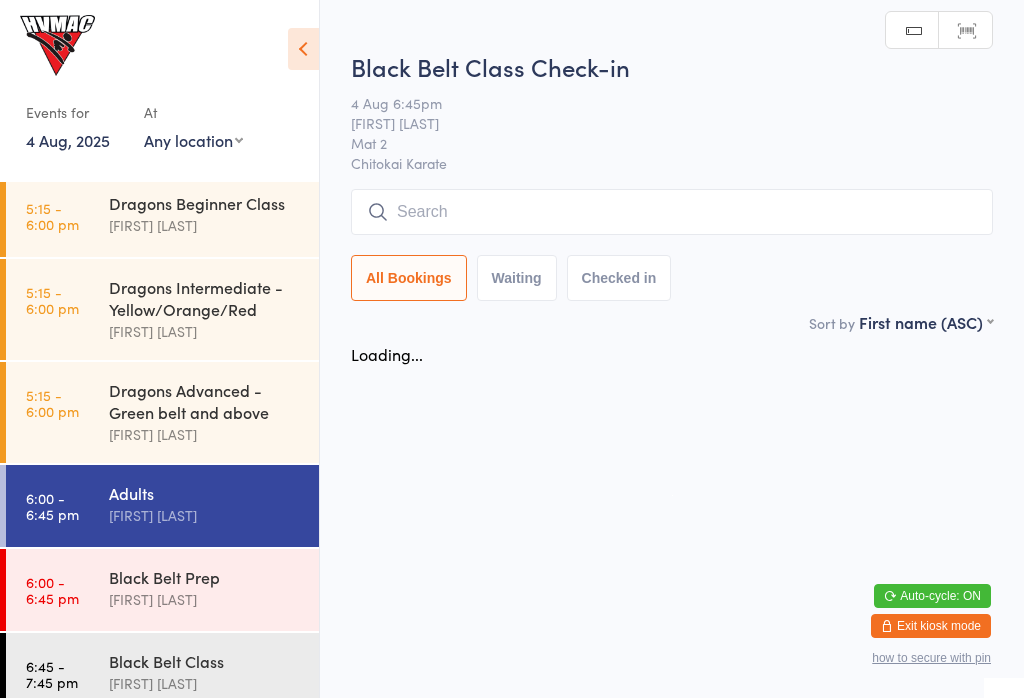 scroll, scrollTop: 0, scrollLeft: 0, axis: both 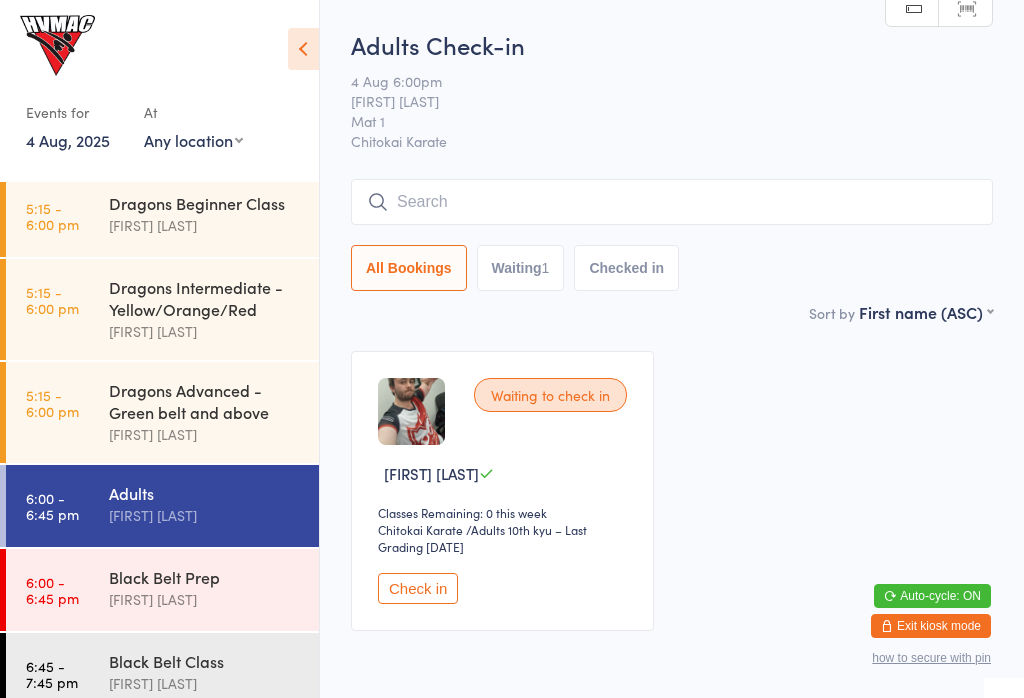 click on "Check in" at bounding box center (418, 588) 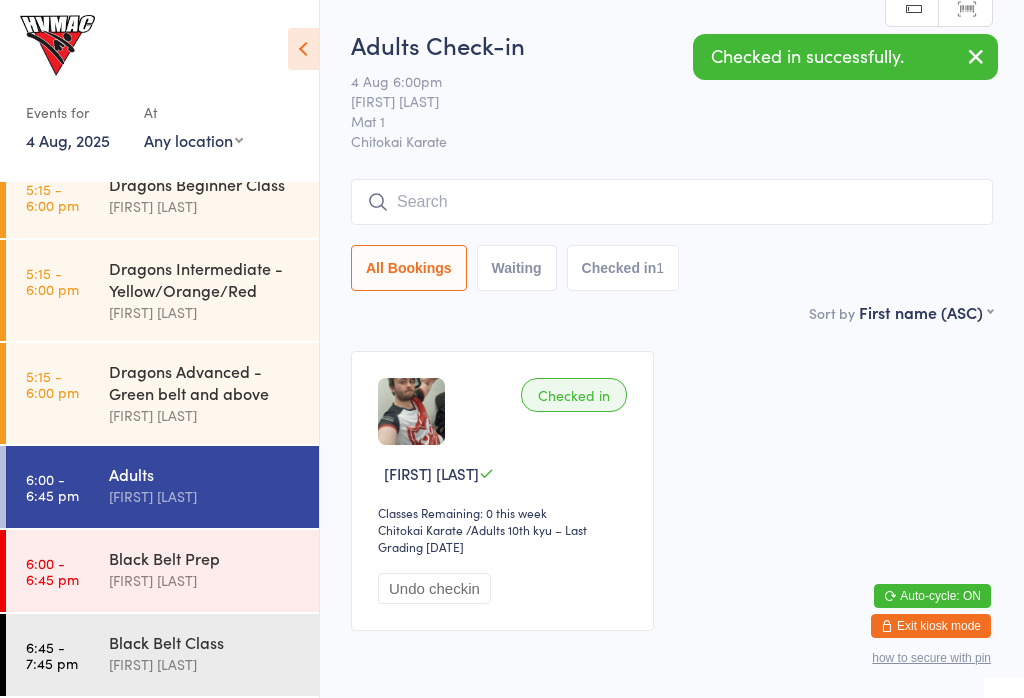 scroll, scrollTop: 225, scrollLeft: 0, axis: vertical 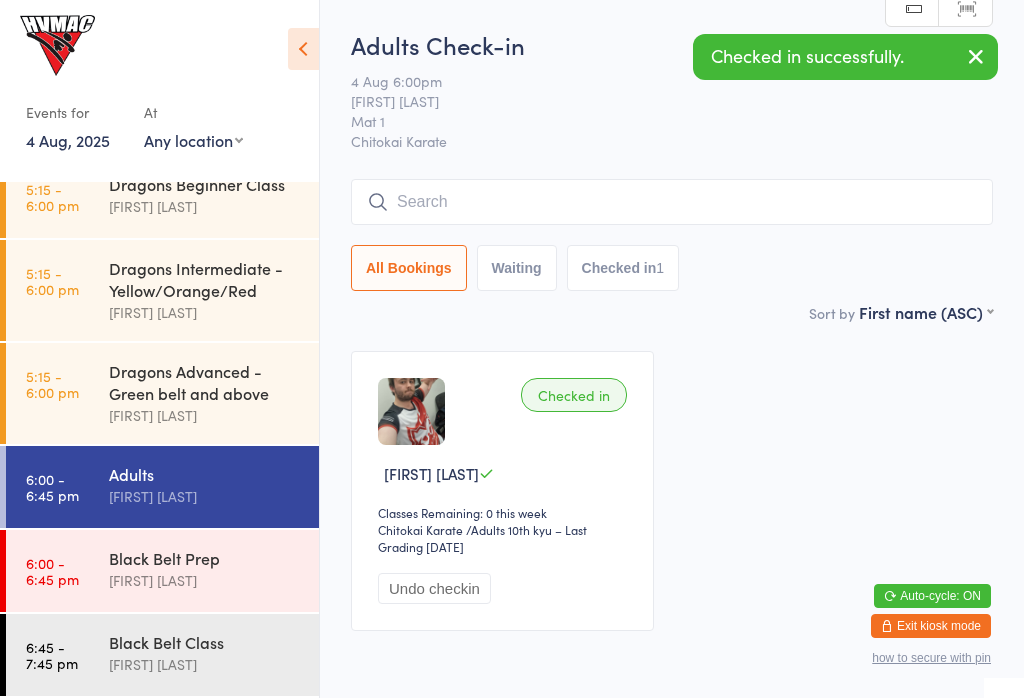 click on "[FIRST] [LAST]" at bounding box center [205, 580] 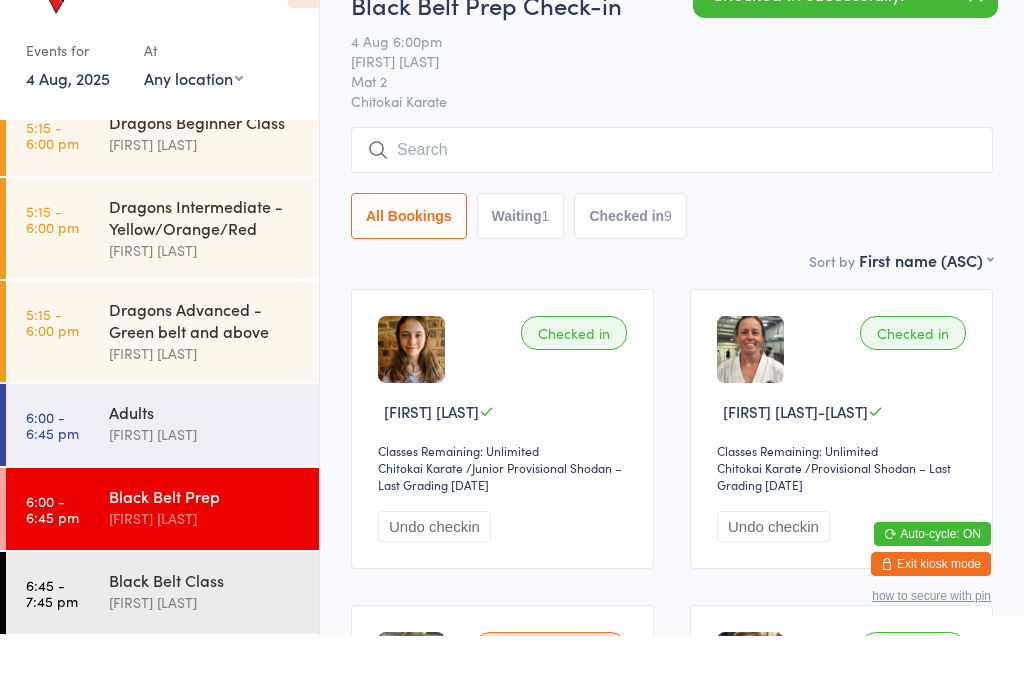 scroll, scrollTop: 109, scrollLeft: 0, axis: vertical 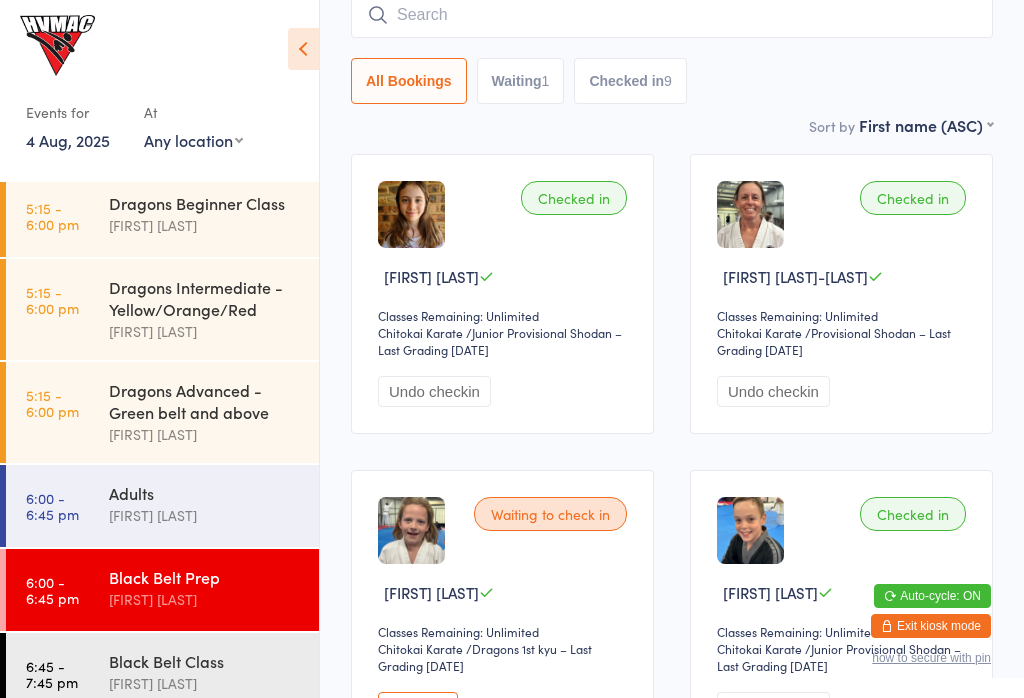 click on "Adults" at bounding box center (205, 493) 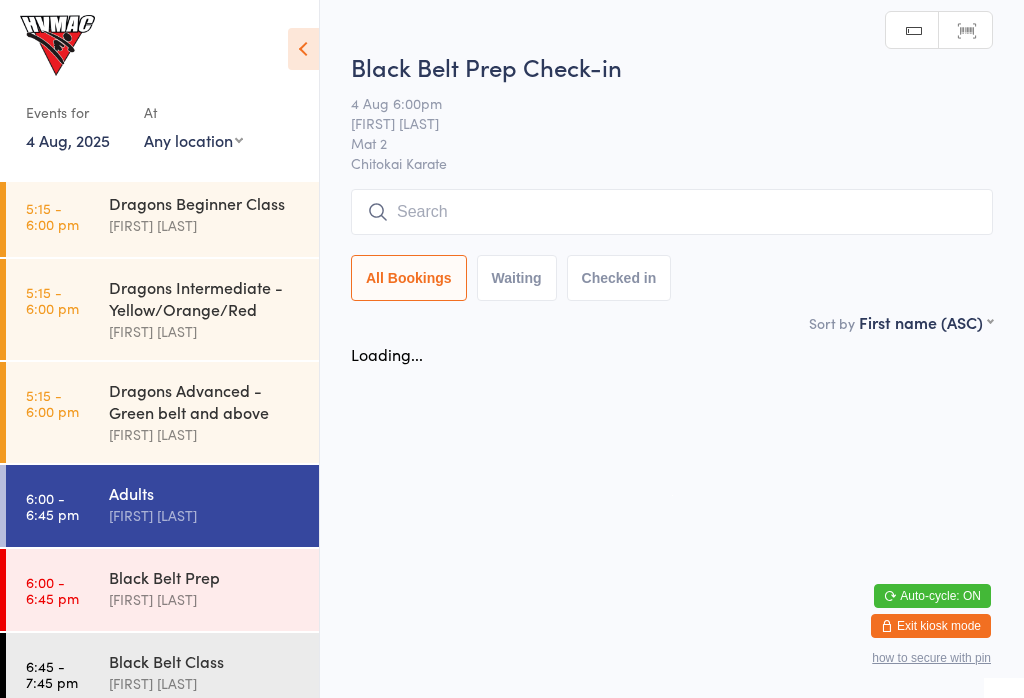 scroll, scrollTop: 0, scrollLeft: 0, axis: both 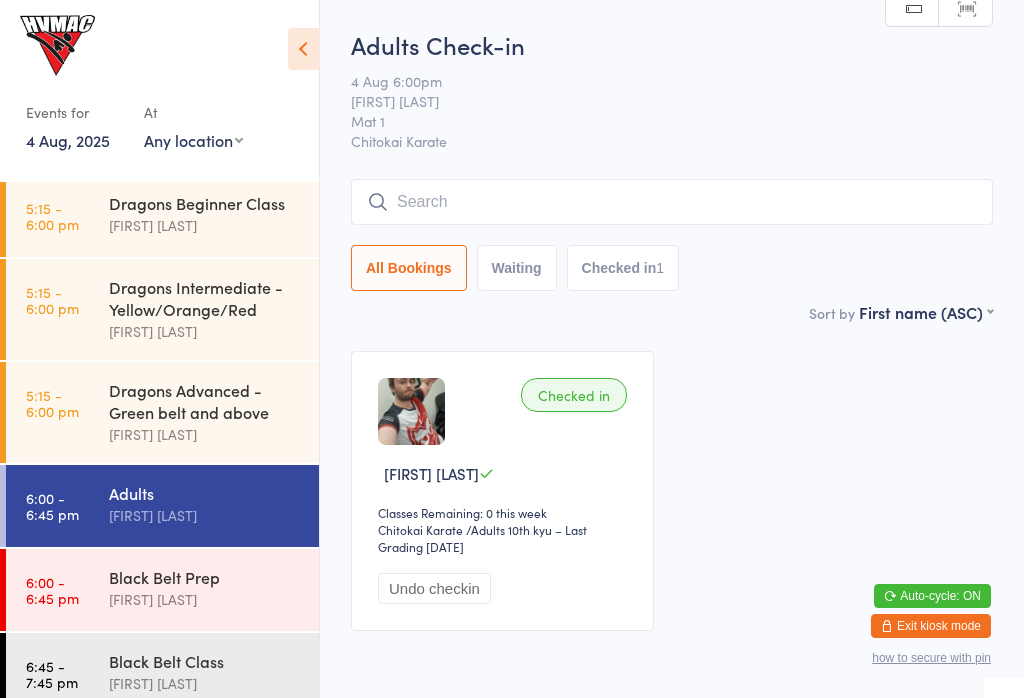 click on "Dragons Beginner Class" at bounding box center (205, 203) 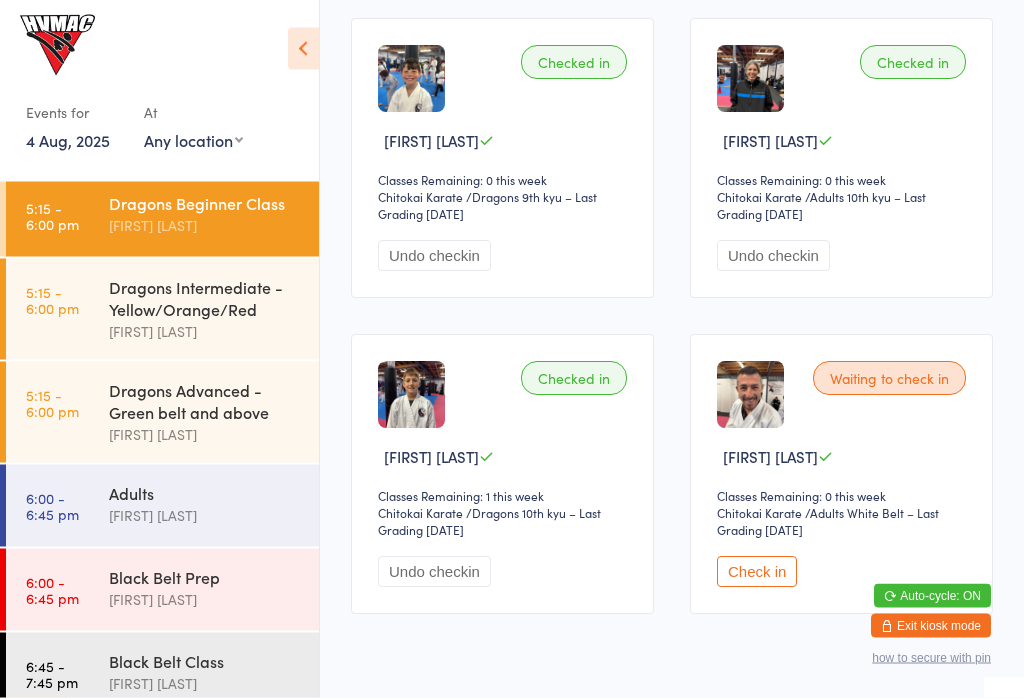 scroll, scrollTop: 704, scrollLeft: 0, axis: vertical 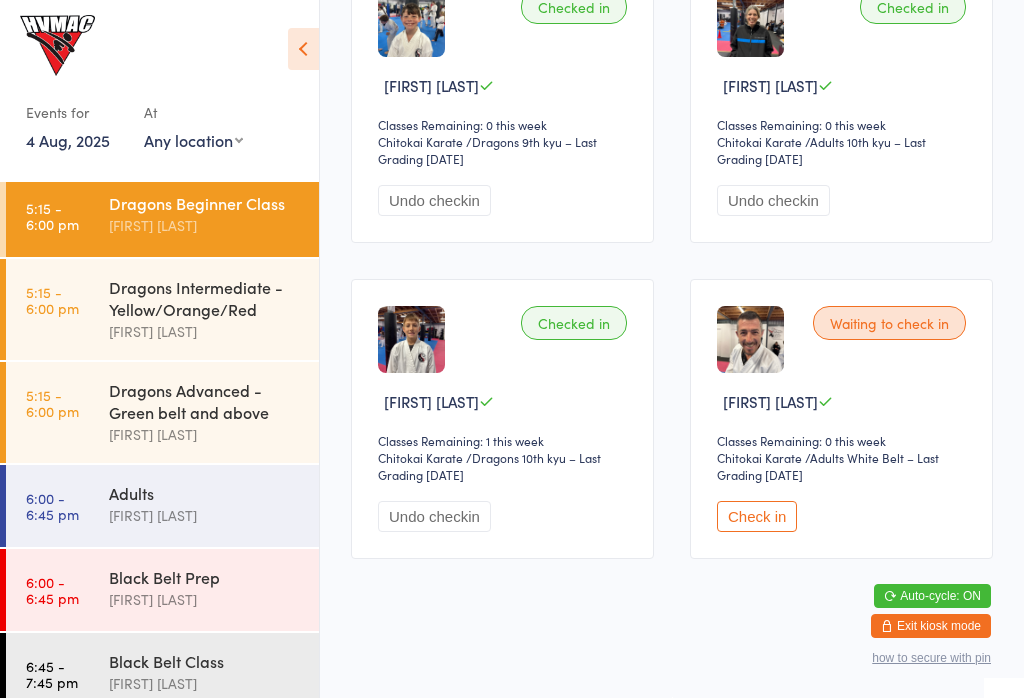 click on "Check in" at bounding box center (757, 516) 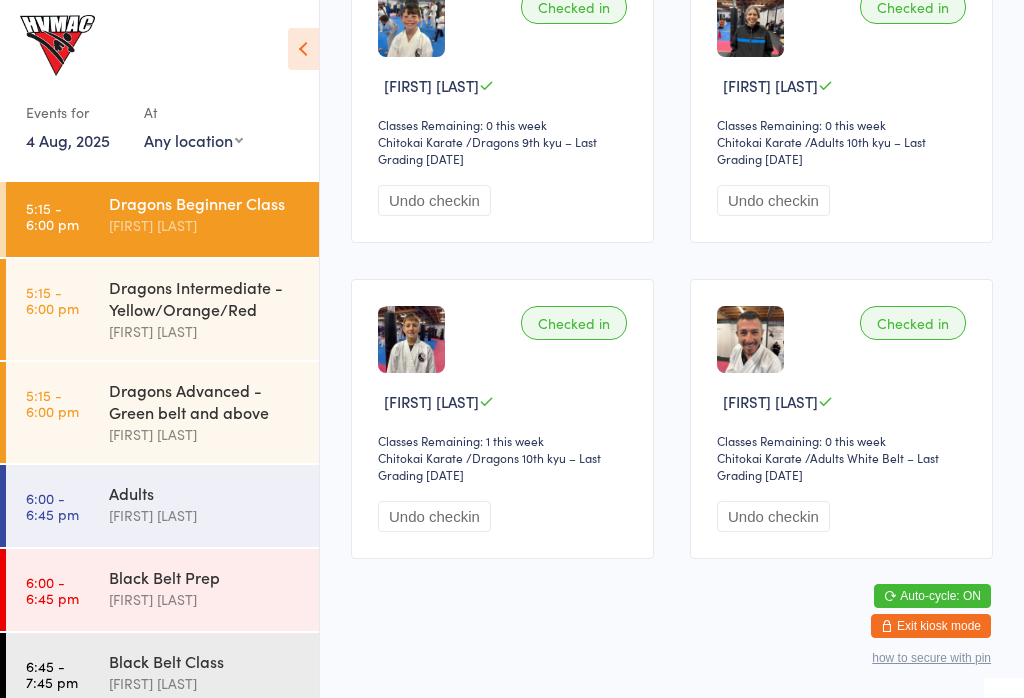 click on "[FIRST] [LAST]" at bounding box center (205, 515) 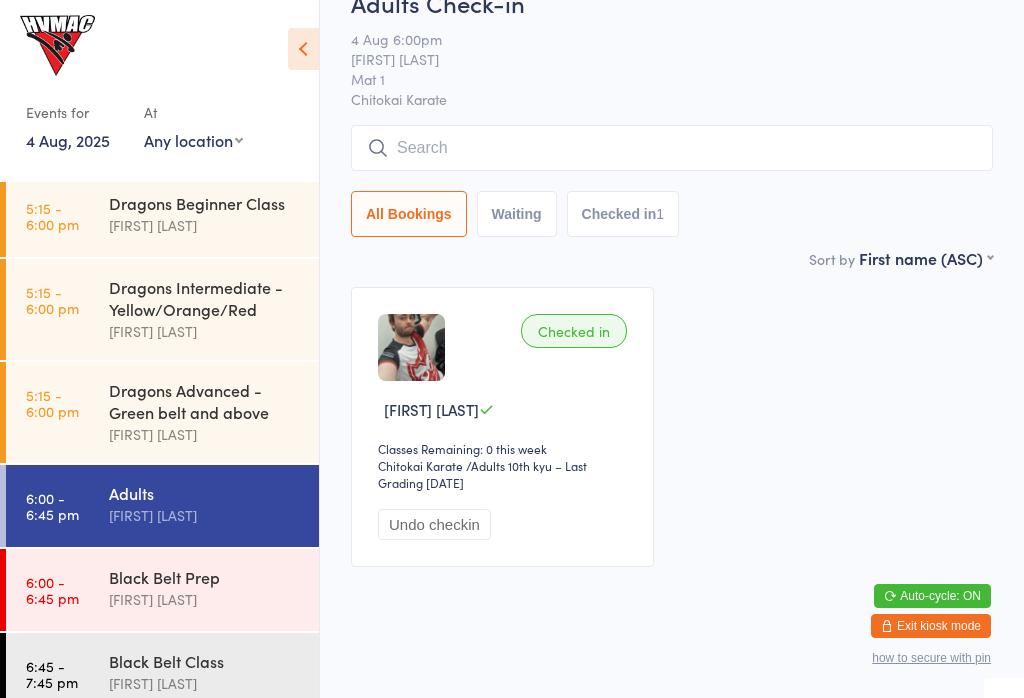 click at bounding box center [303, 49] 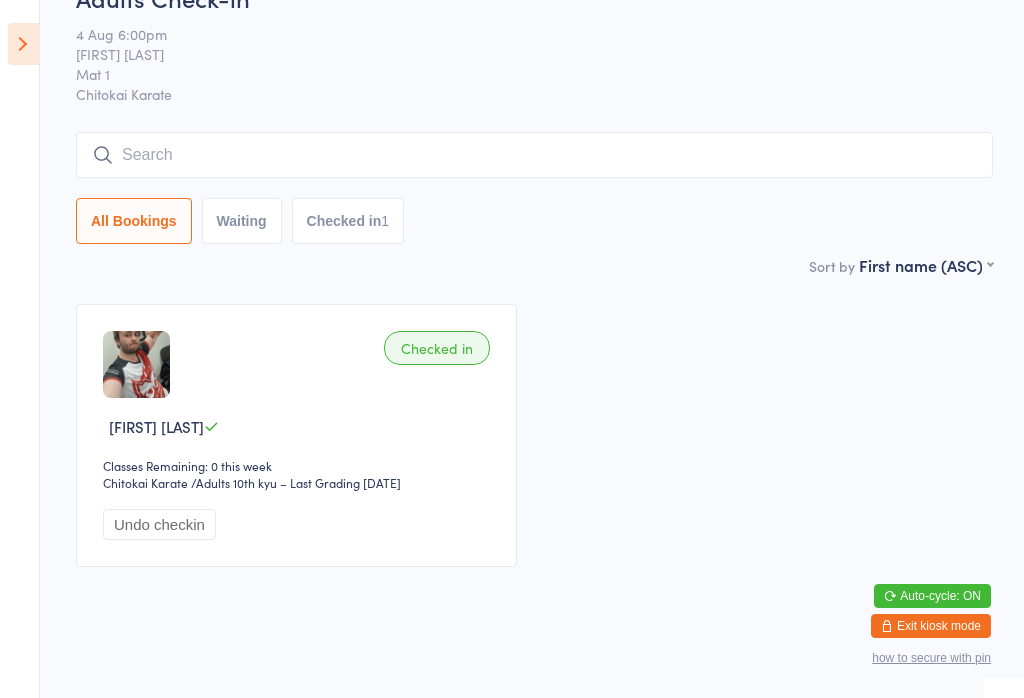click at bounding box center [23, 44] 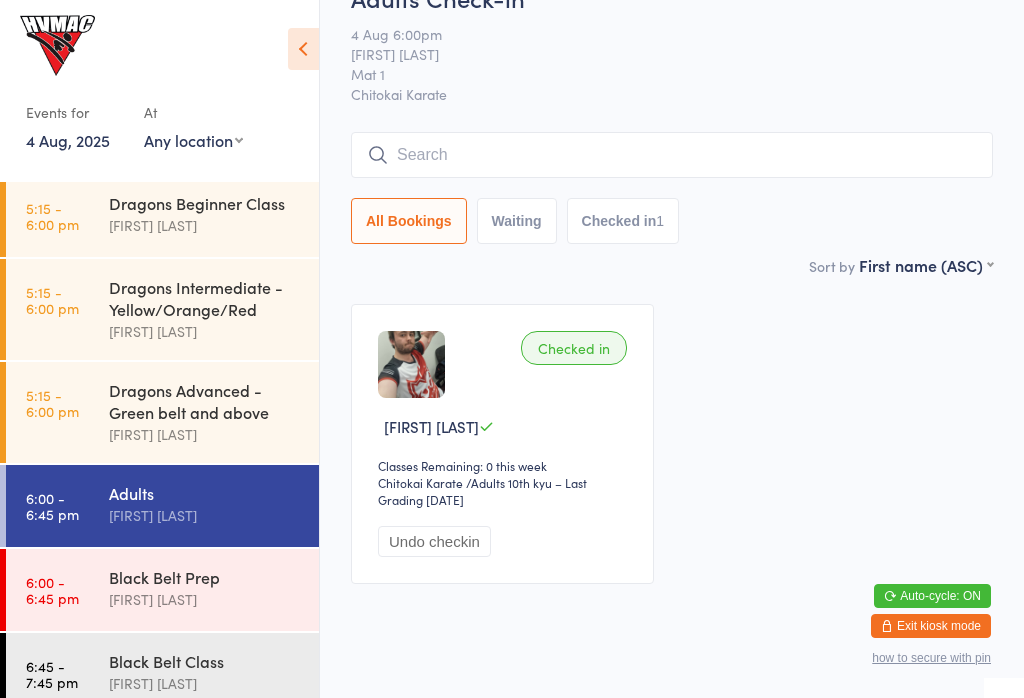 click on "Black Belt Class [FIRST] [LAST]" at bounding box center (214, 672) 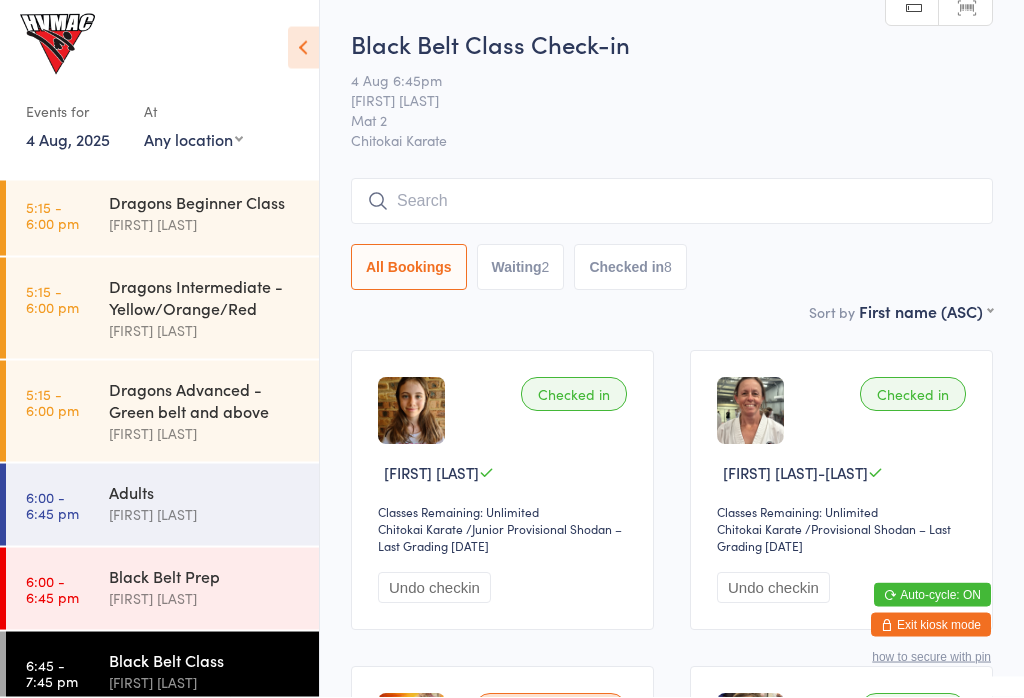 scroll, scrollTop: 78, scrollLeft: 0, axis: vertical 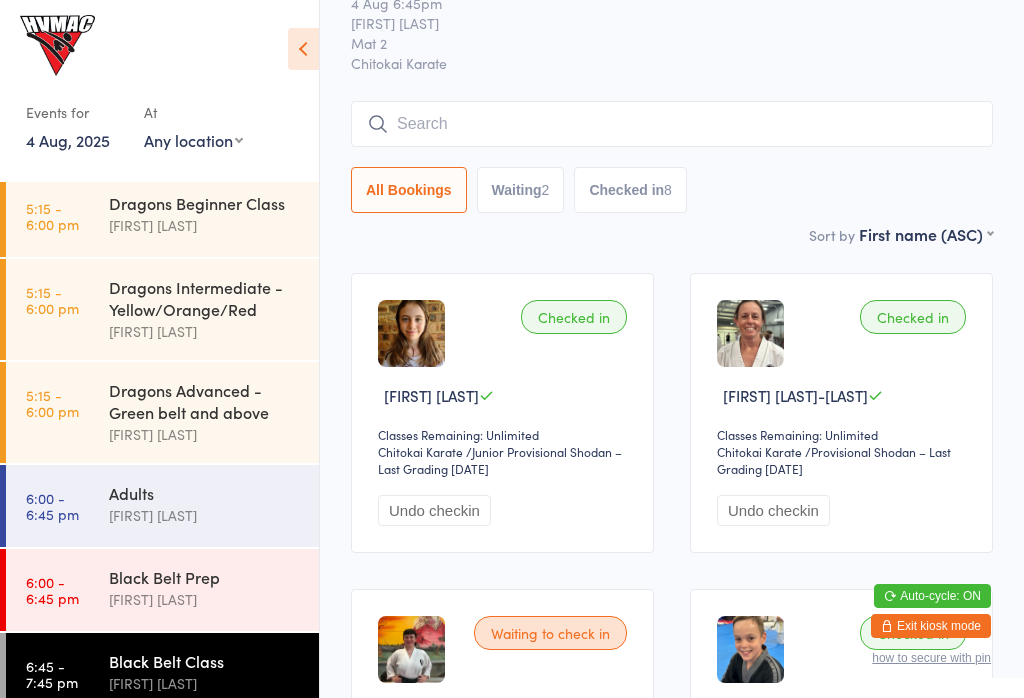 click on "Black Belt Prep [FIRST] [LAST]" at bounding box center (214, 588) 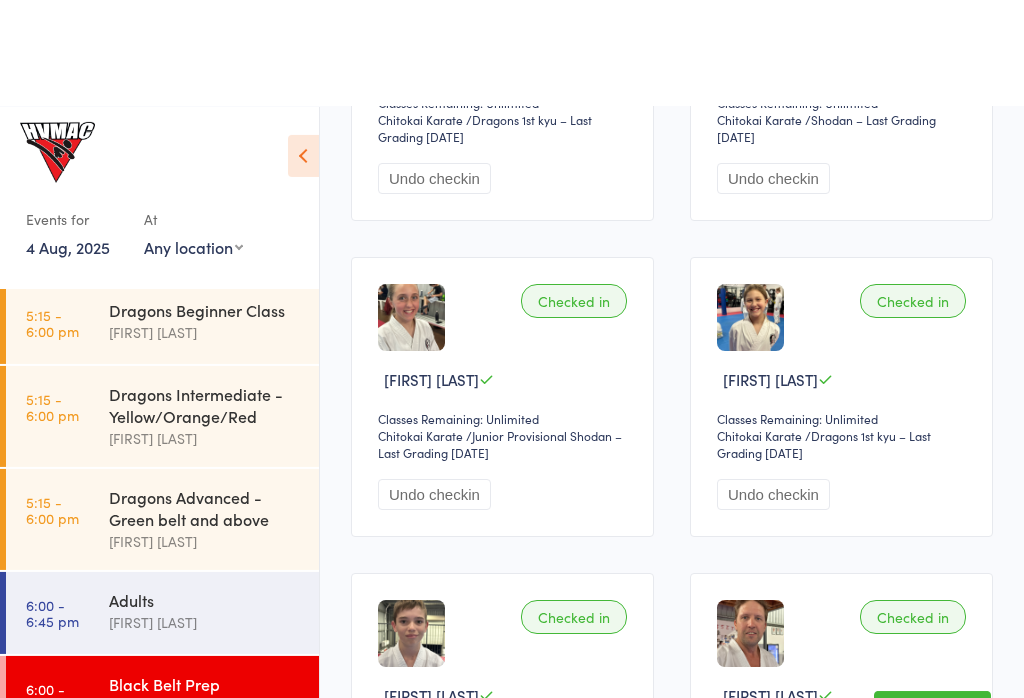 scroll, scrollTop: 0, scrollLeft: 0, axis: both 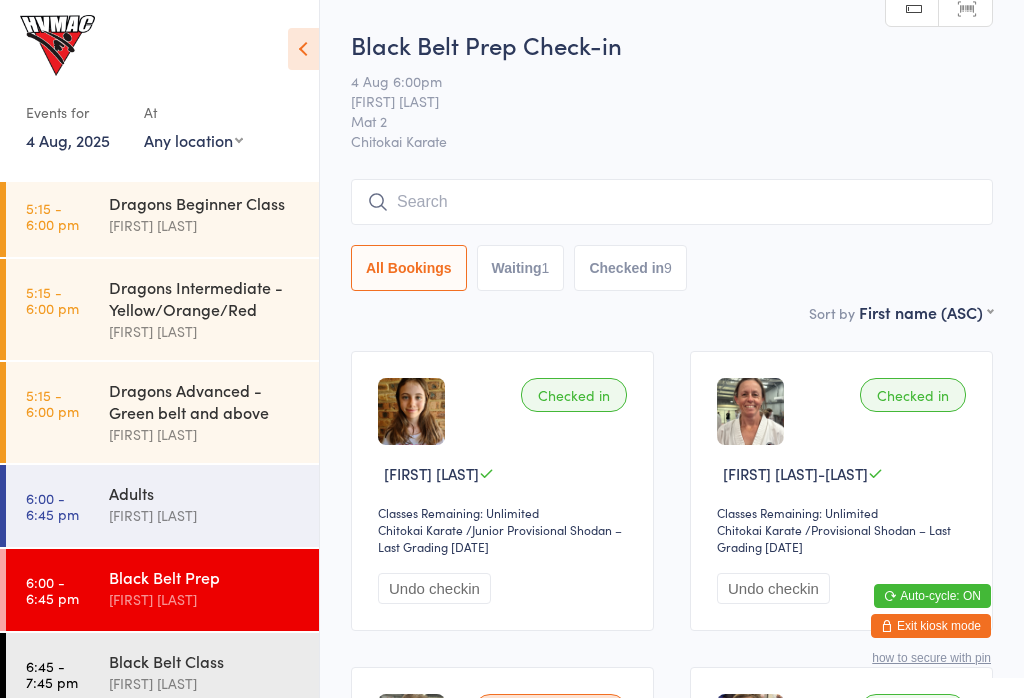 click on "Black Belt Class" at bounding box center [205, 661] 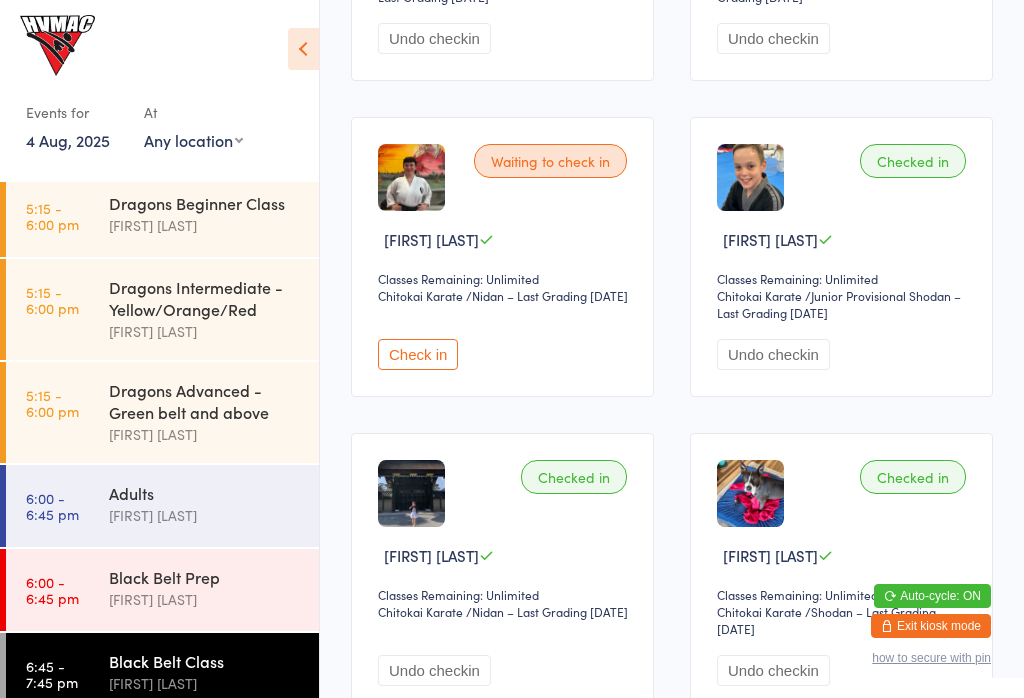 scroll, scrollTop: 604, scrollLeft: 0, axis: vertical 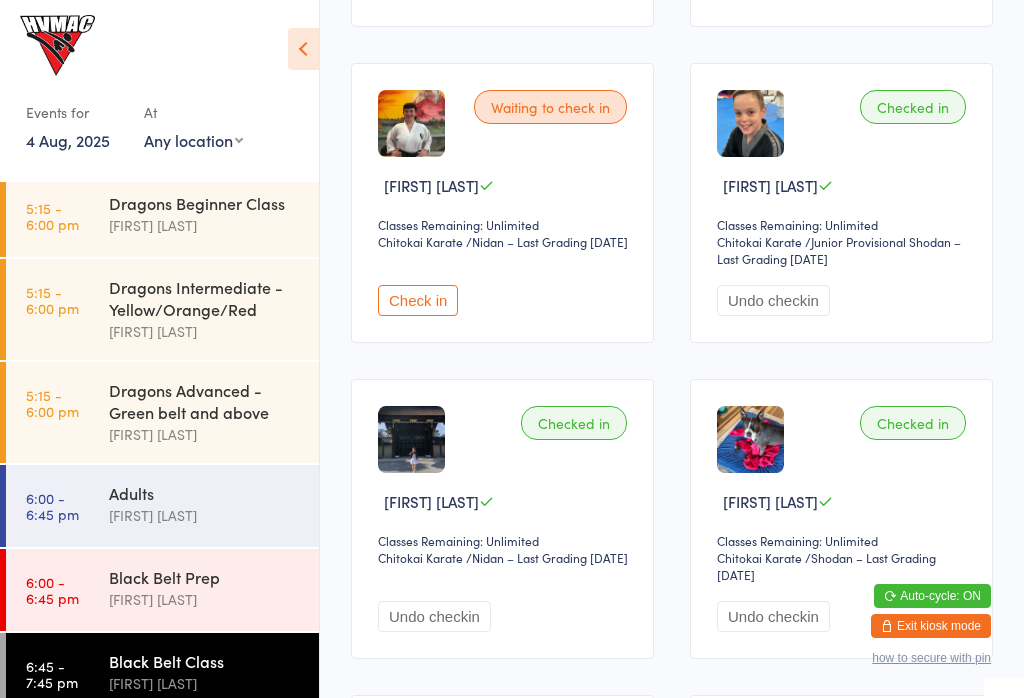 click on "Check in" at bounding box center (418, 300) 